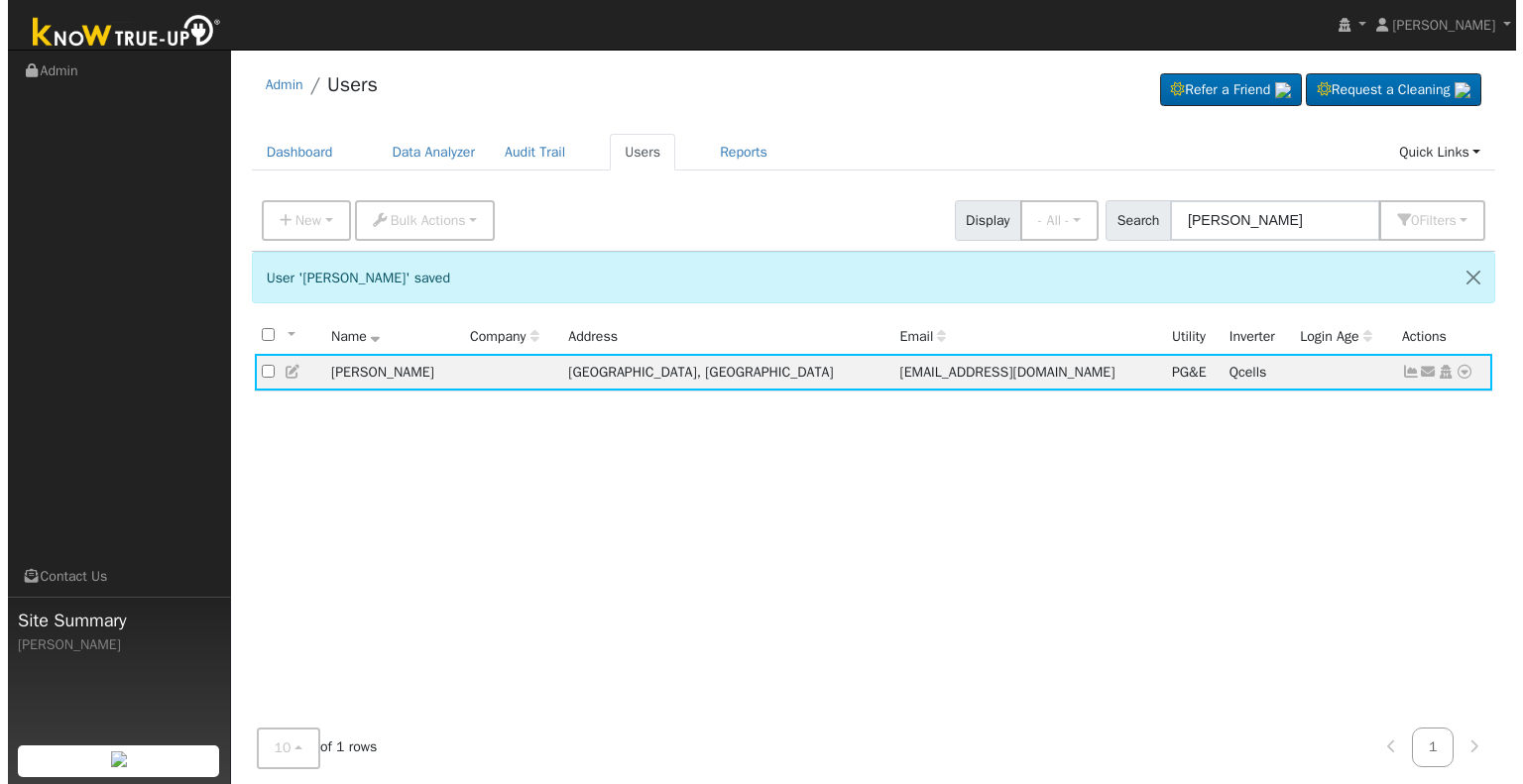 scroll, scrollTop: 0, scrollLeft: 0, axis: both 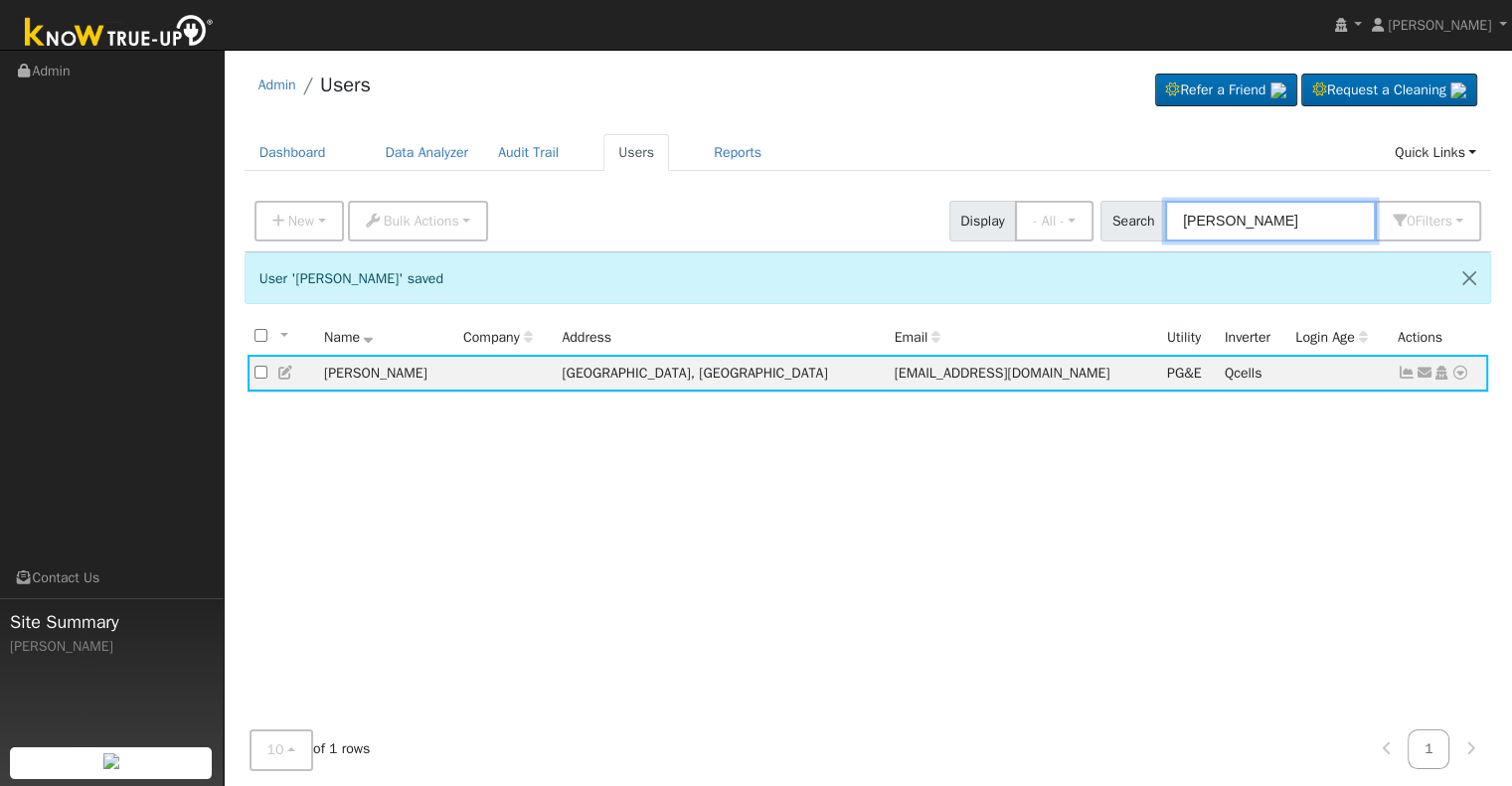 drag, startPoint x: 1287, startPoint y: 217, endPoint x: 1124, endPoint y: 216, distance: 163.00307 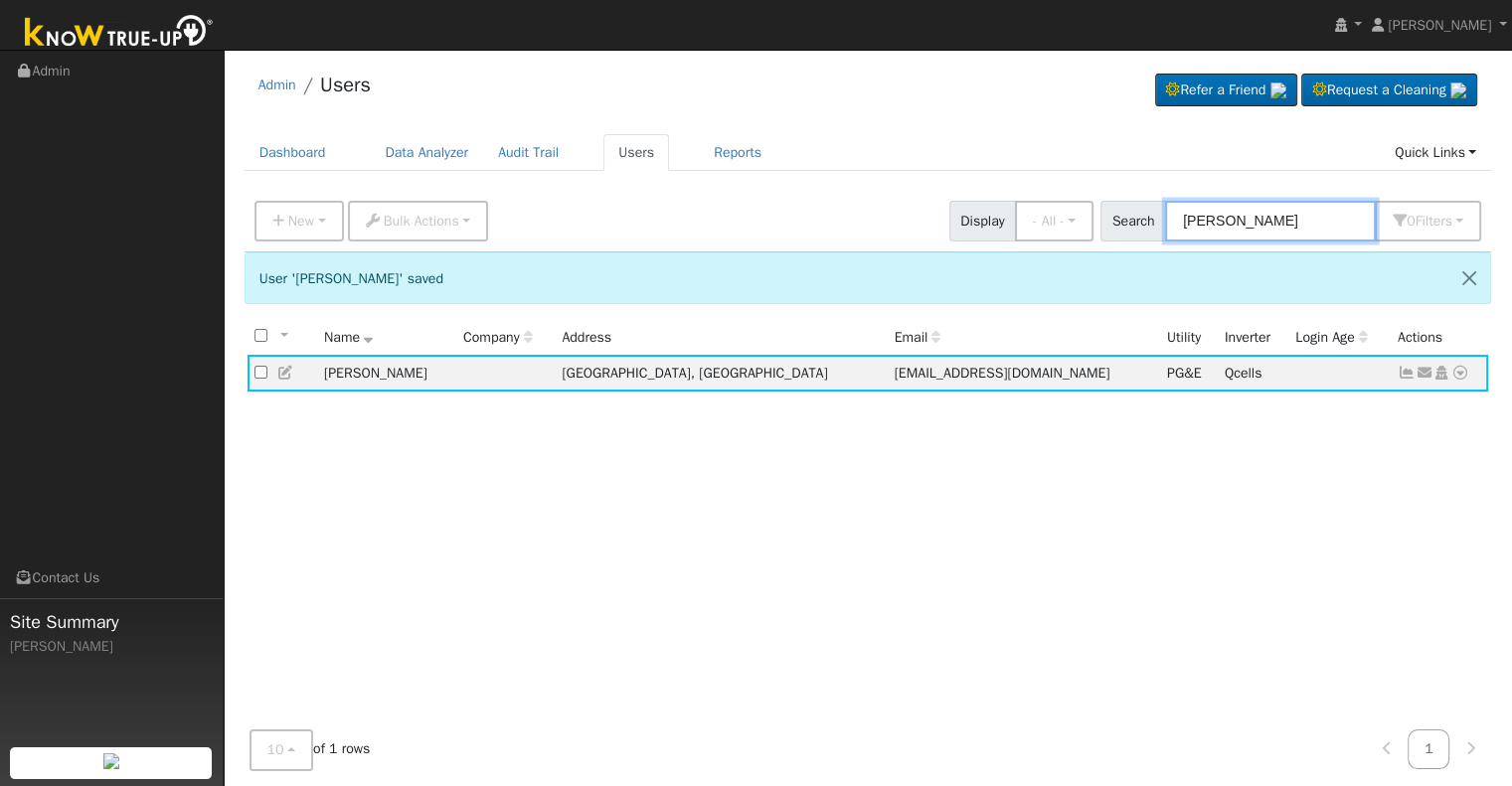 paste on "[PERSON_NAME]" 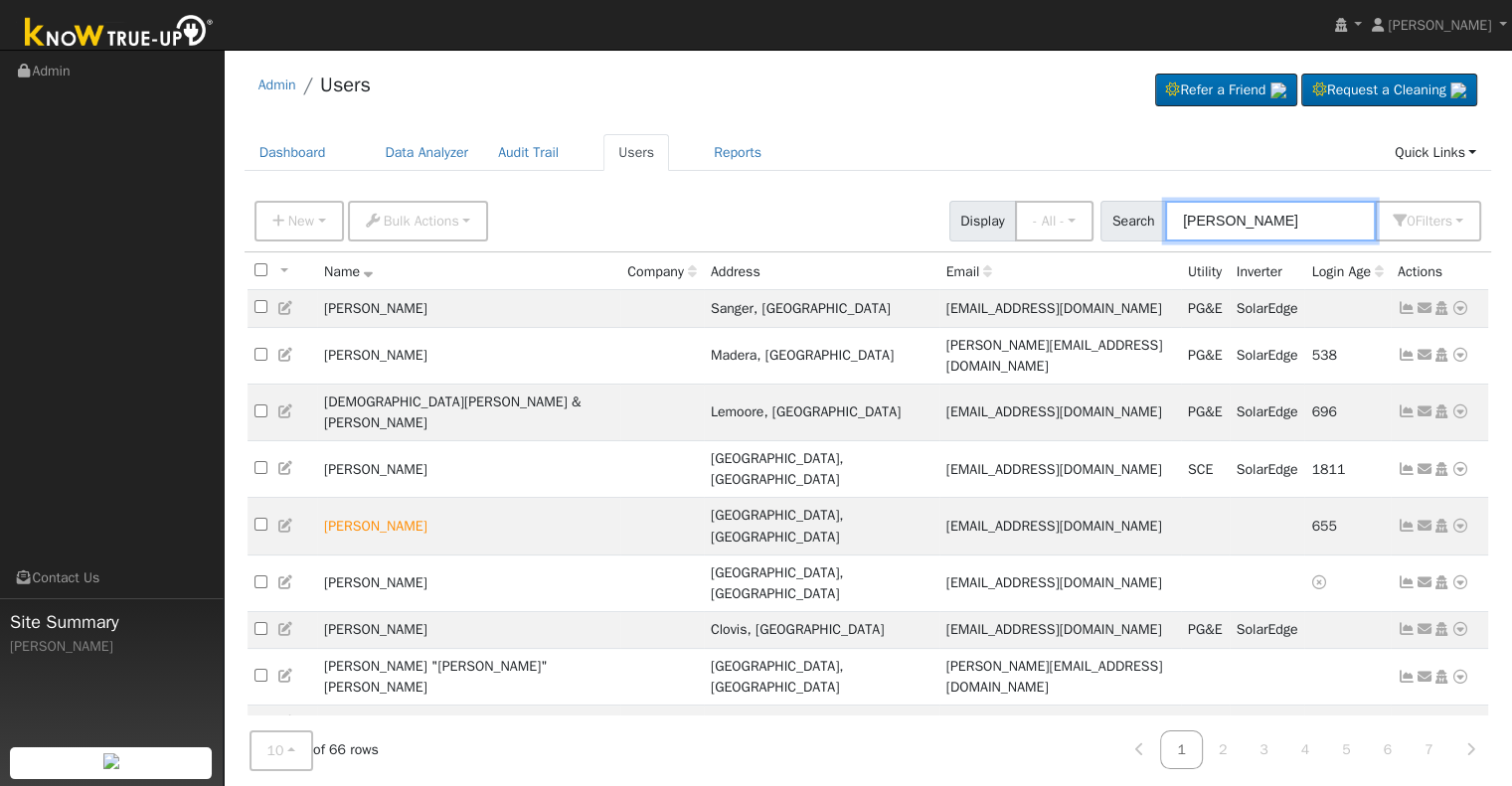 click on "[PERSON_NAME]" at bounding box center (1270, 221) 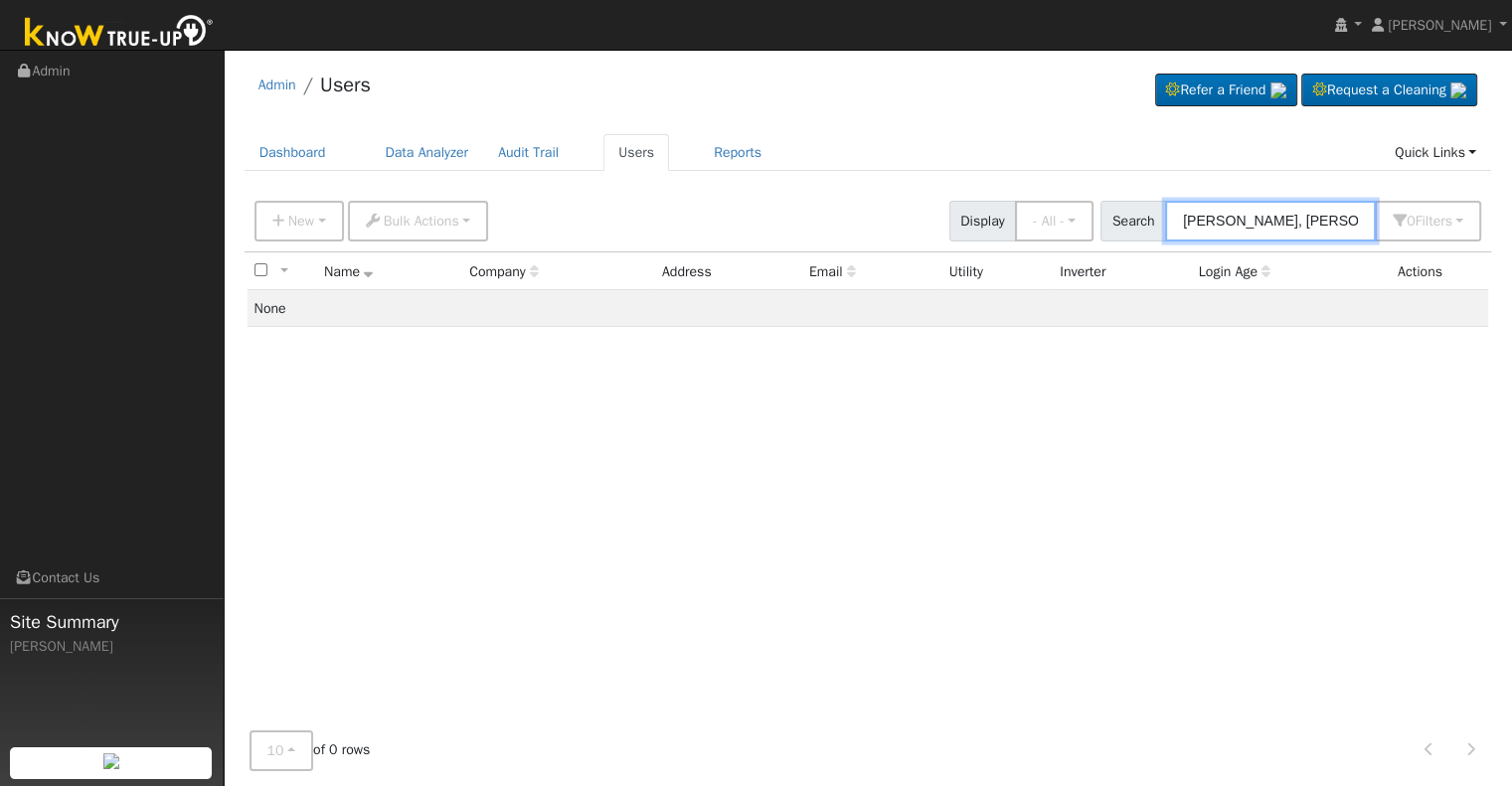 click on "[PERSON_NAME], [PERSON_NAME]" at bounding box center (1270, 221) 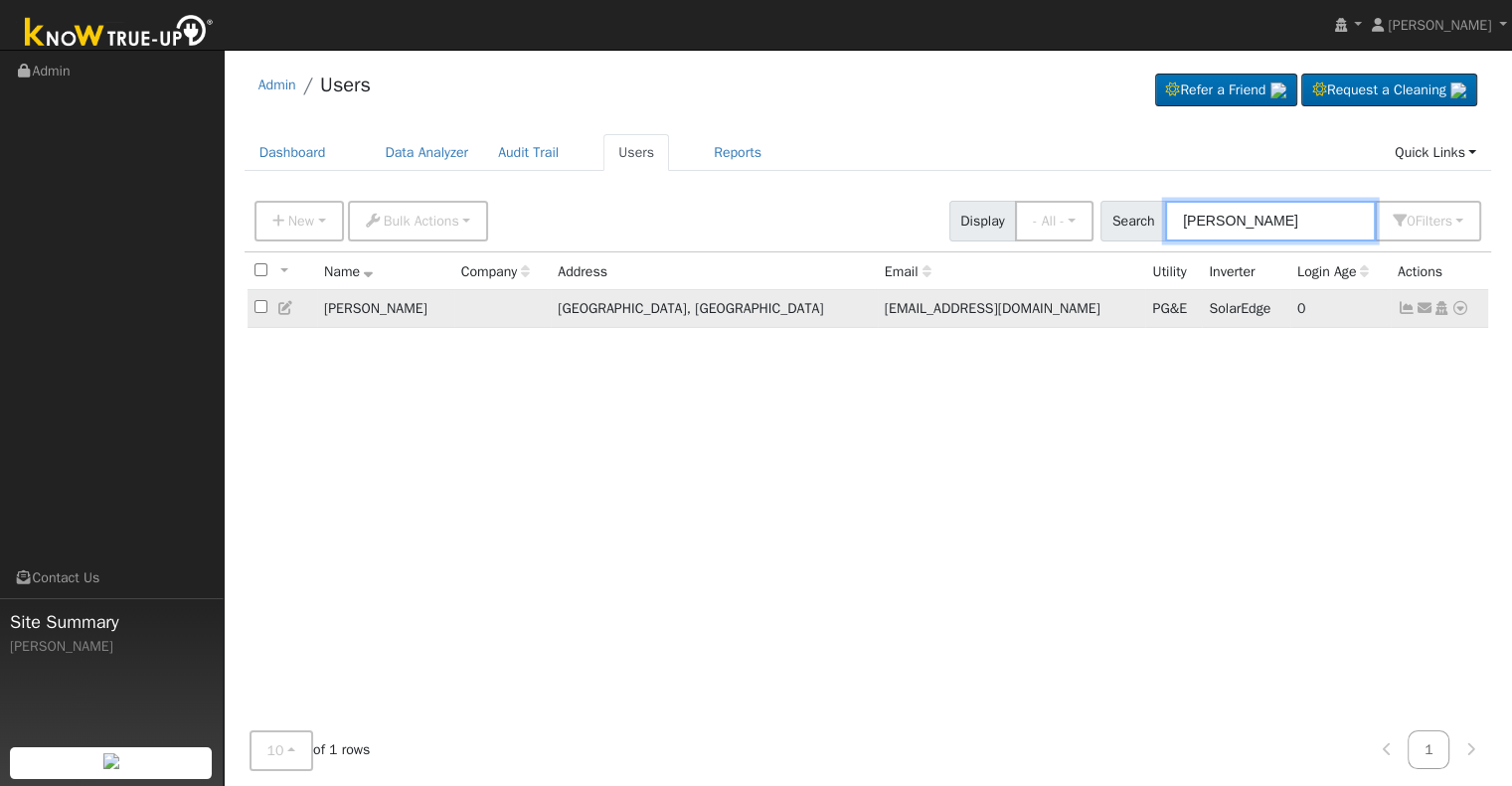 type on "[PERSON_NAME]" 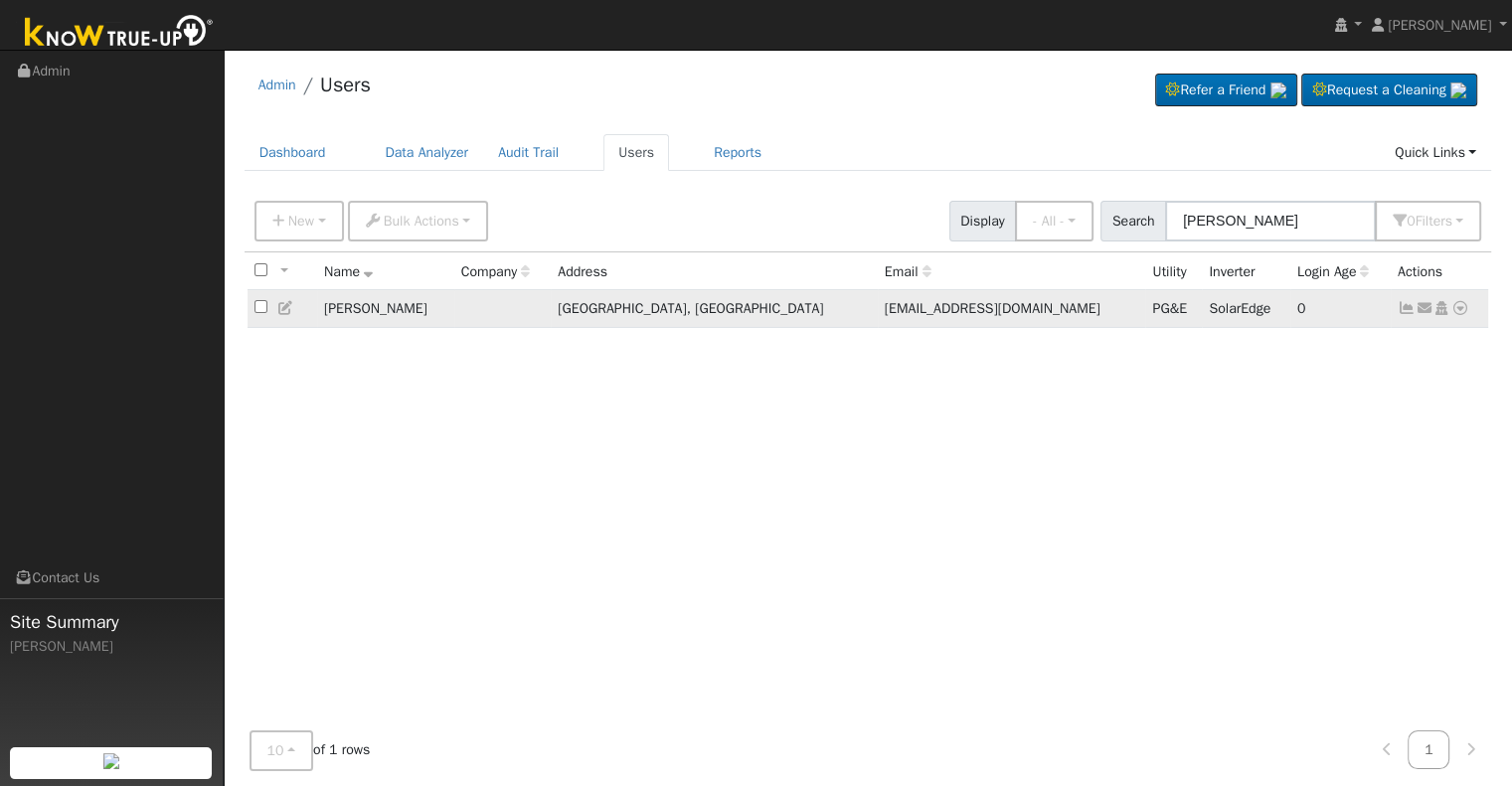click at bounding box center (1407, 308) 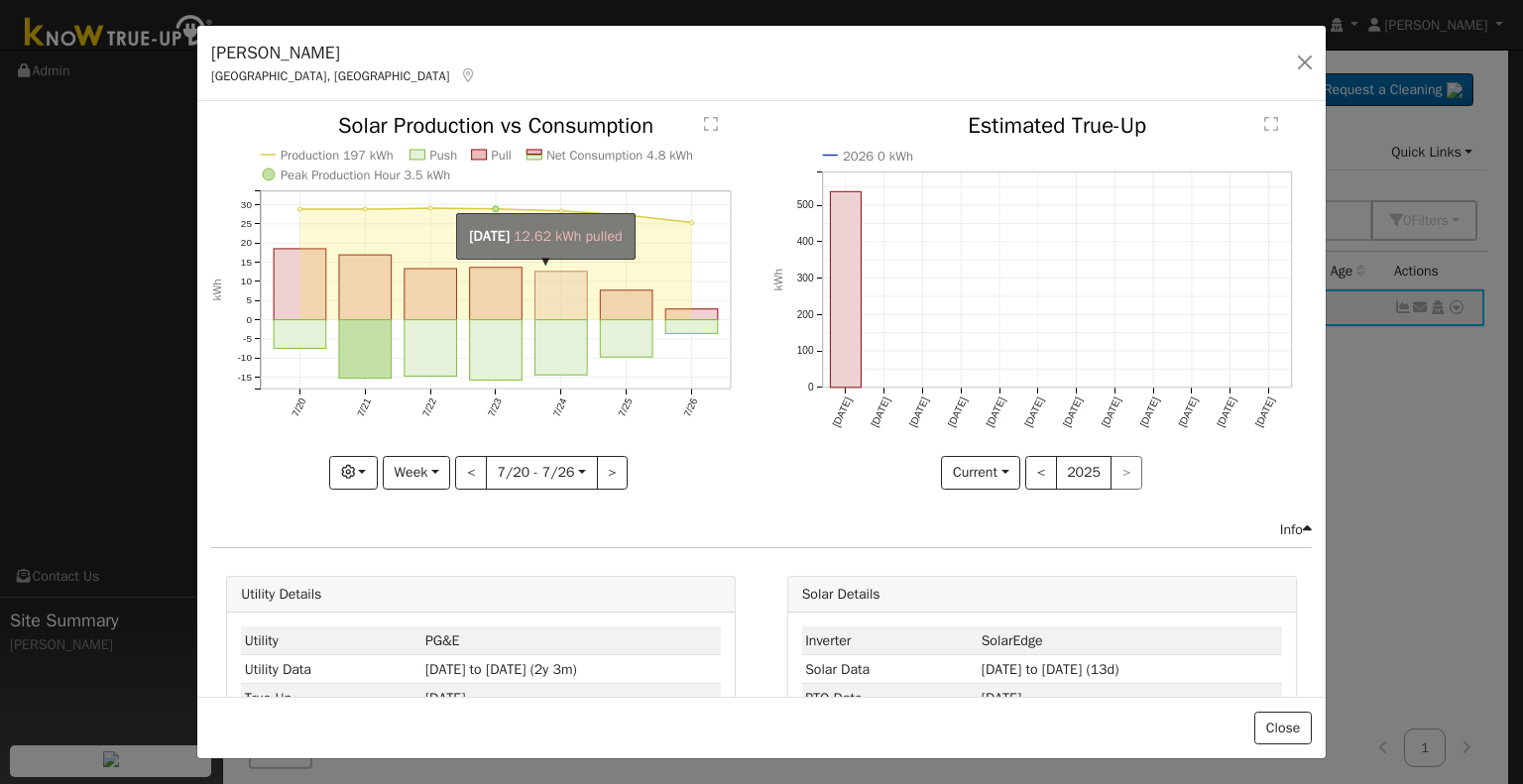 click on "onclick=""" 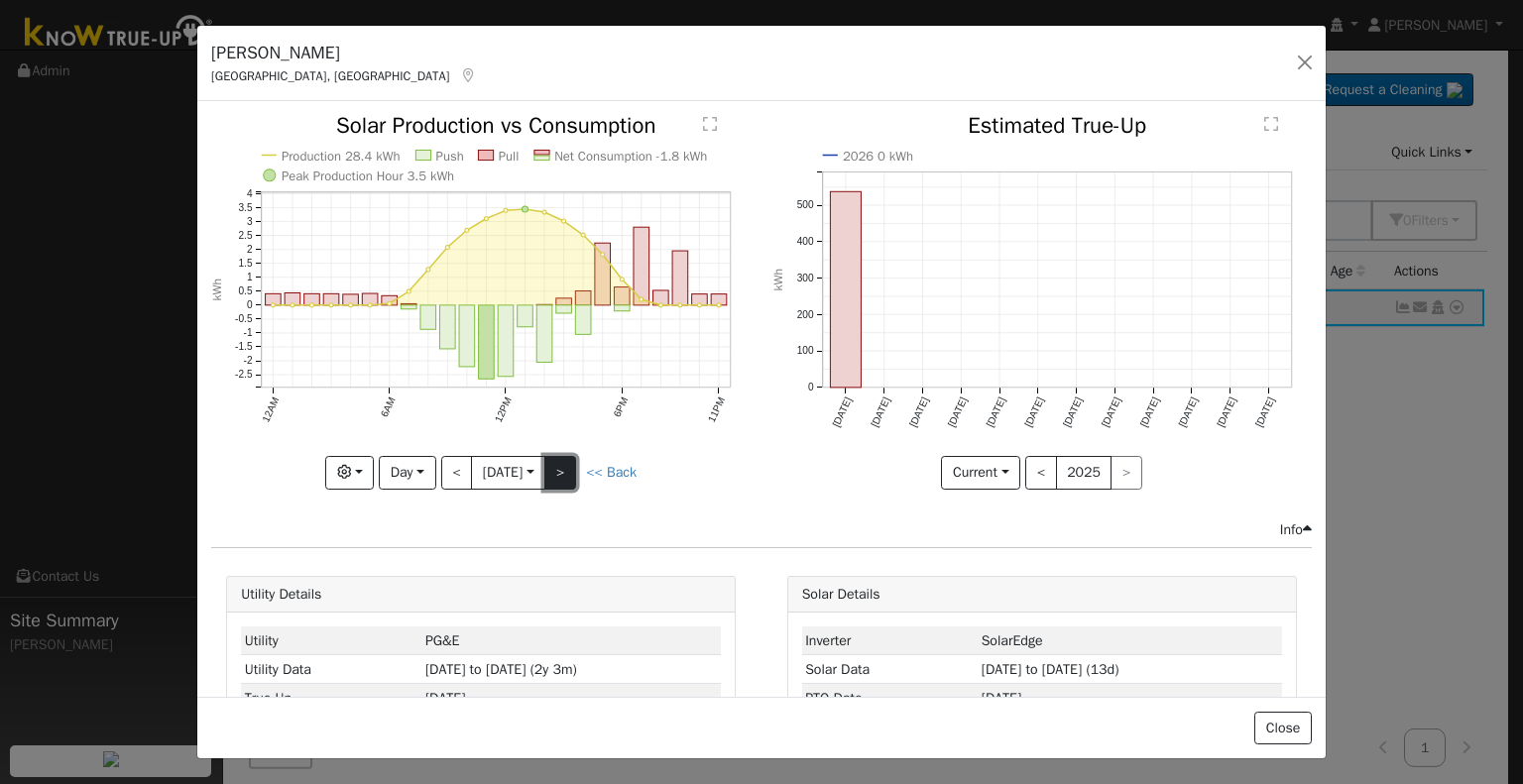 click on ">" at bounding box center [560, 473] 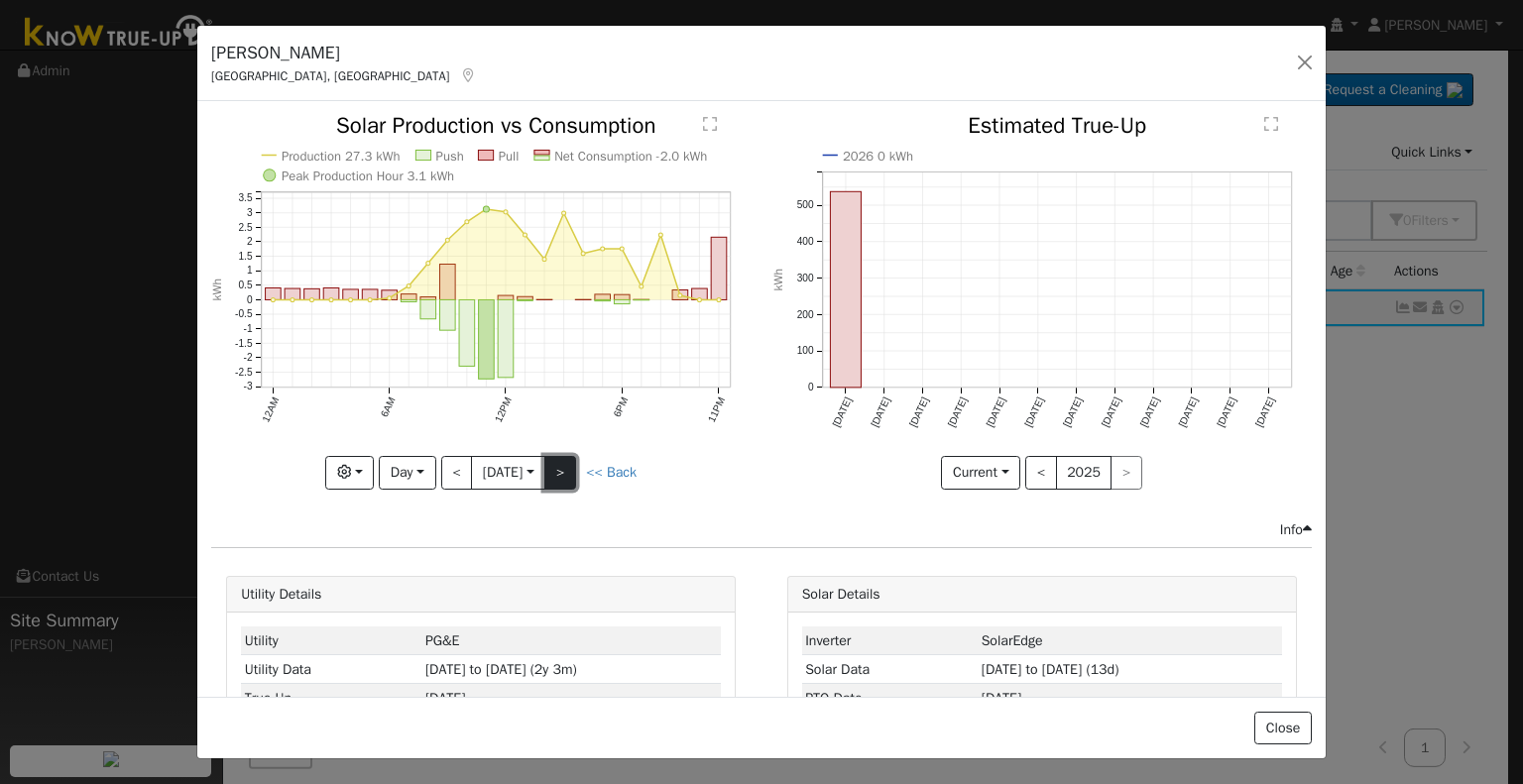 click on ">" at bounding box center [560, 473] 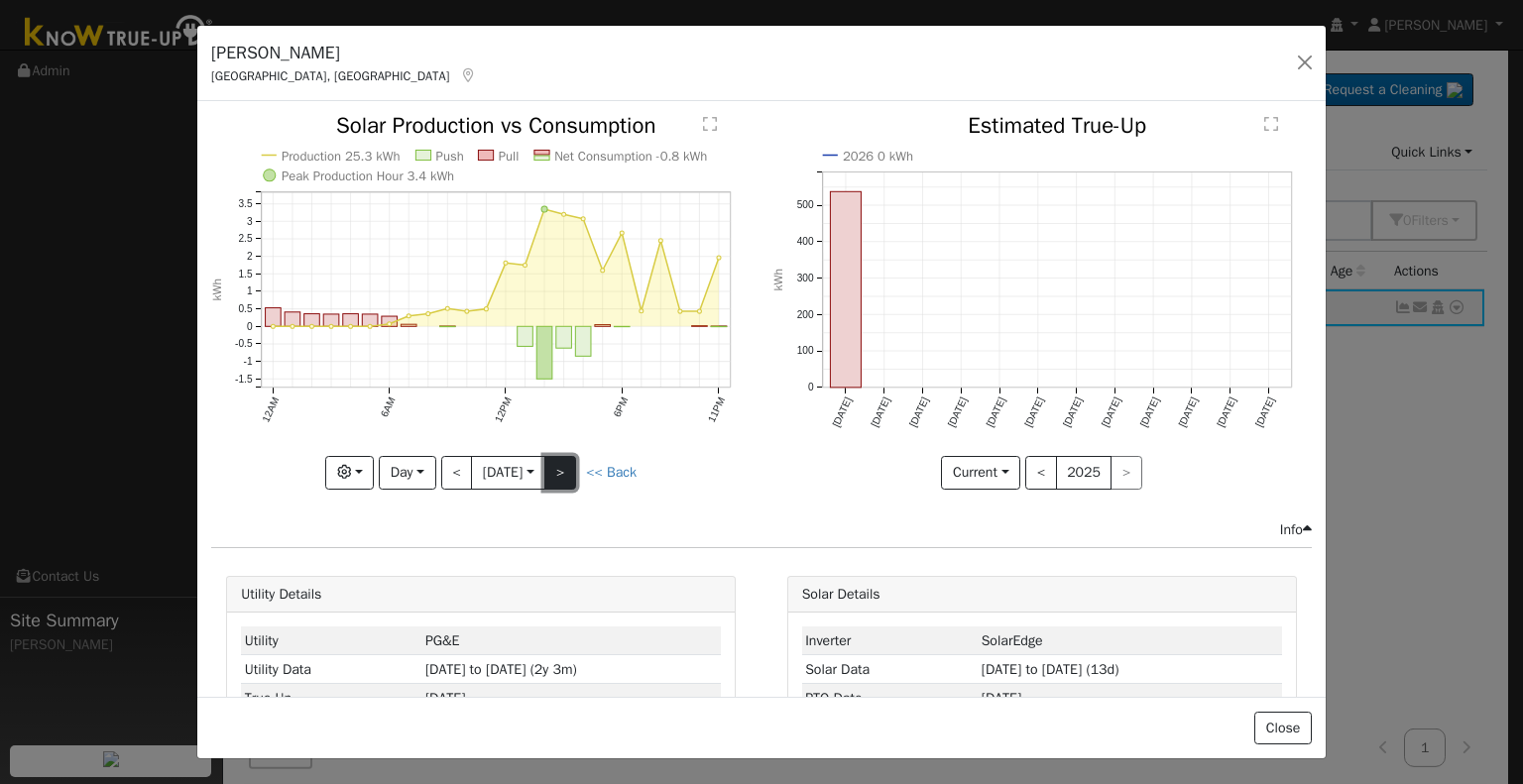 click on ">" at bounding box center (560, 473) 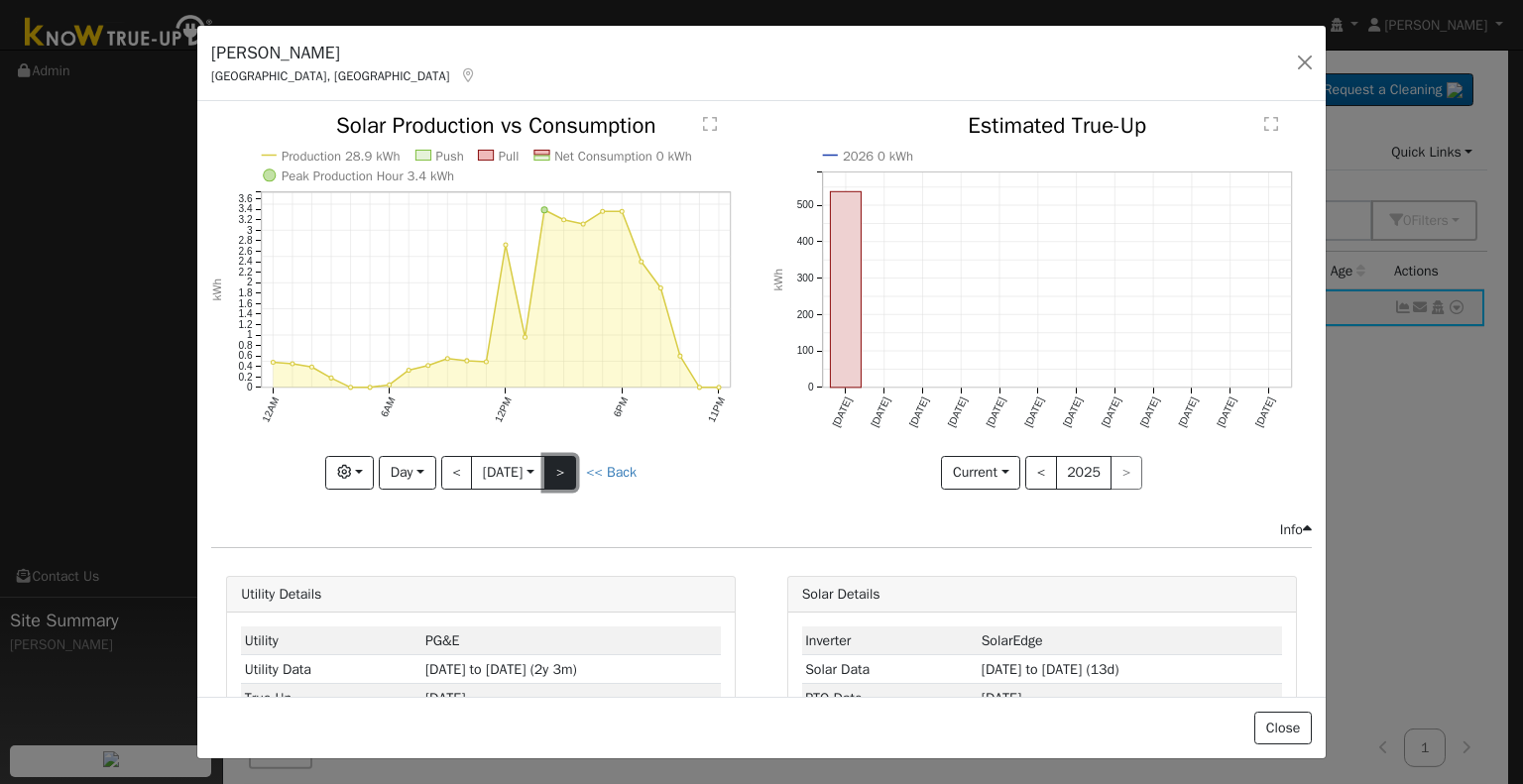 click on ">" at bounding box center (560, 473) 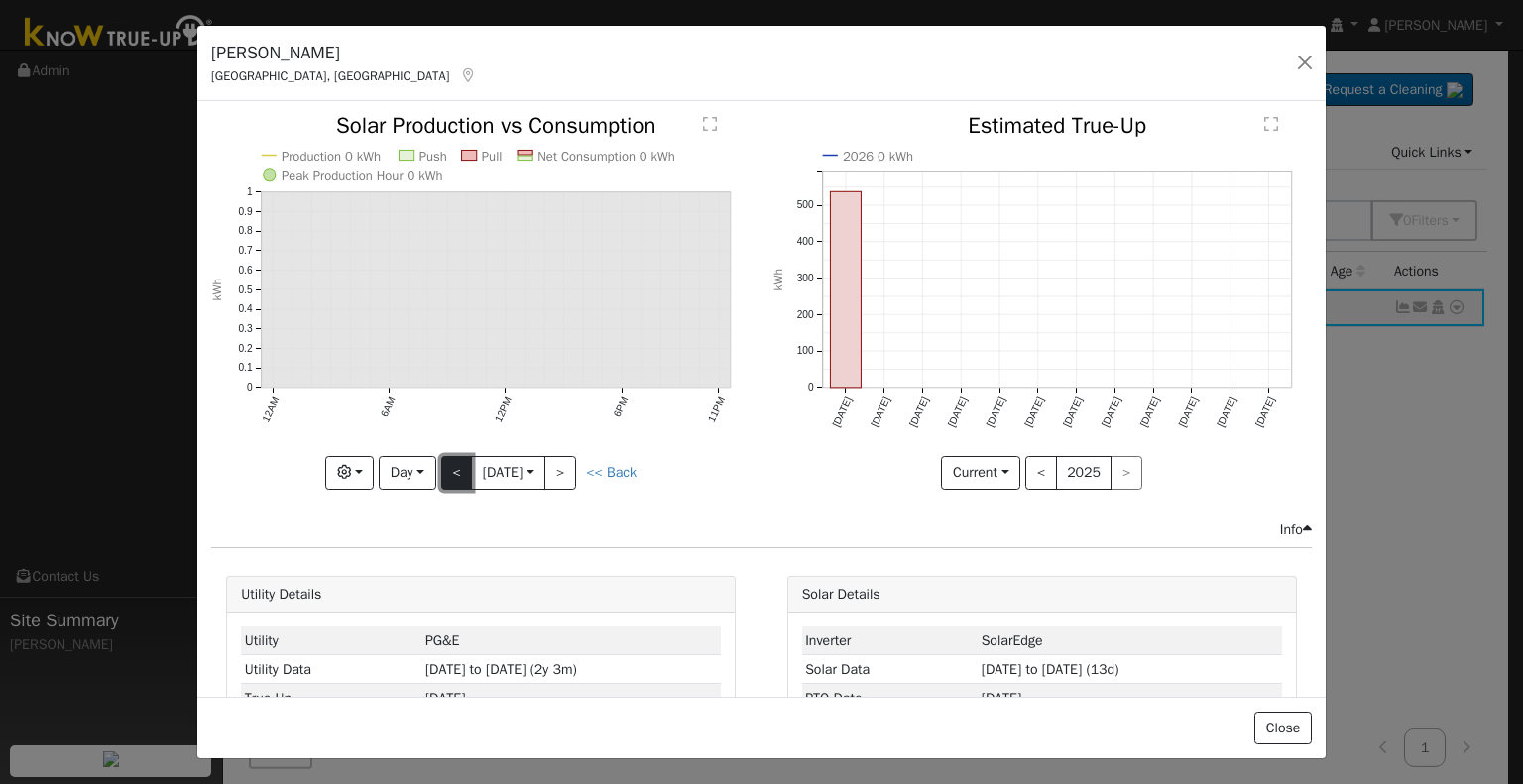 click on "<" at bounding box center [457, 473] 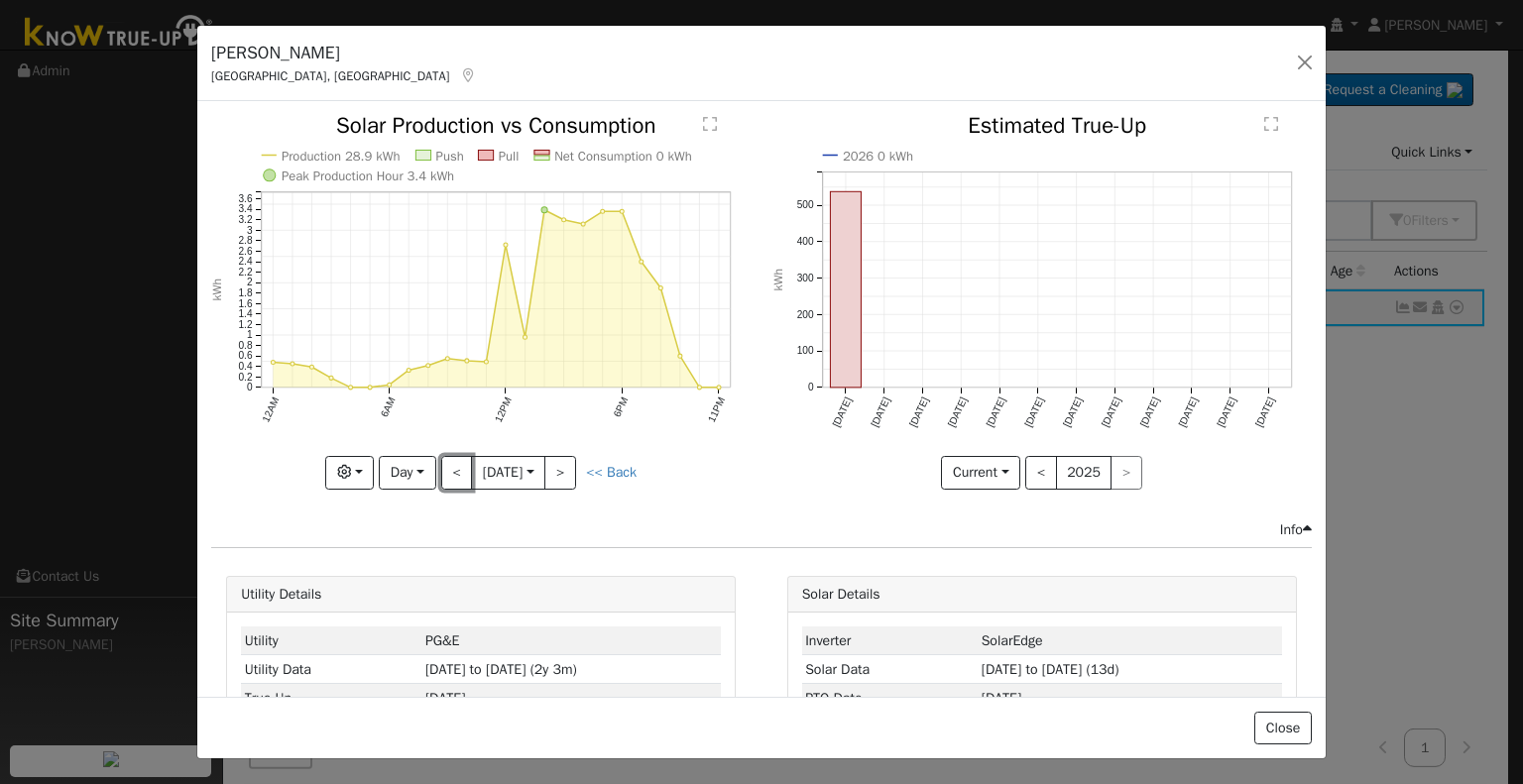 click on "<" at bounding box center [457, 473] 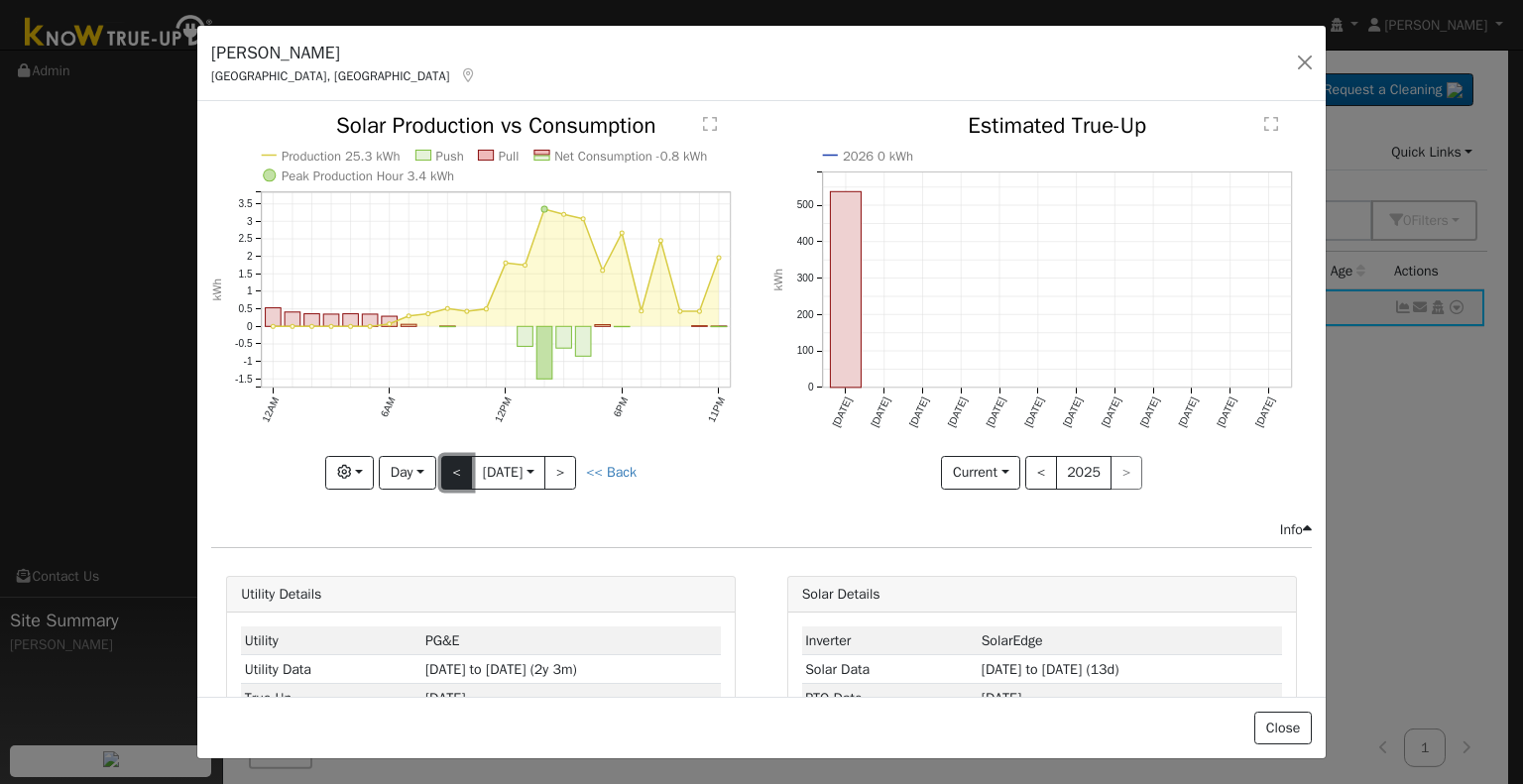 click on "<" at bounding box center (457, 473) 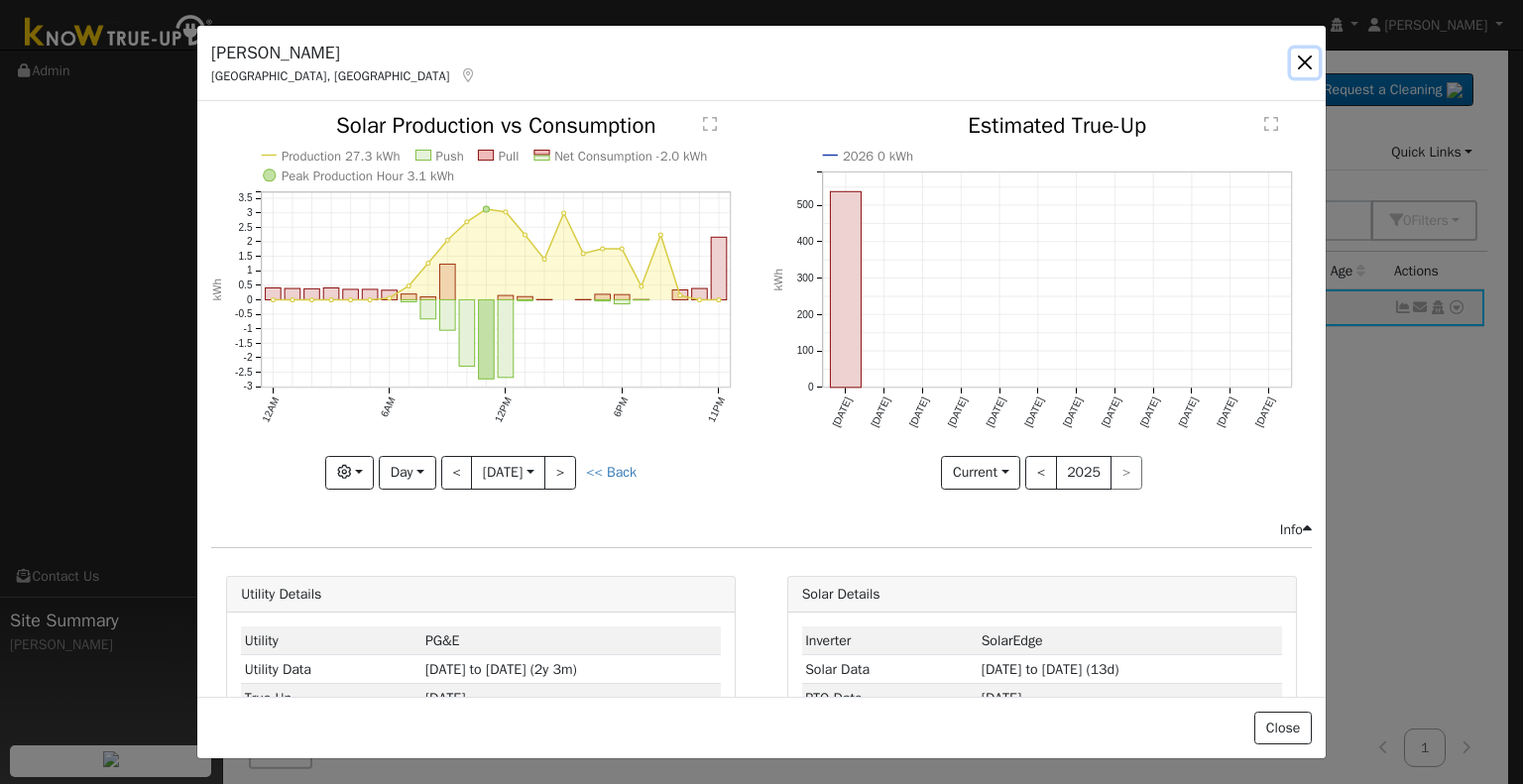 click at bounding box center [1305, 62] 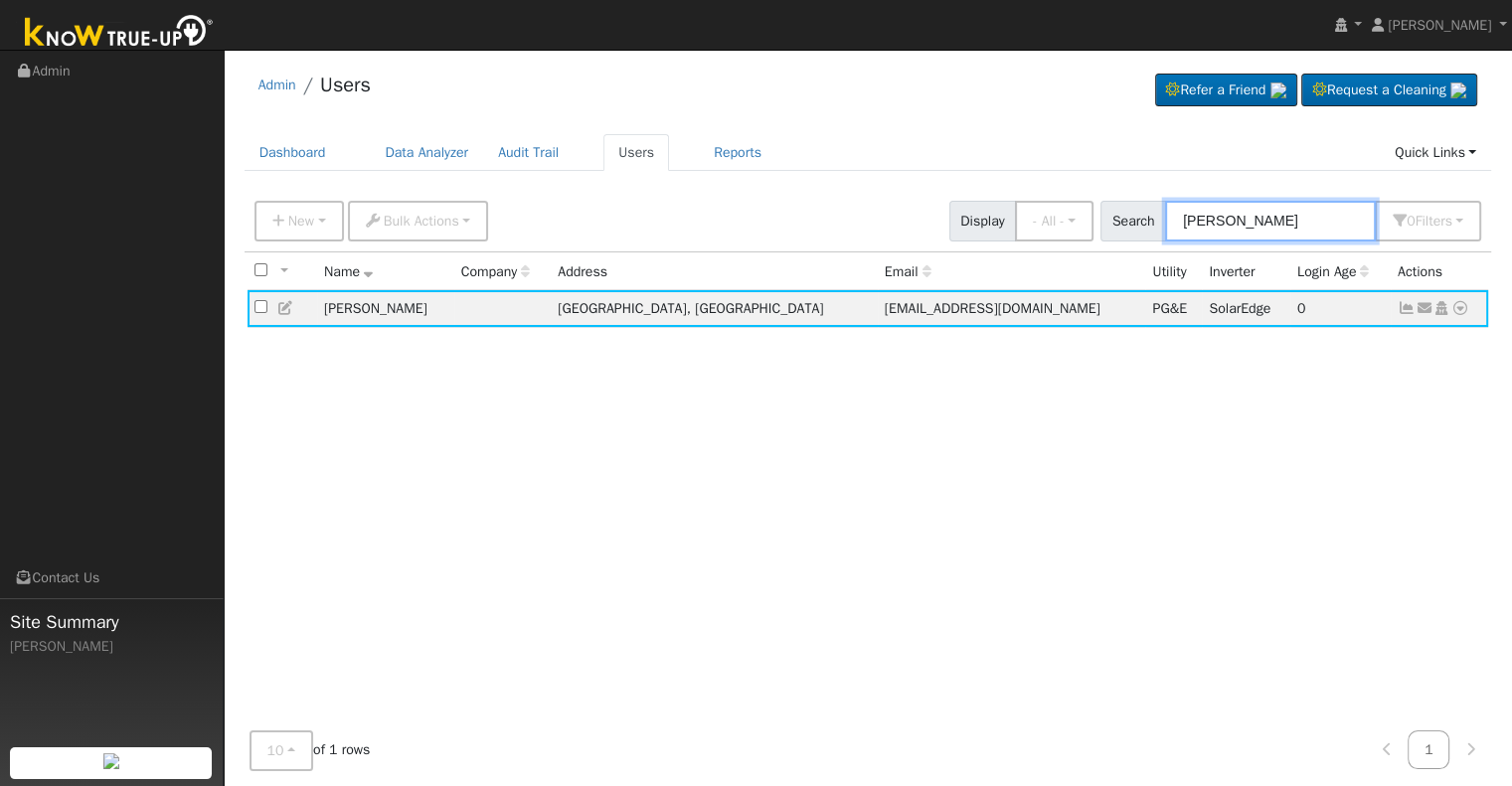 drag, startPoint x: 1341, startPoint y: 217, endPoint x: 1082, endPoint y: 244, distance: 260.40353 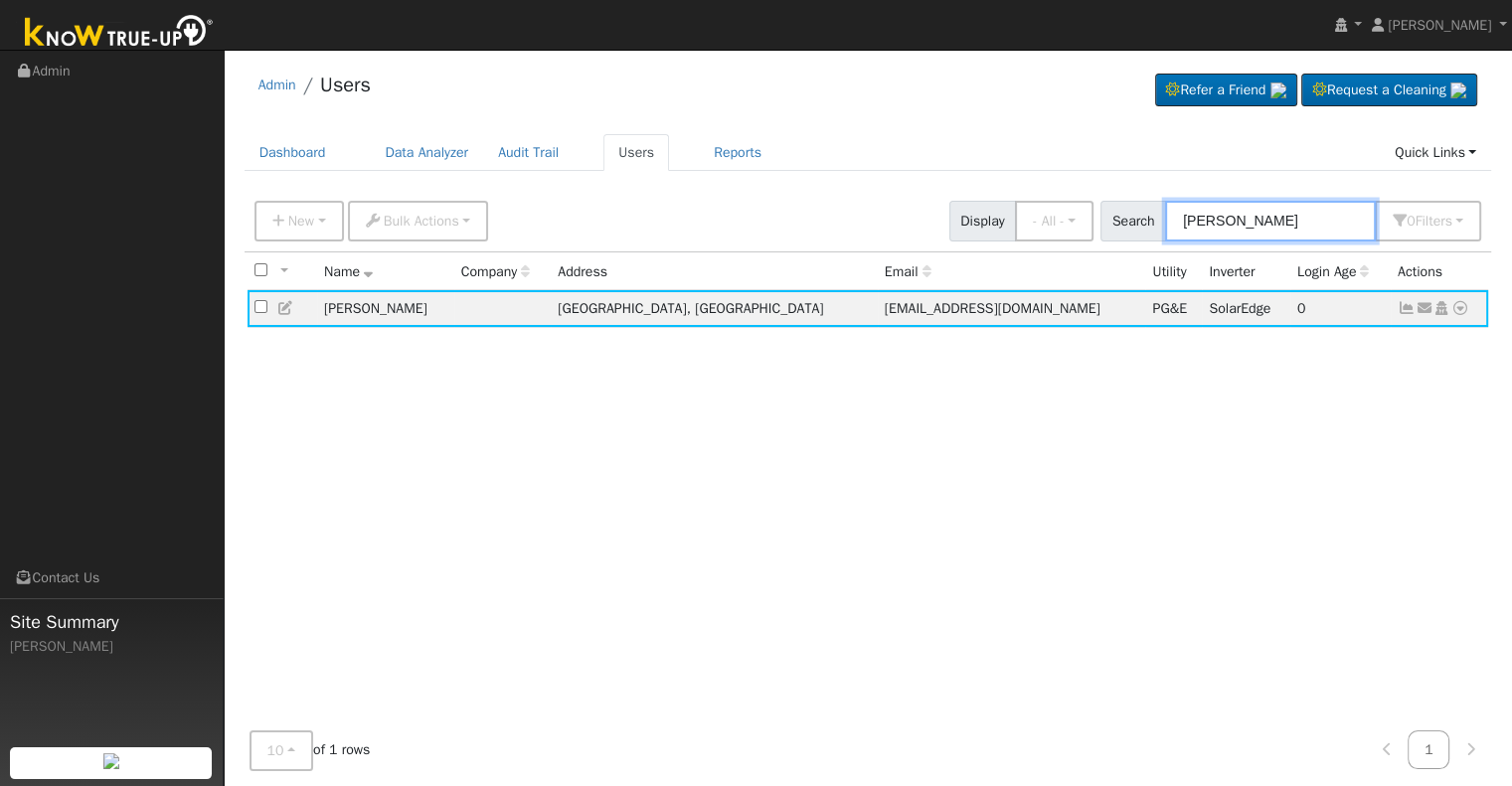 paste on "[PERSON_NAME] & [PERSON_NAME]" 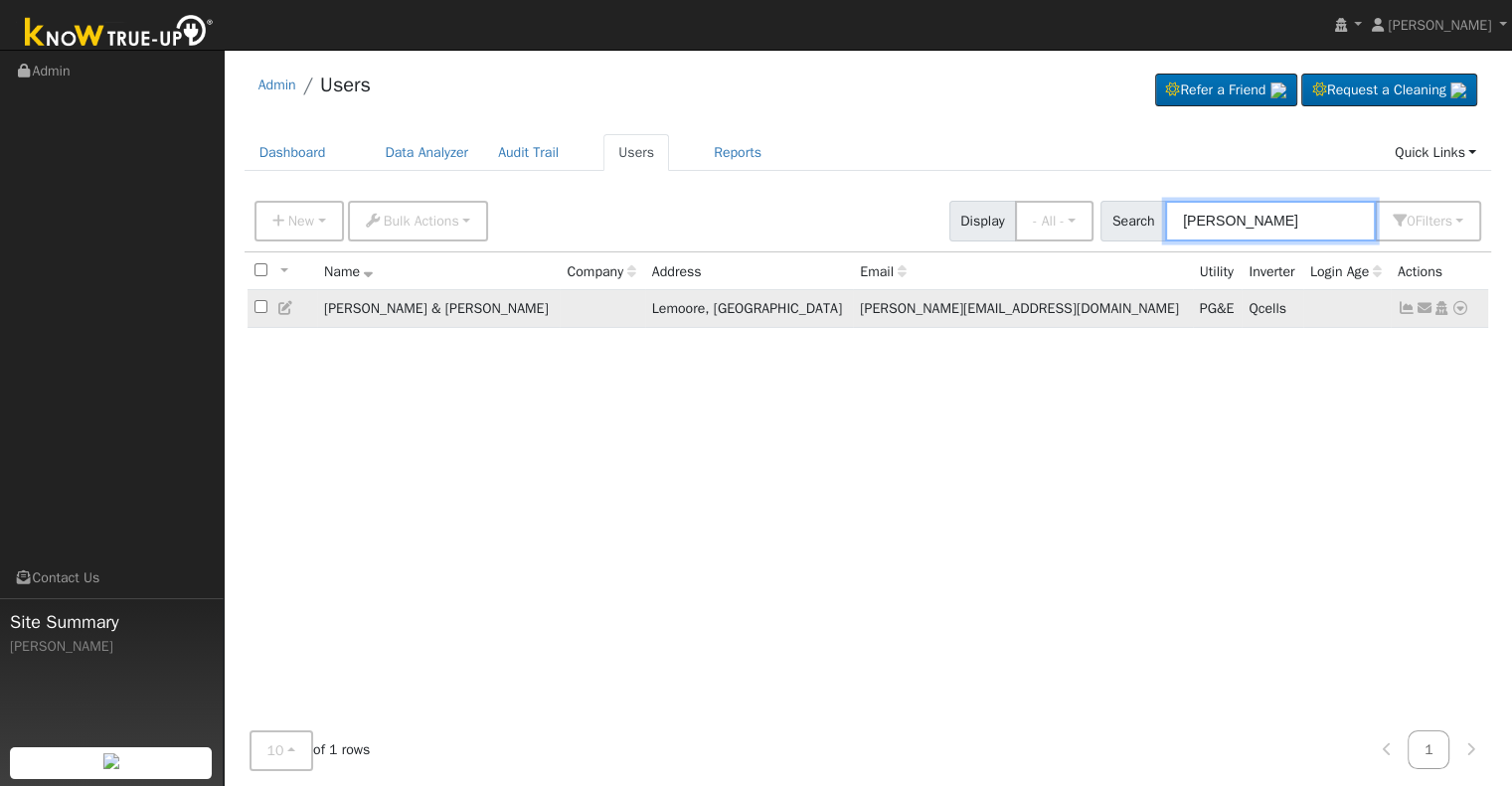 type on "[PERSON_NAME]" 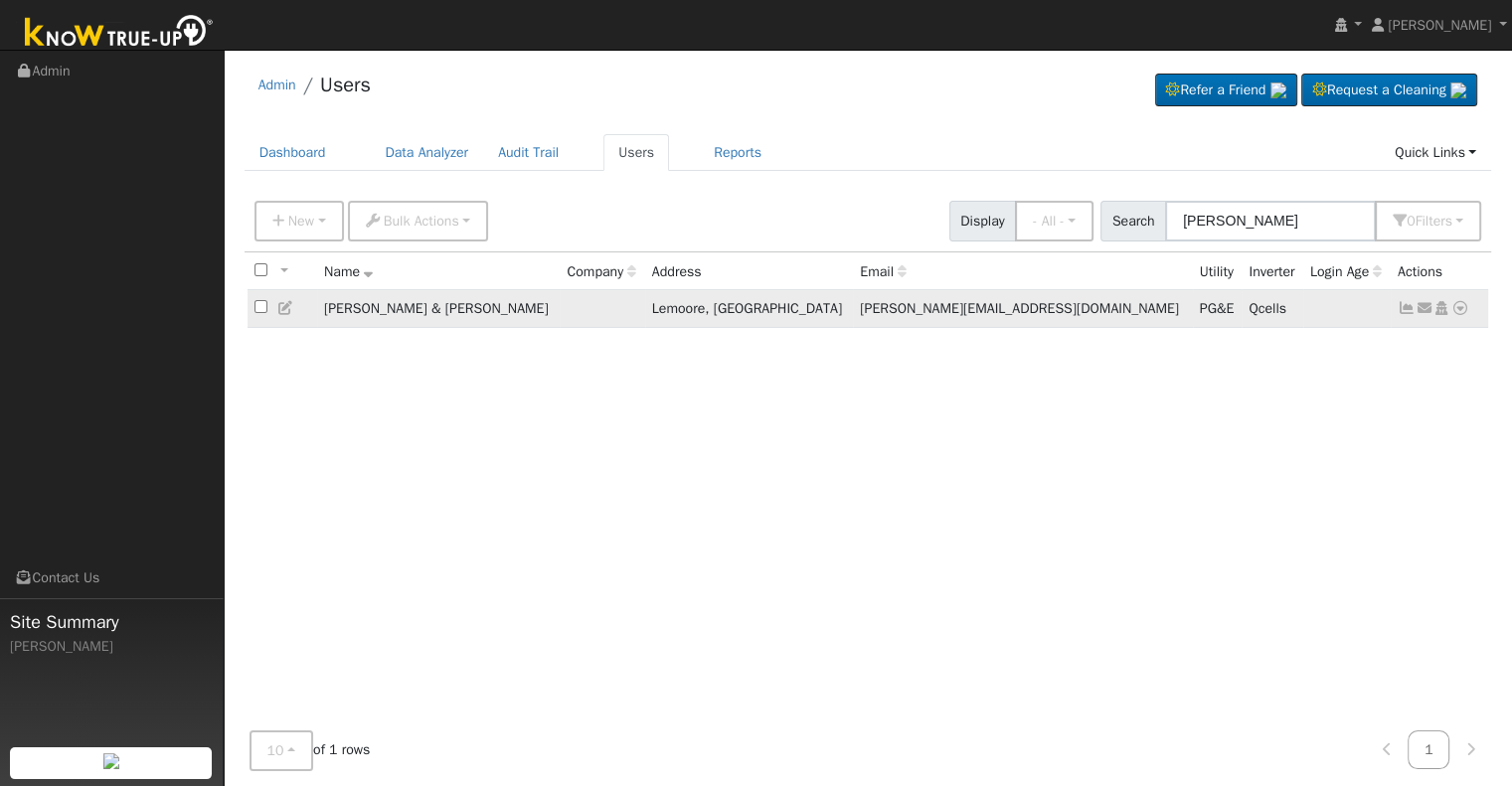 click at bounding box center [1407, 308] 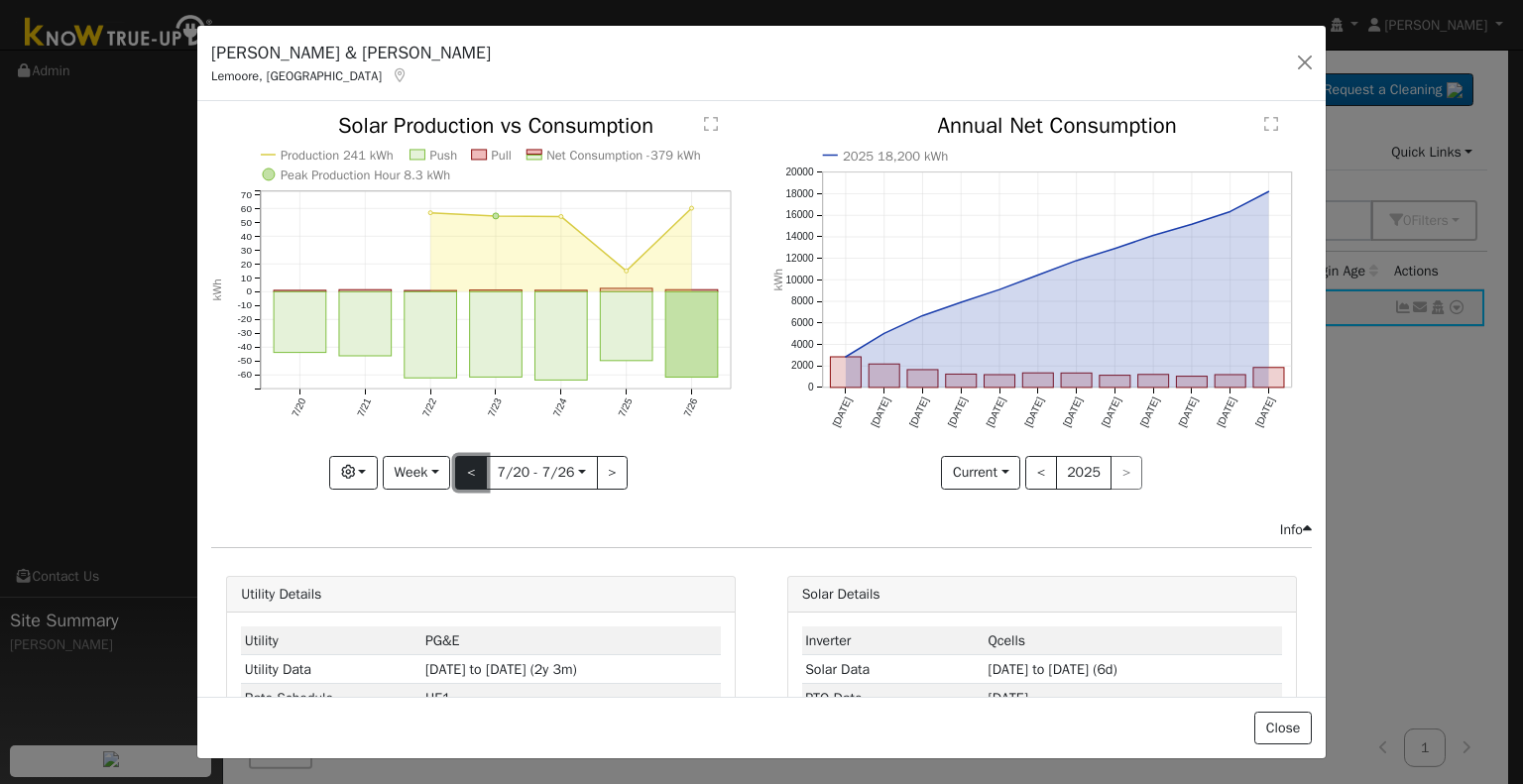 click on "<" at bounding box center (471, 473) 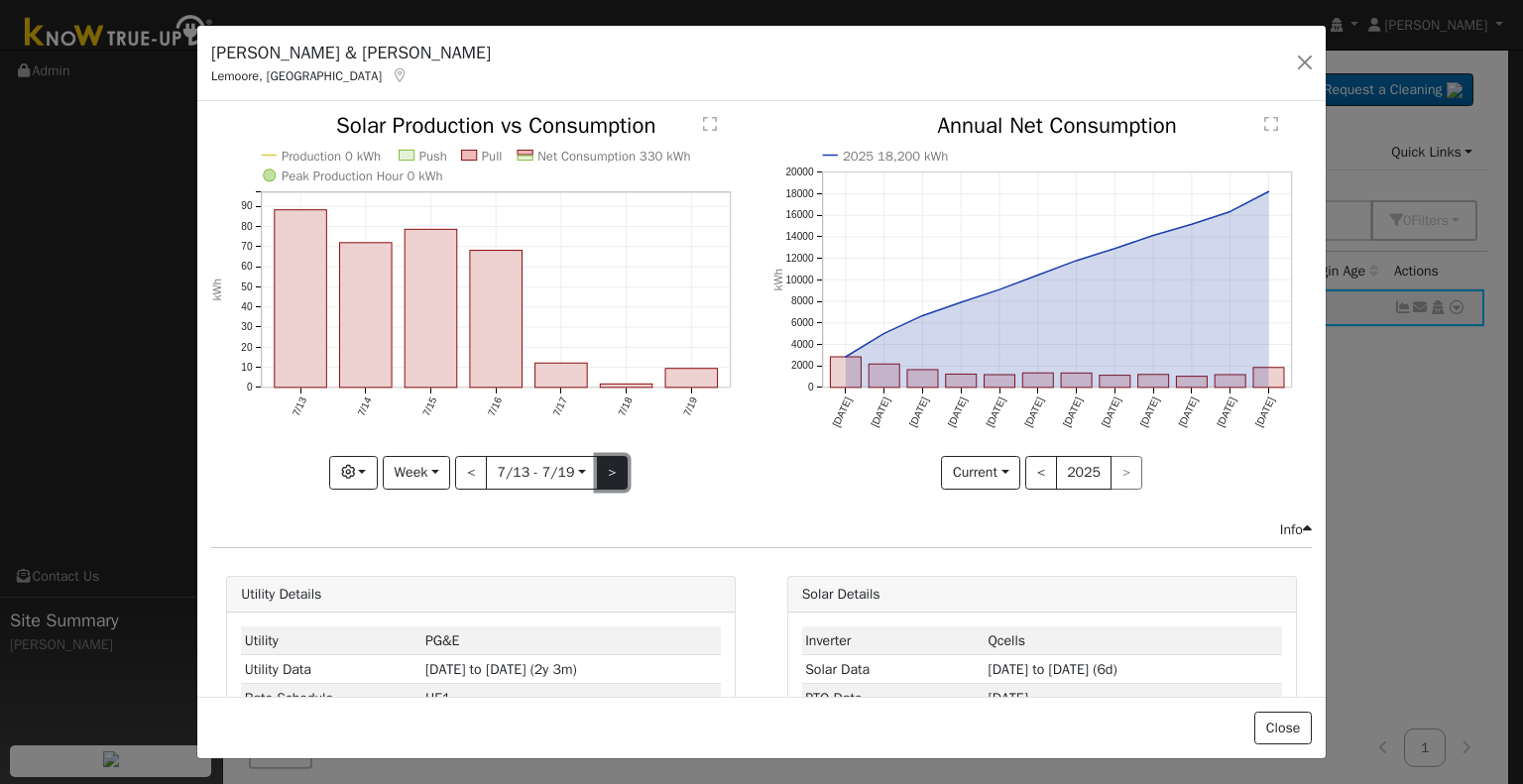 click on ">" at bounding box center [613, 473] 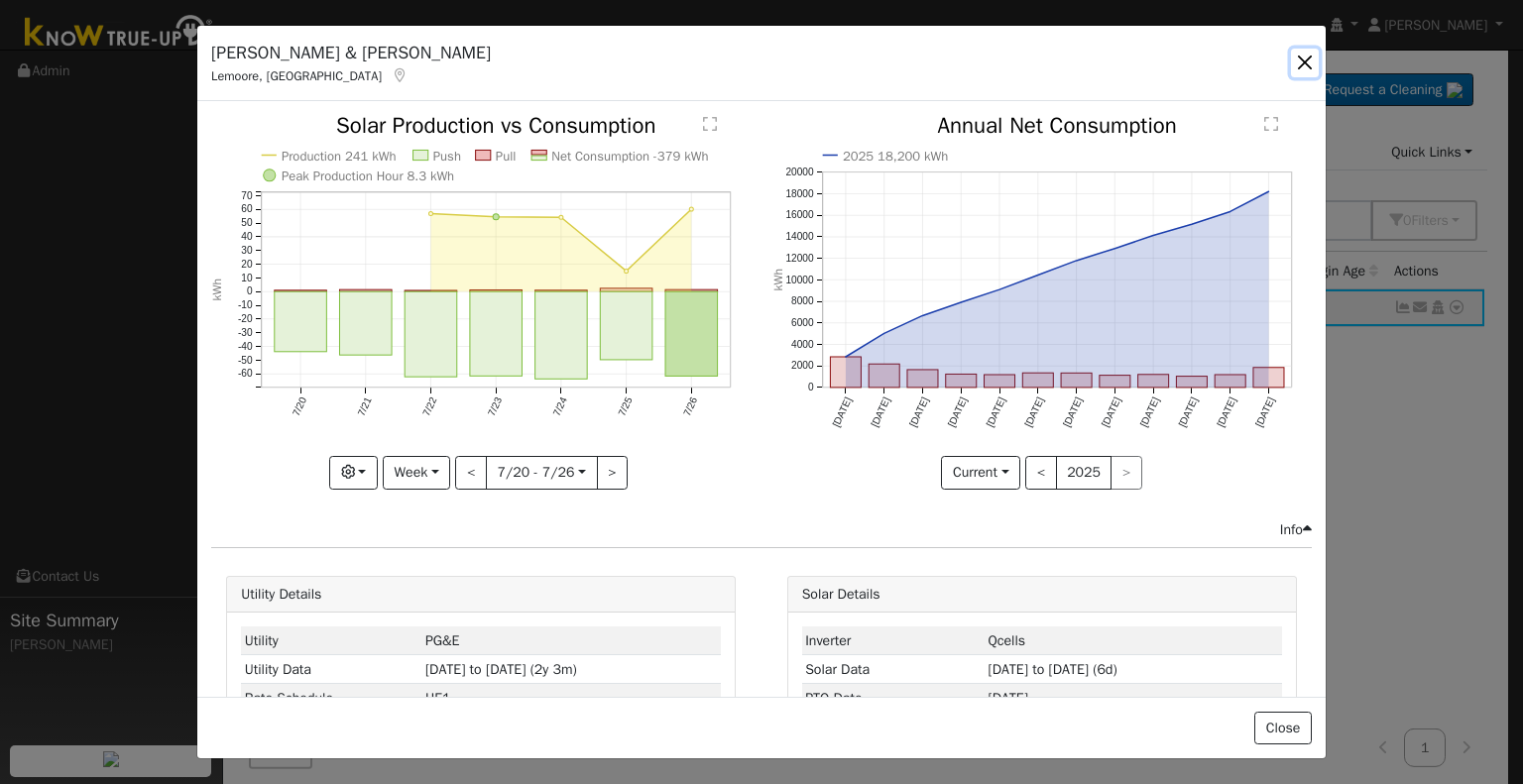 click at bounding box center (1305, 62) 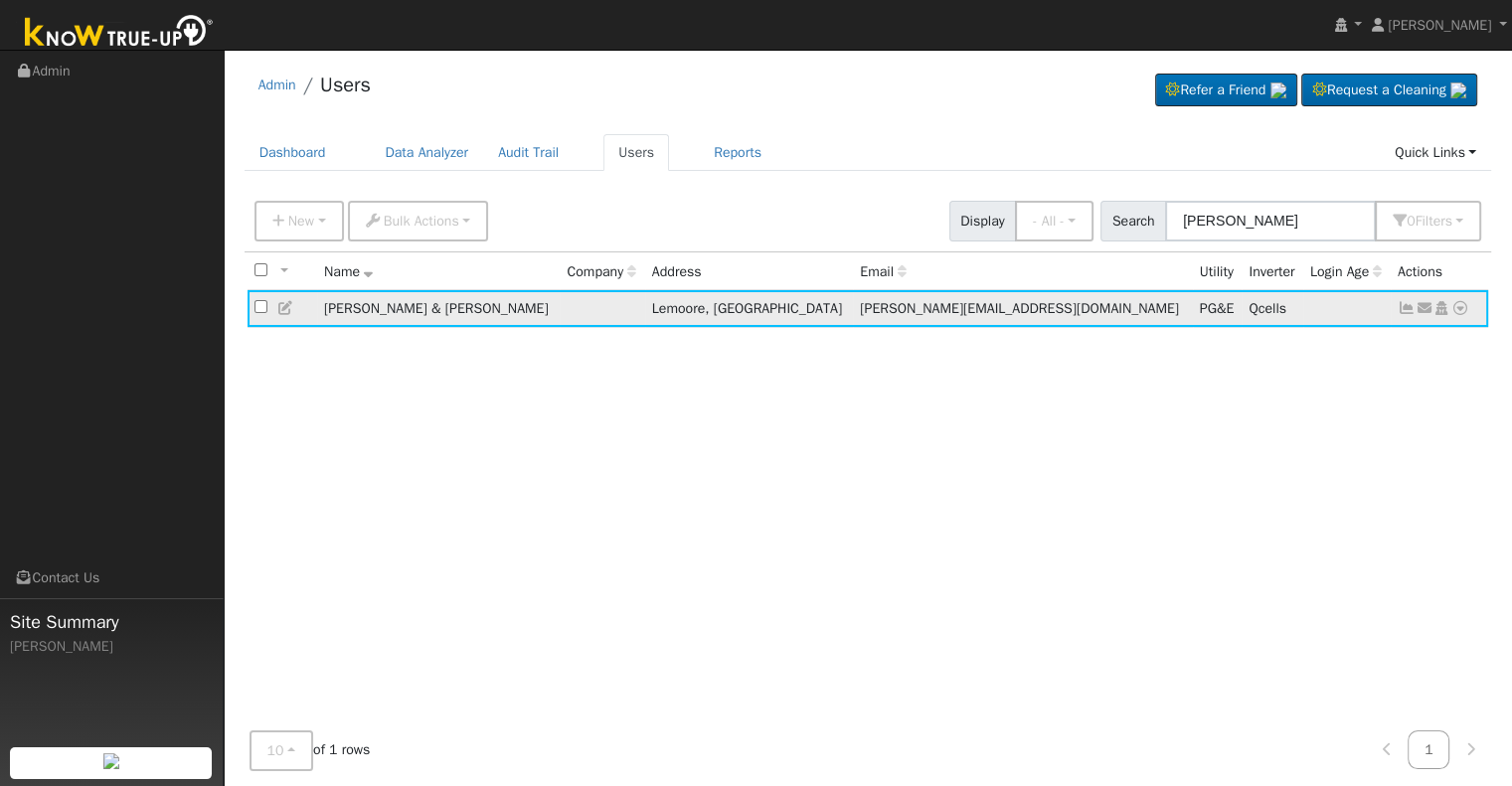 click at bounding box center (1407, 308) 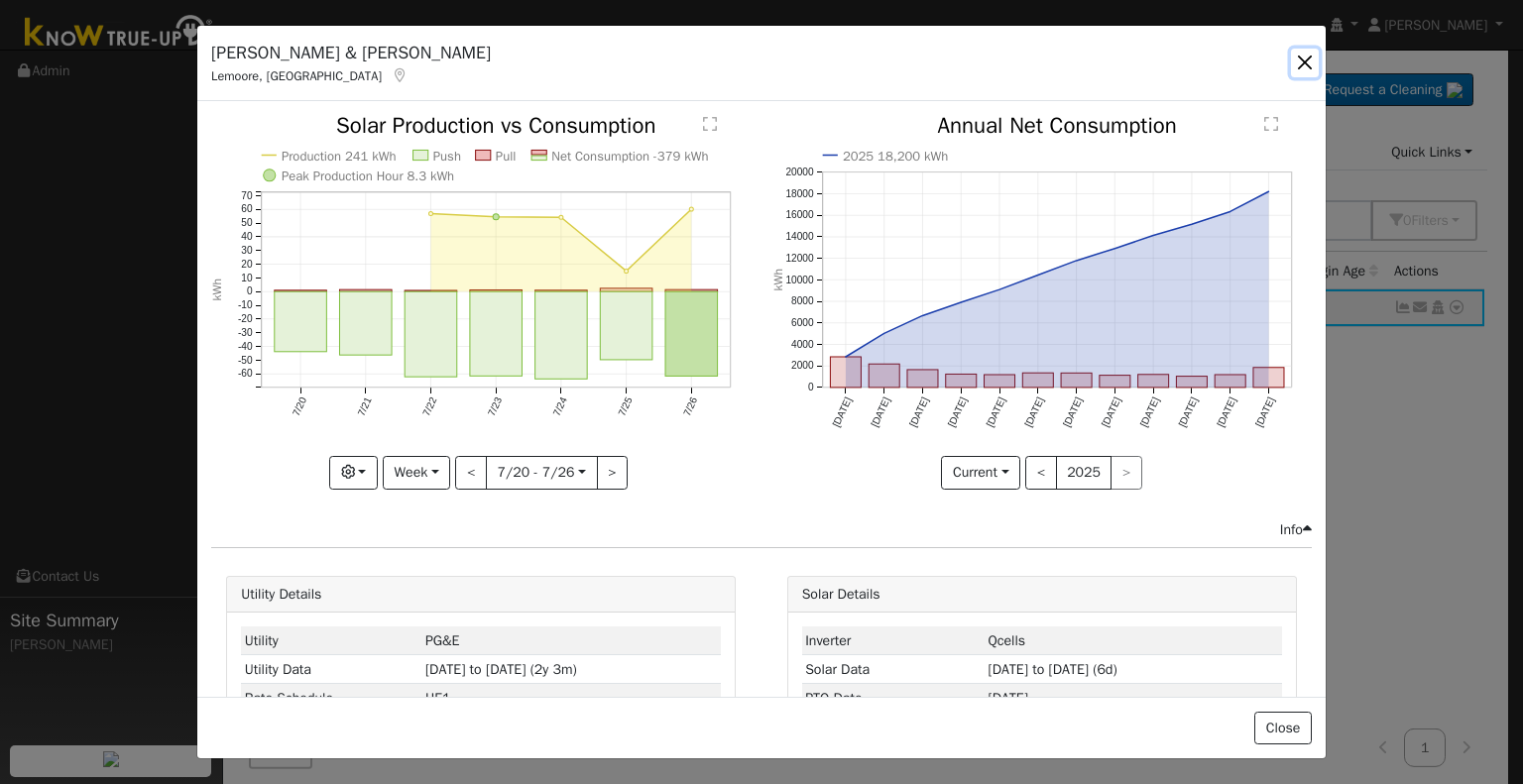 click at bounding box center [1305, 62] 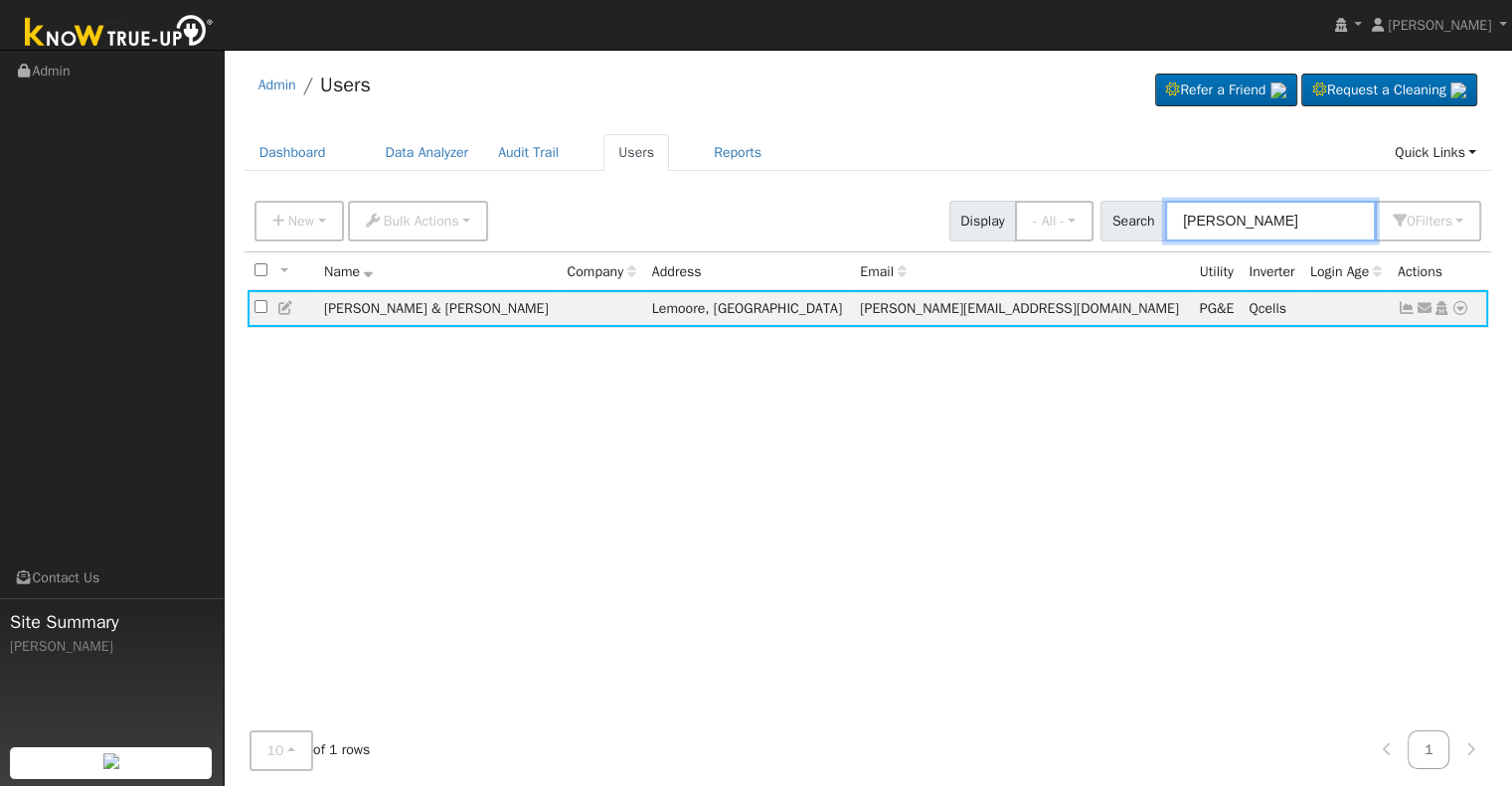 drag, startPoint x: 1272, startPoint y: 220, endPoint x: 1114, endPoint y: 204, distance: 158.80806 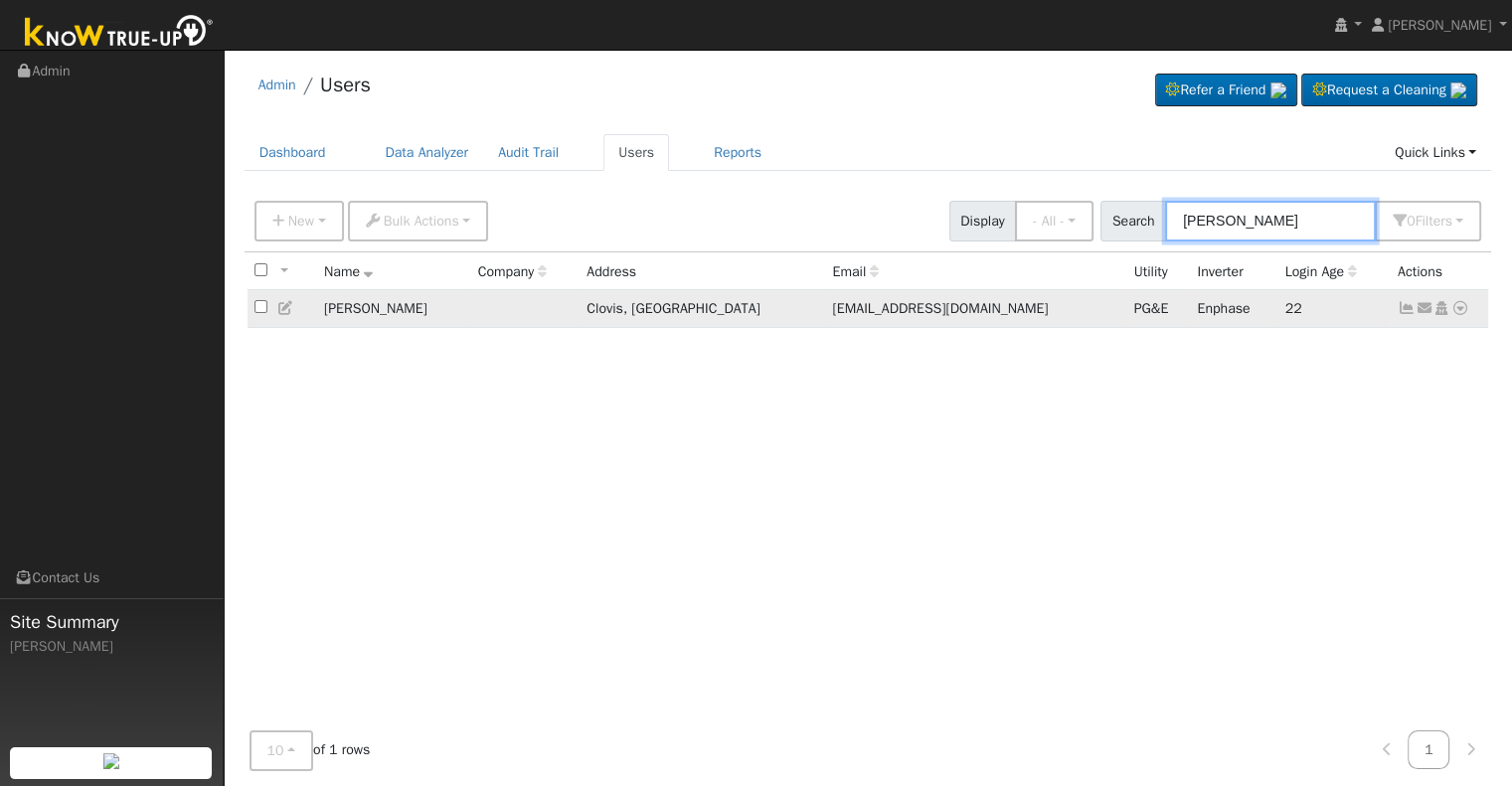 type on "[PERSON_NAME]" 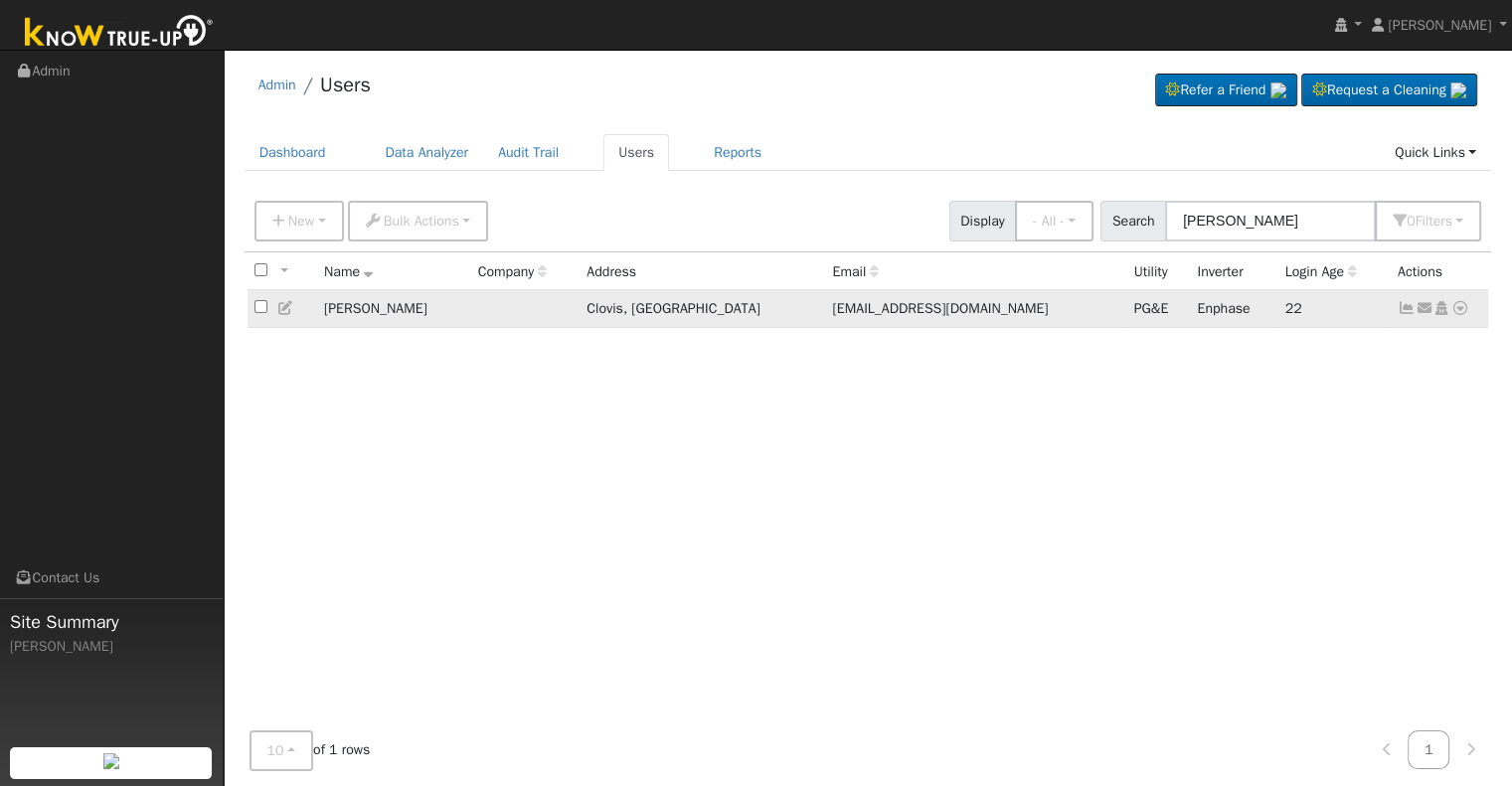 click at bounding box center [1407, 308] 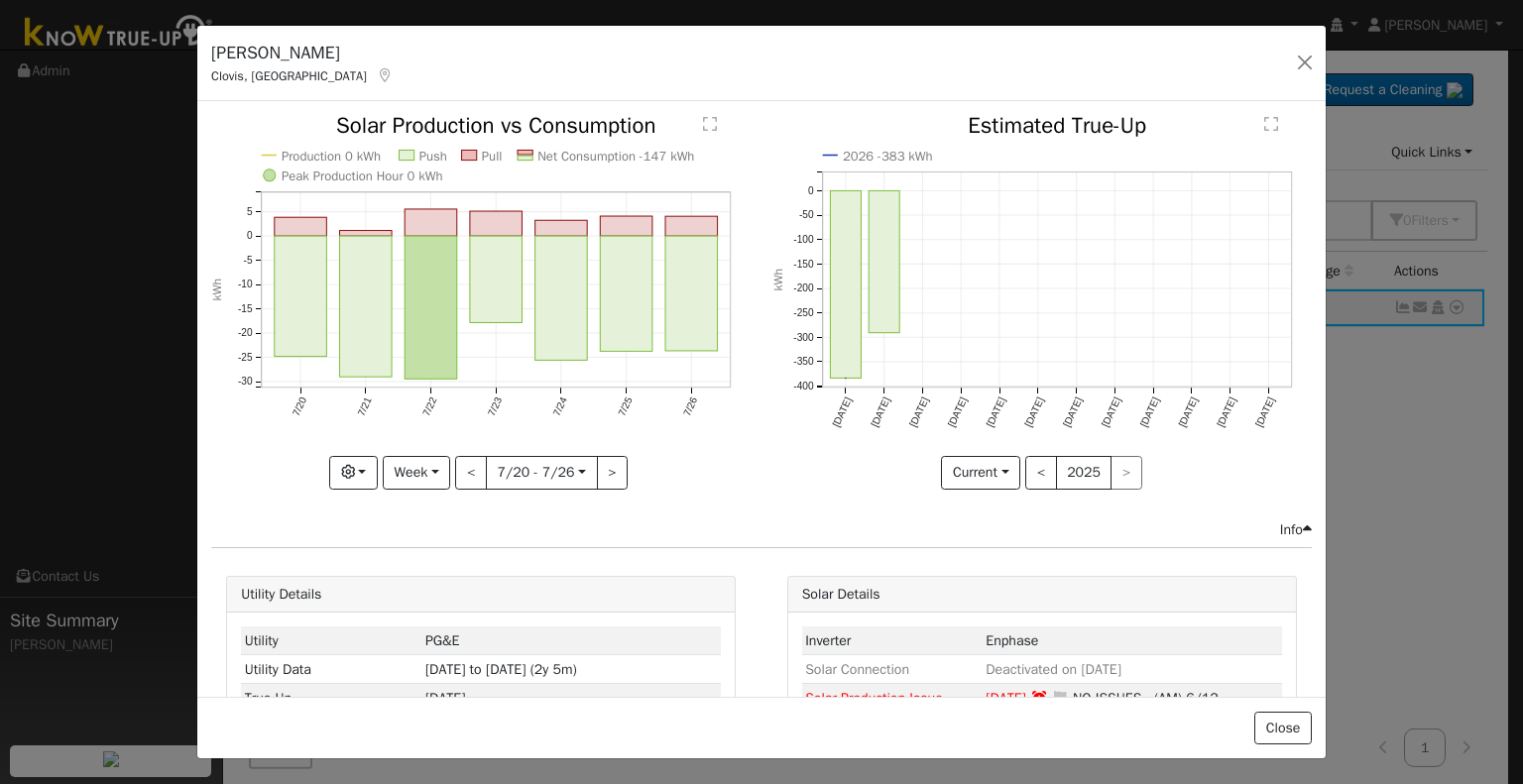click 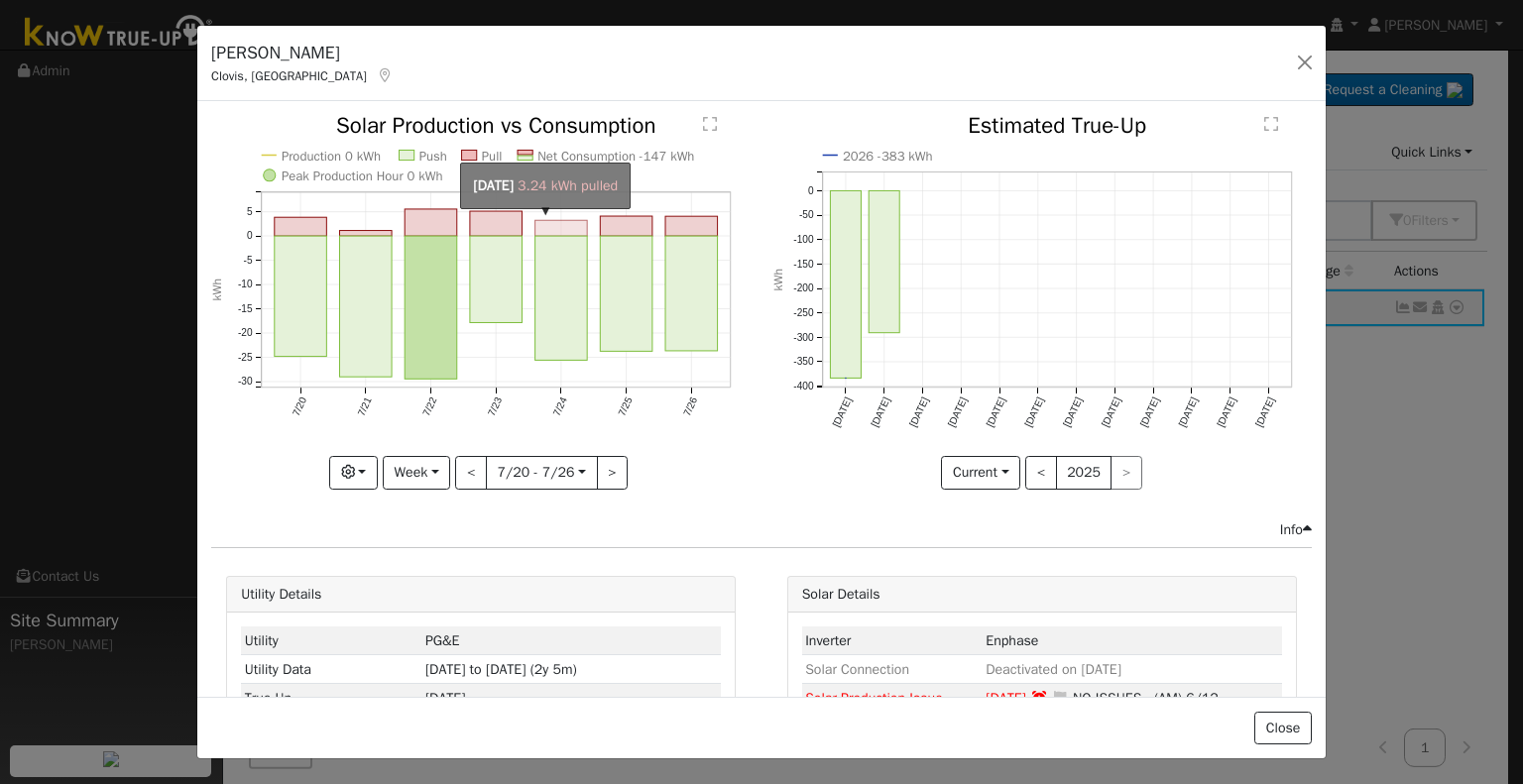 click on "onclick=""" 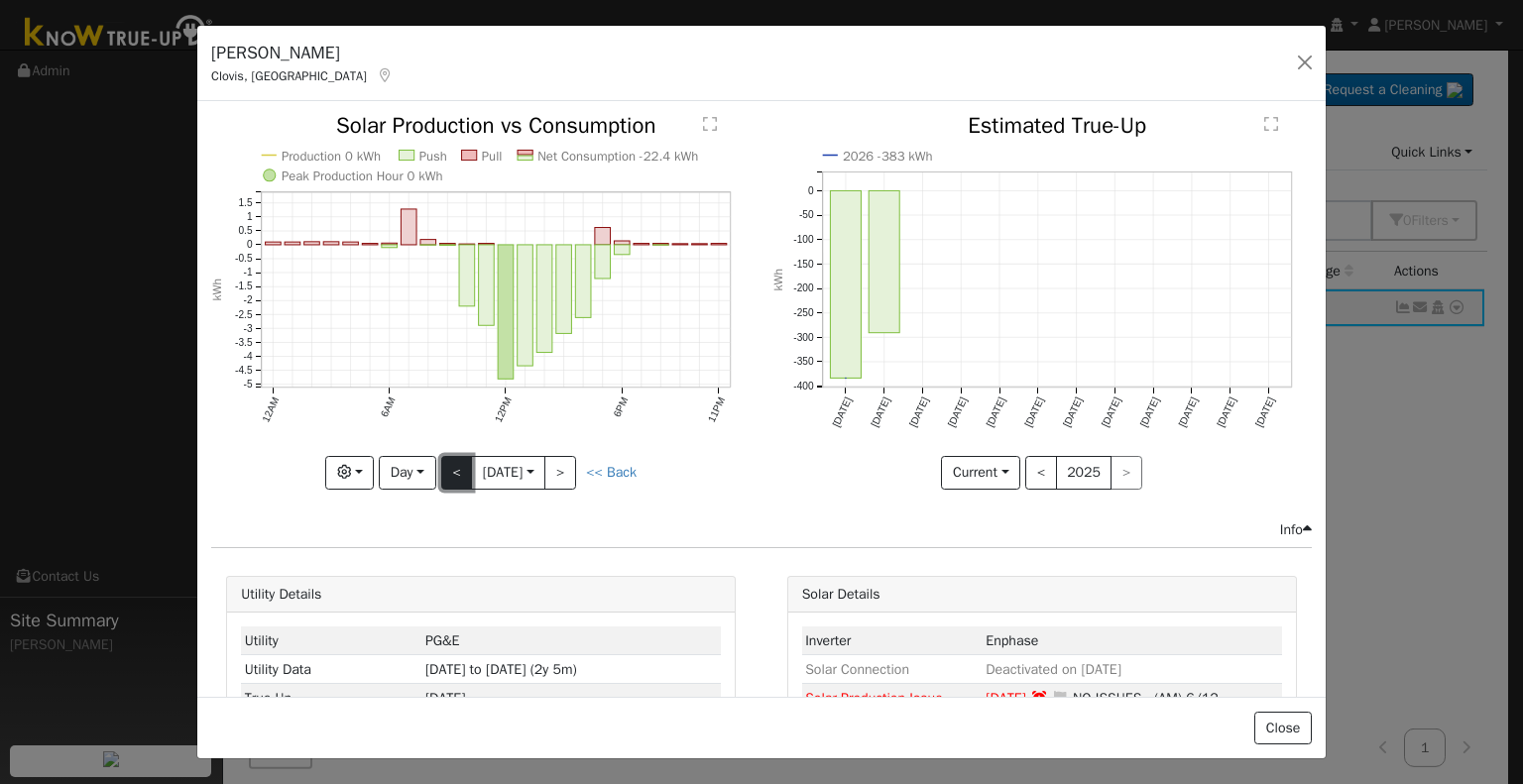 click on "<" at bounding box center [457, 473] 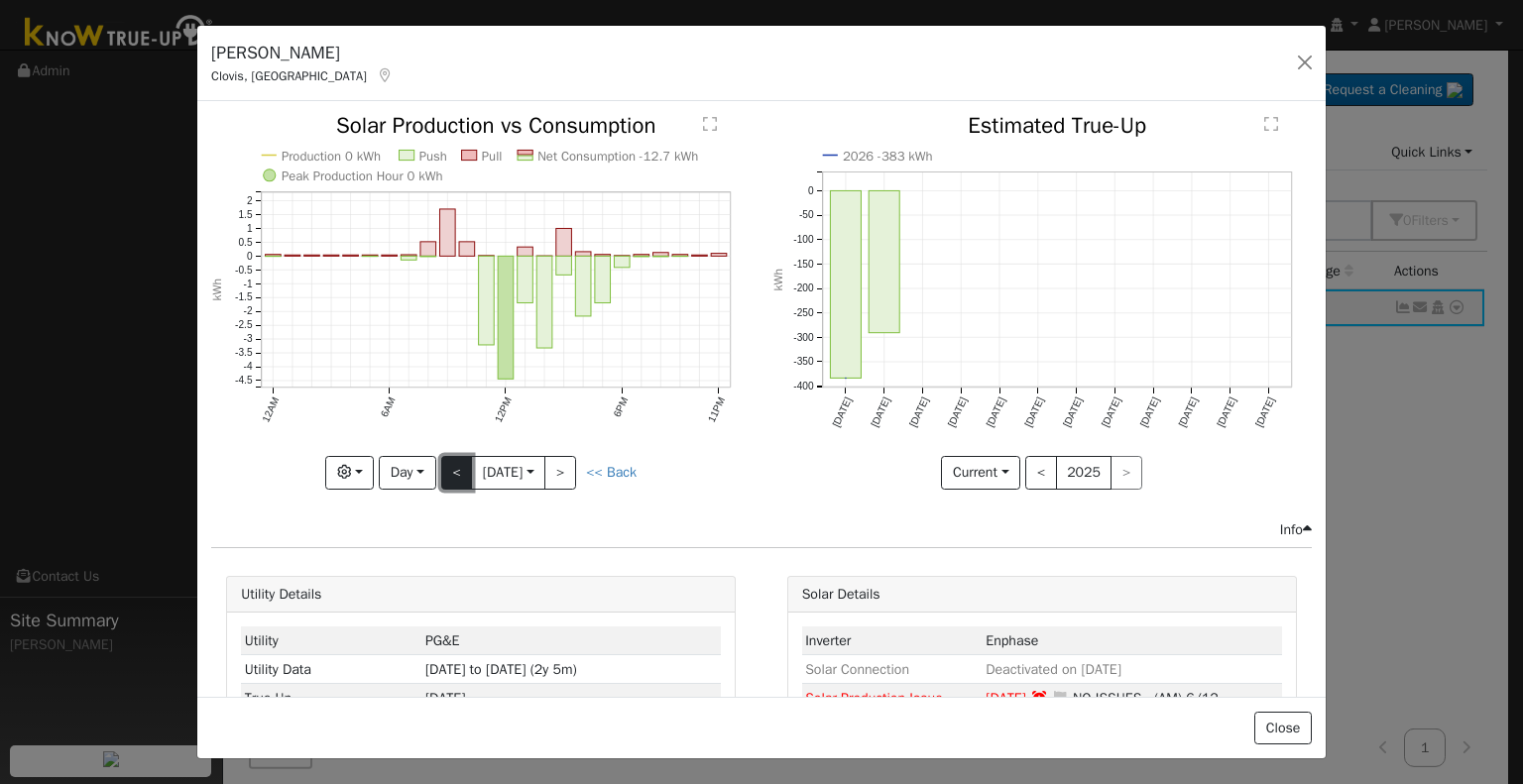 click on "<" at bounding box center [457, 473] 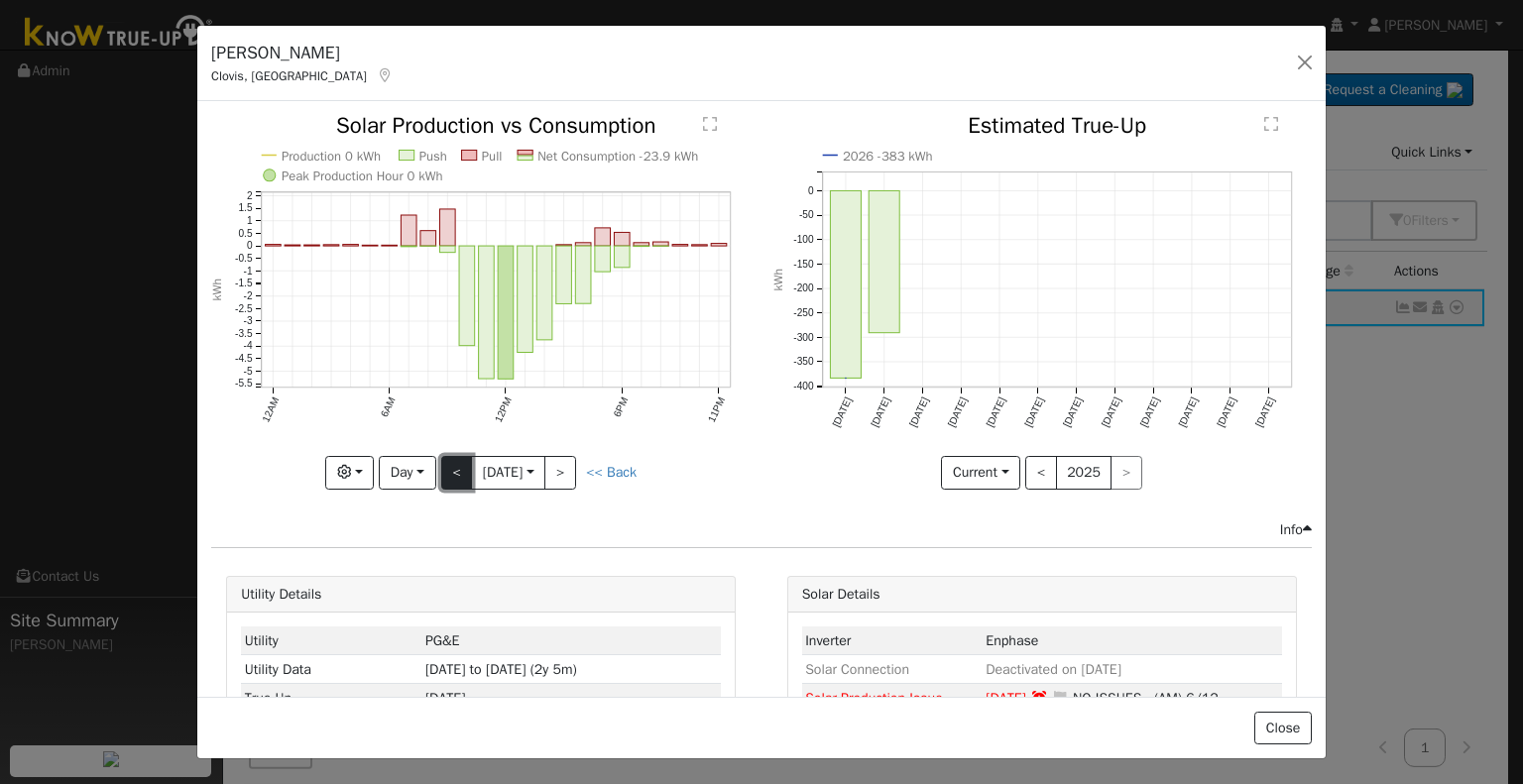 click on "<" at bounding box center (457, 473) 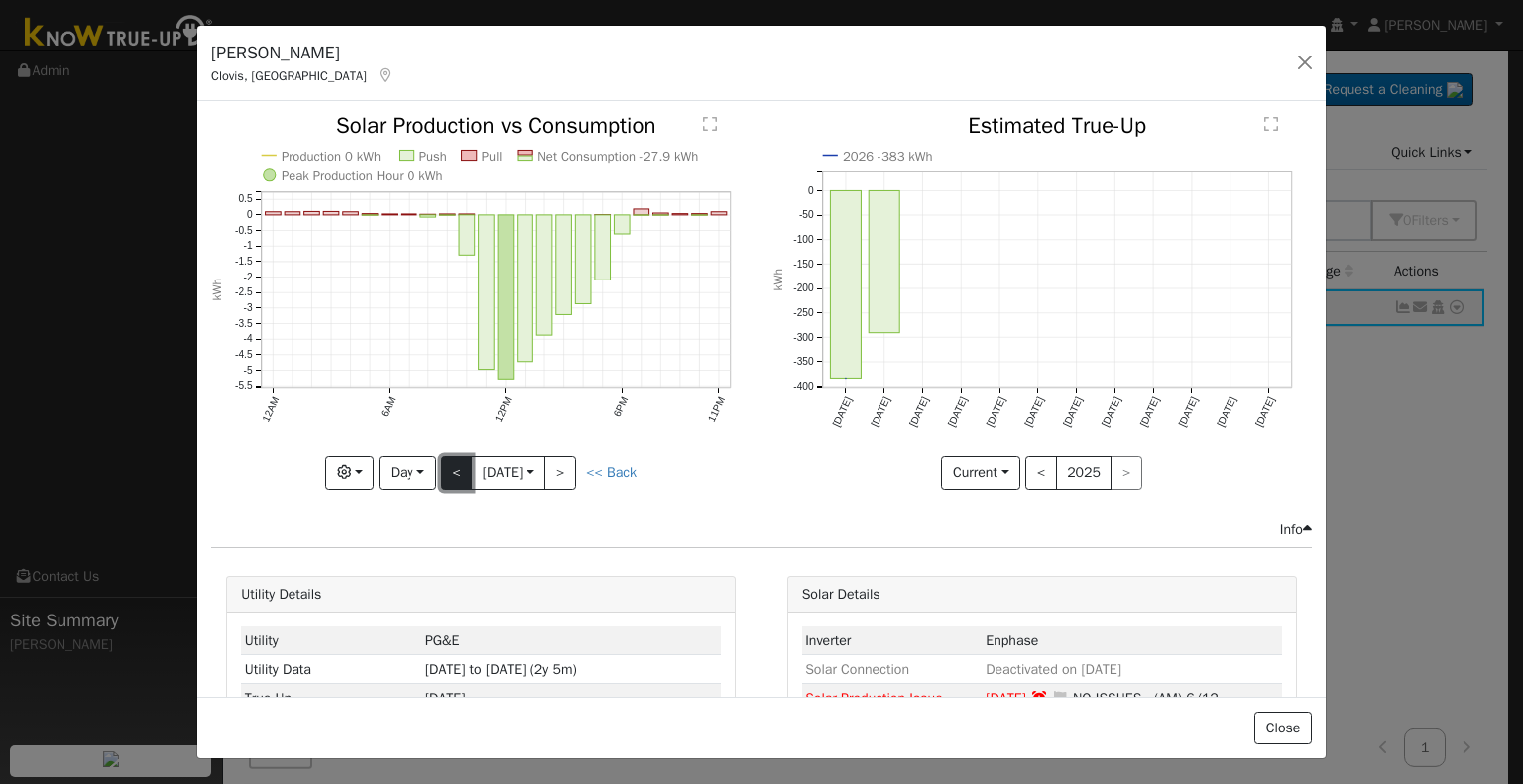 click on "<" at bounding box center (457, 473) 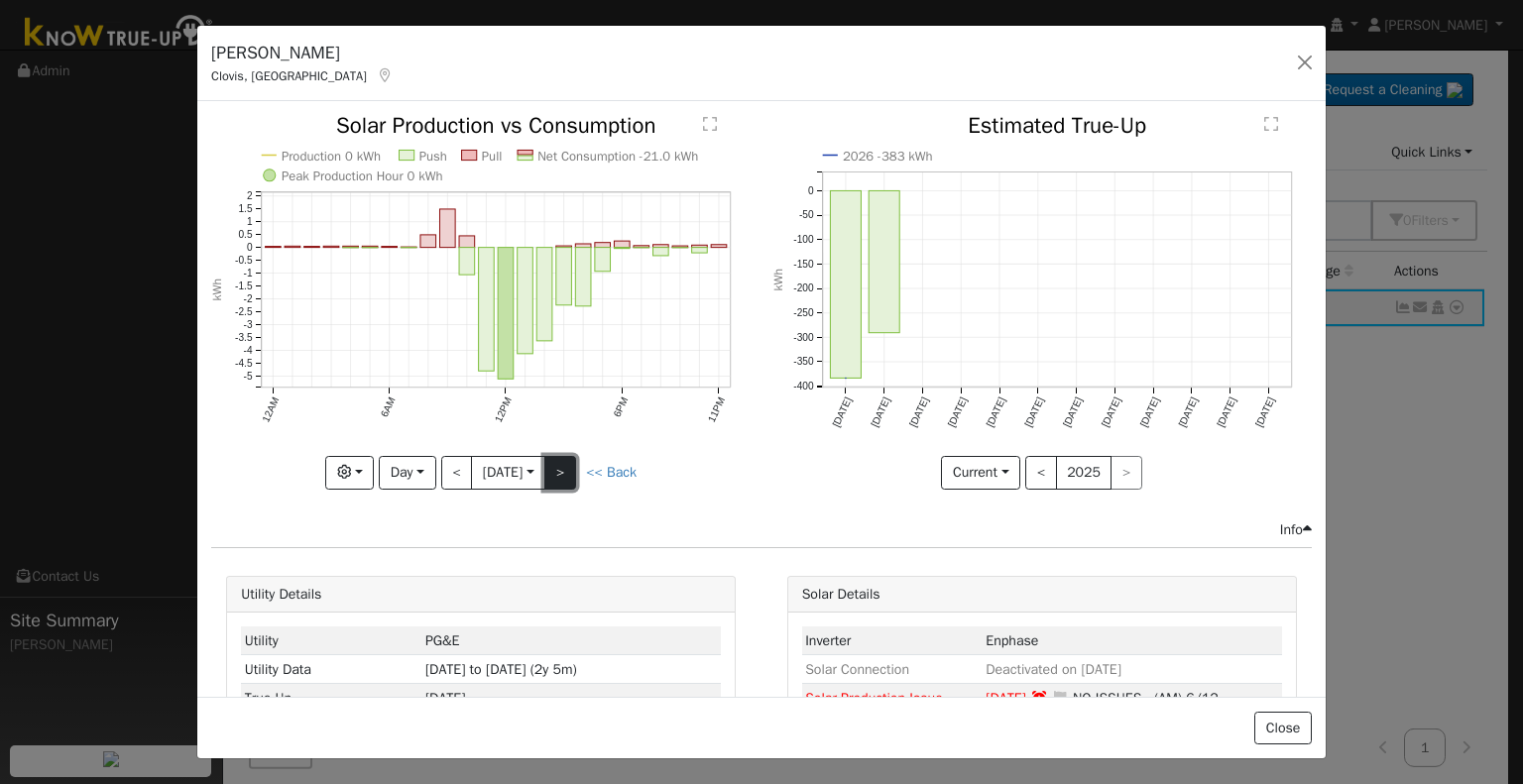 click on ">" at bounding box center (560, 473) 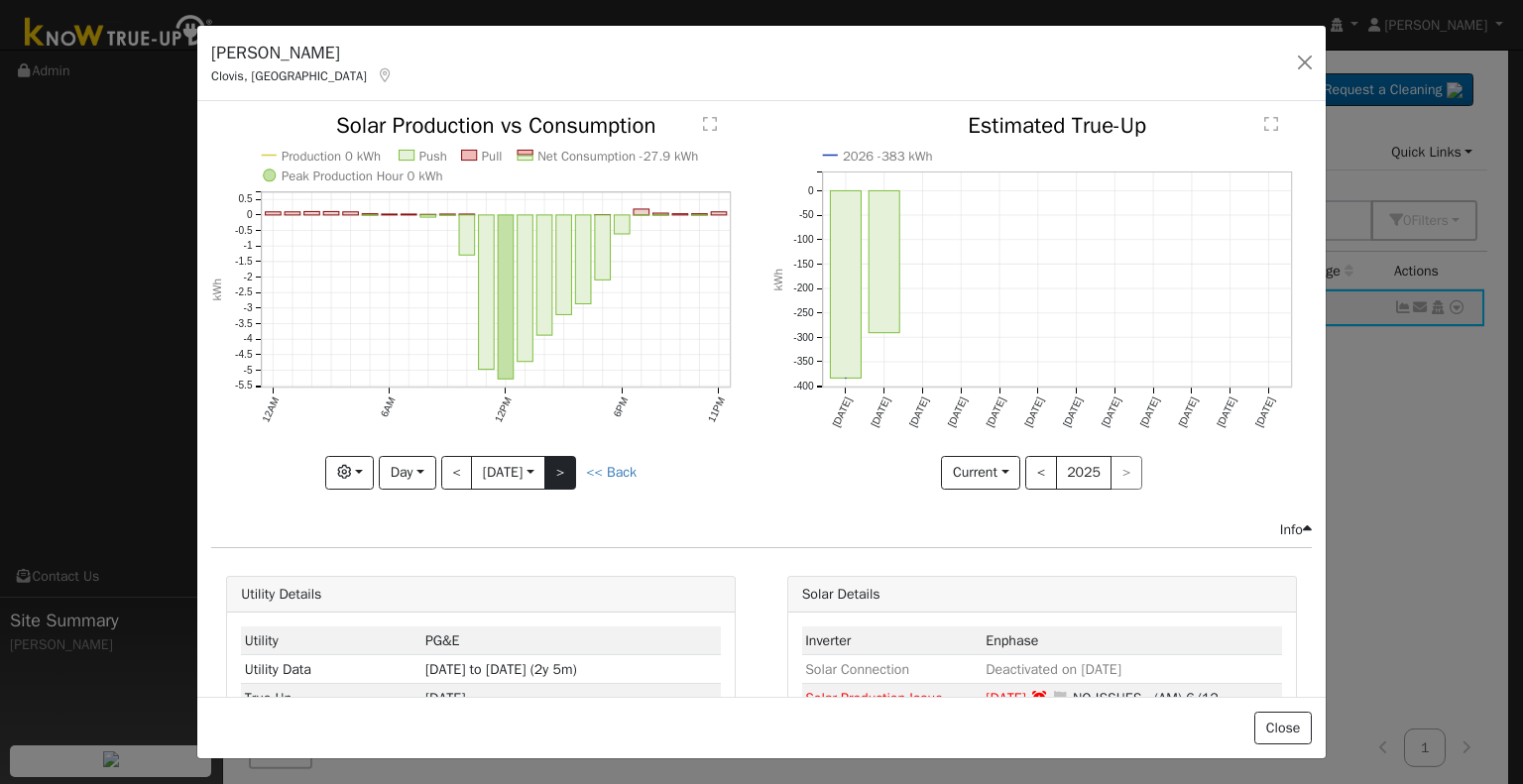 click at bounding box center [481, 301] 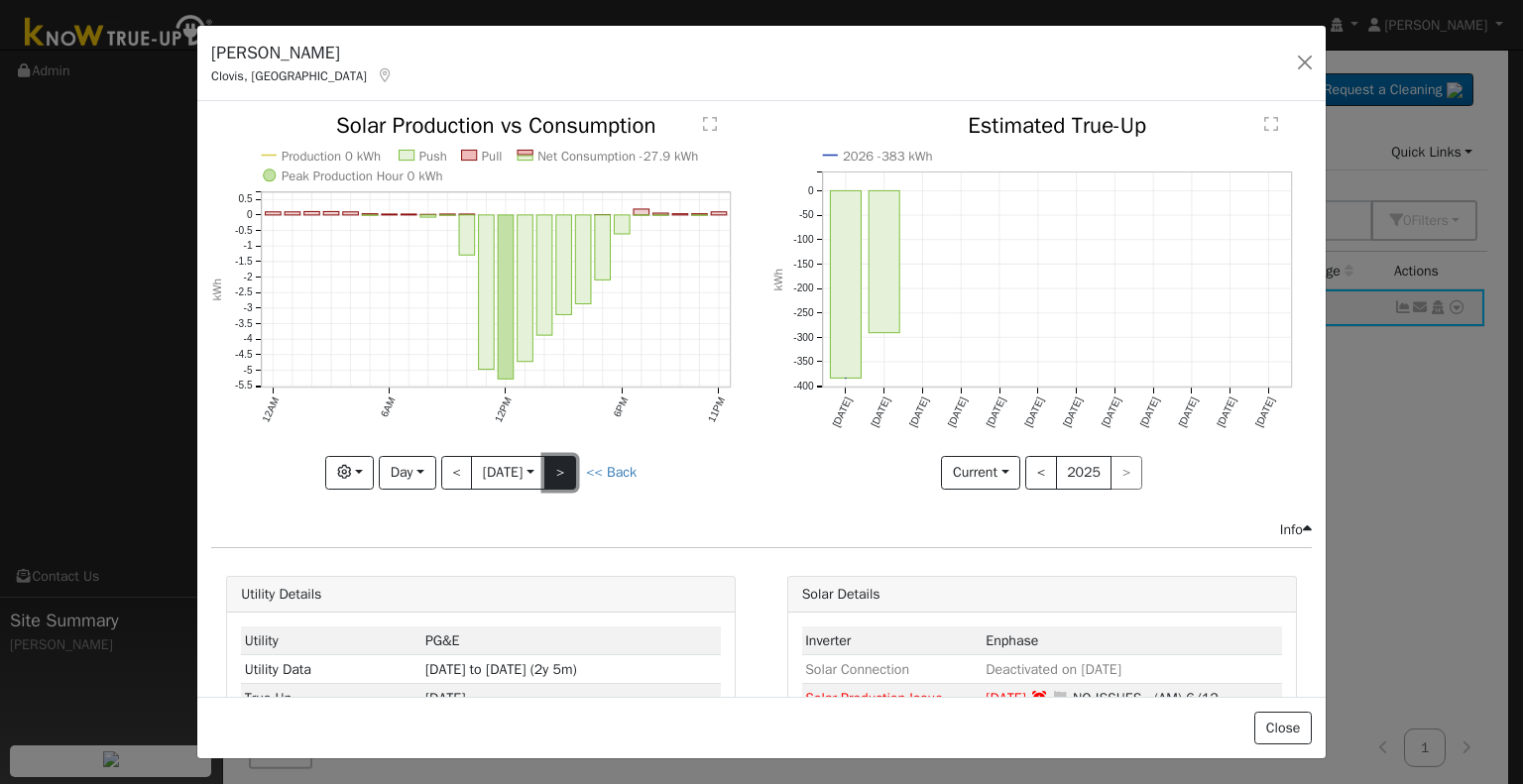 click on ">" at bounding box center (560, 473) 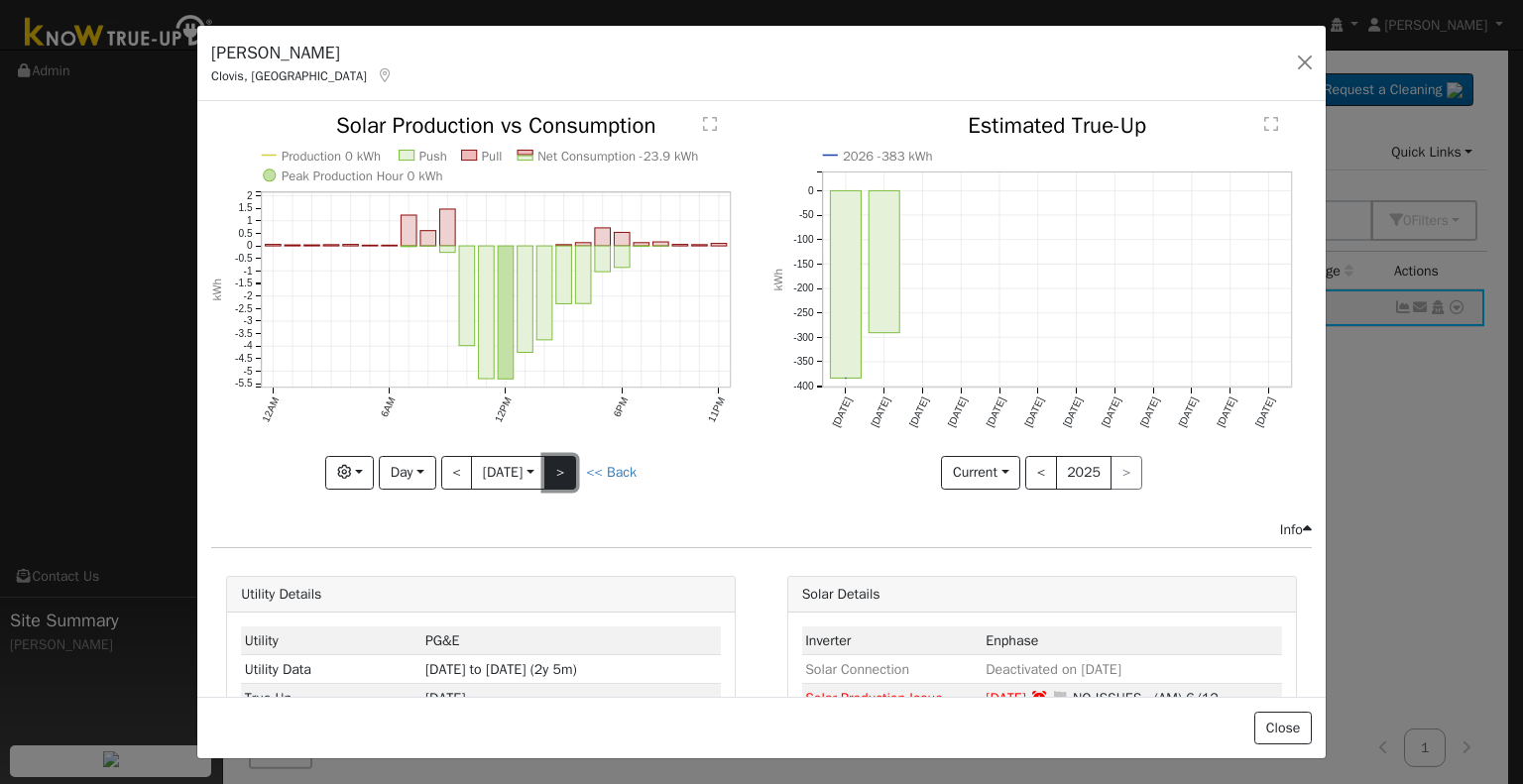 click on ">" at bounding box center [560, 473] 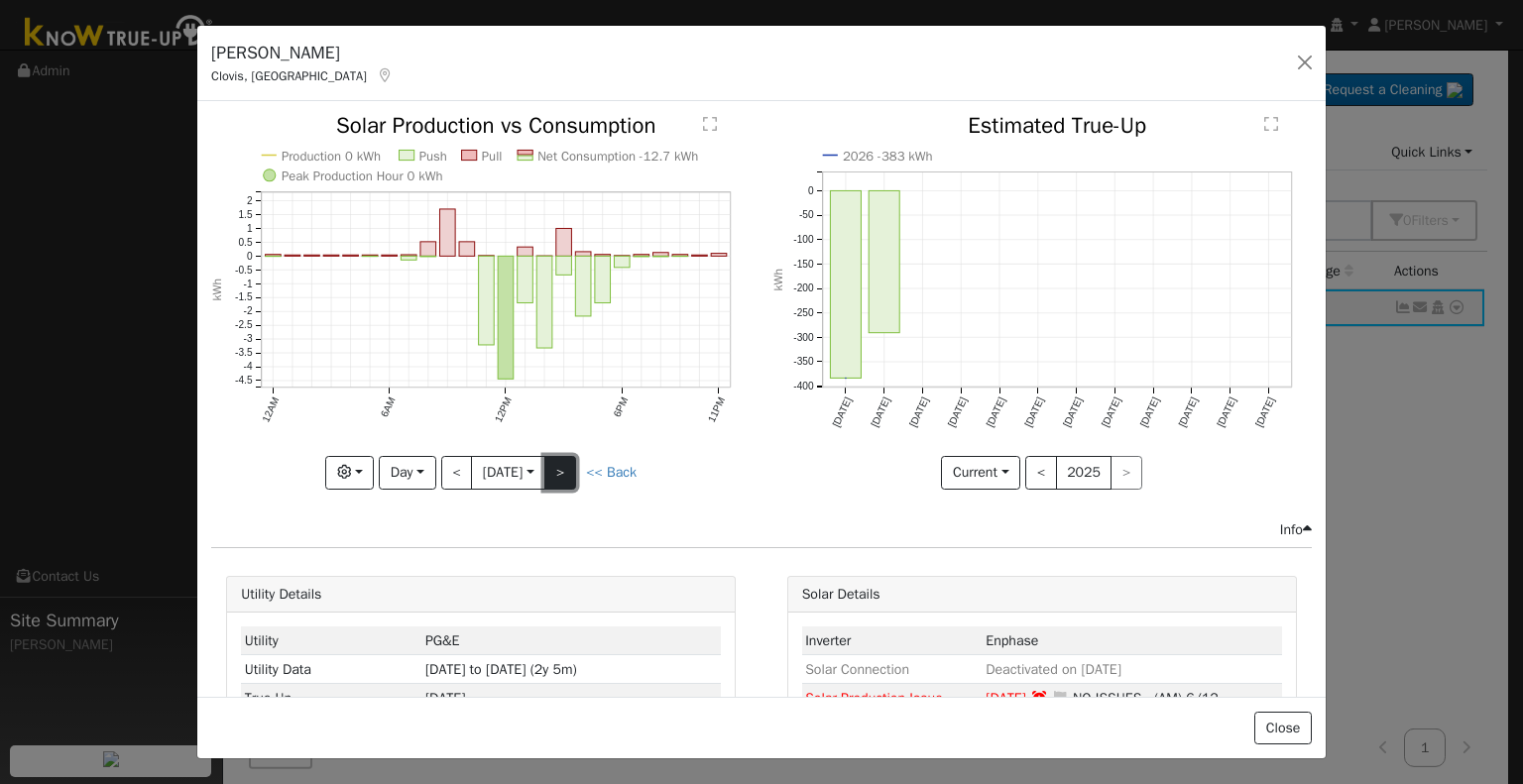 click on ">" at bounding box center (560, 473) 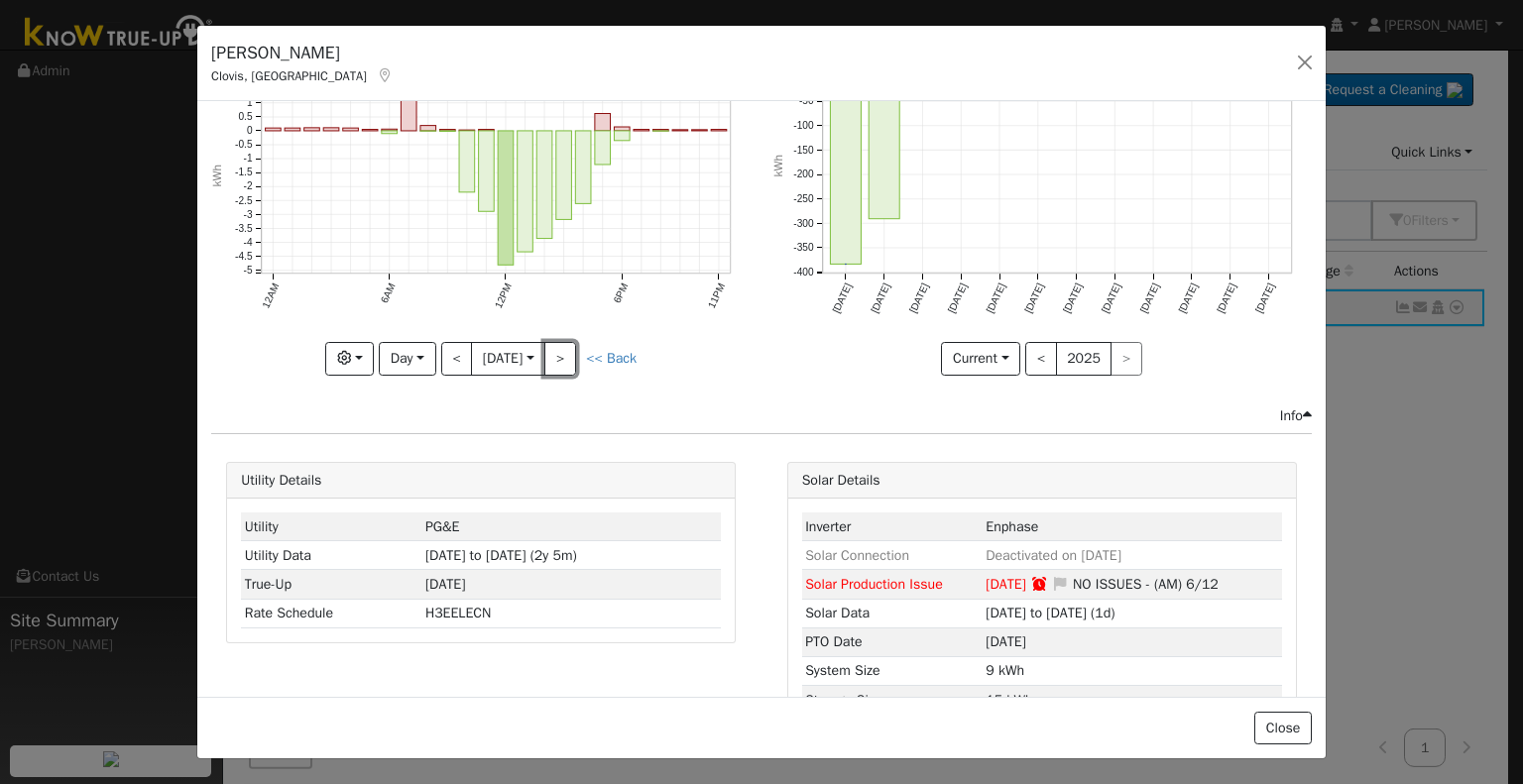 scroll, scrollTop: 166, scrollLeft: 0, axis: vertical 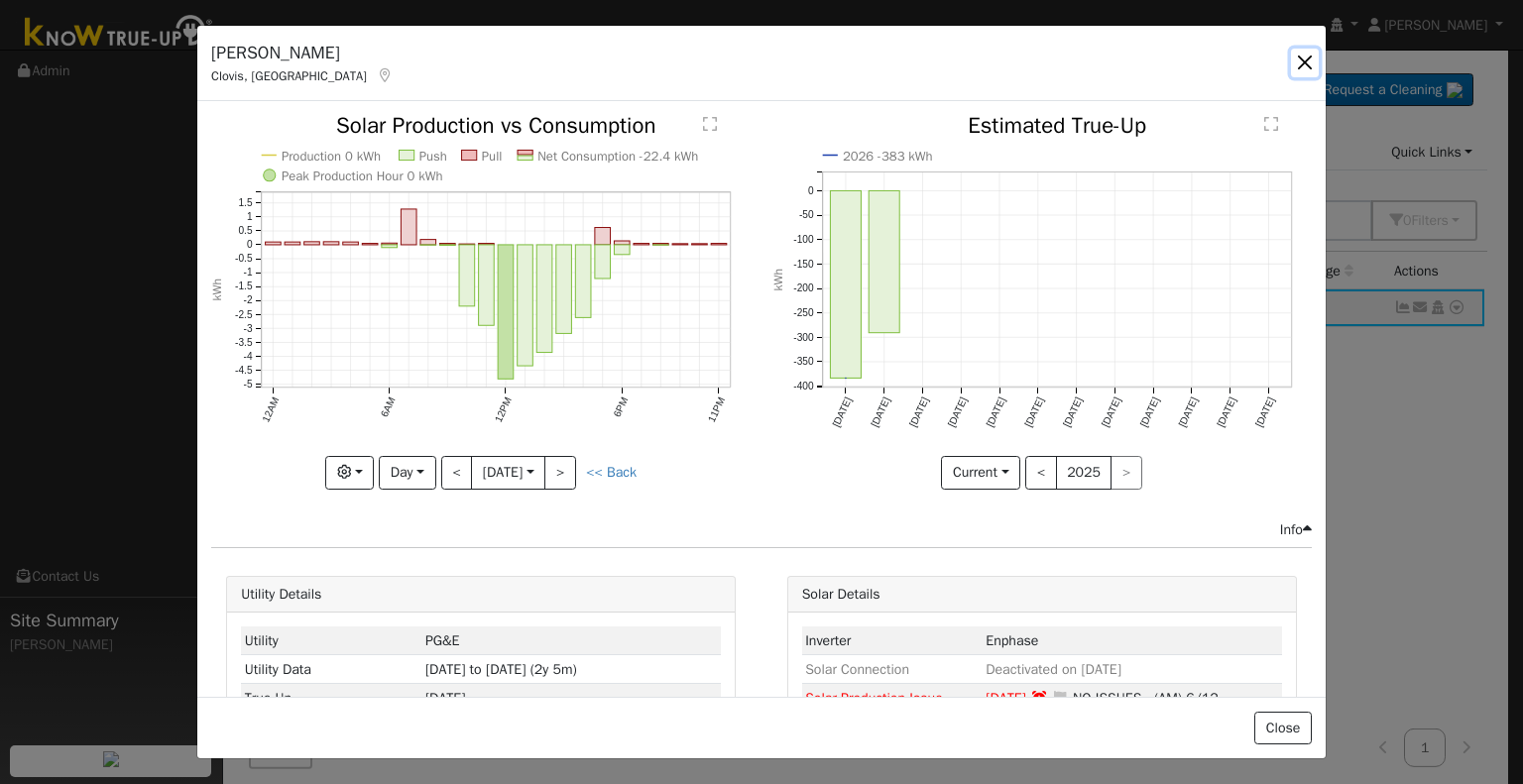 click at bounding box center (1305, 62) 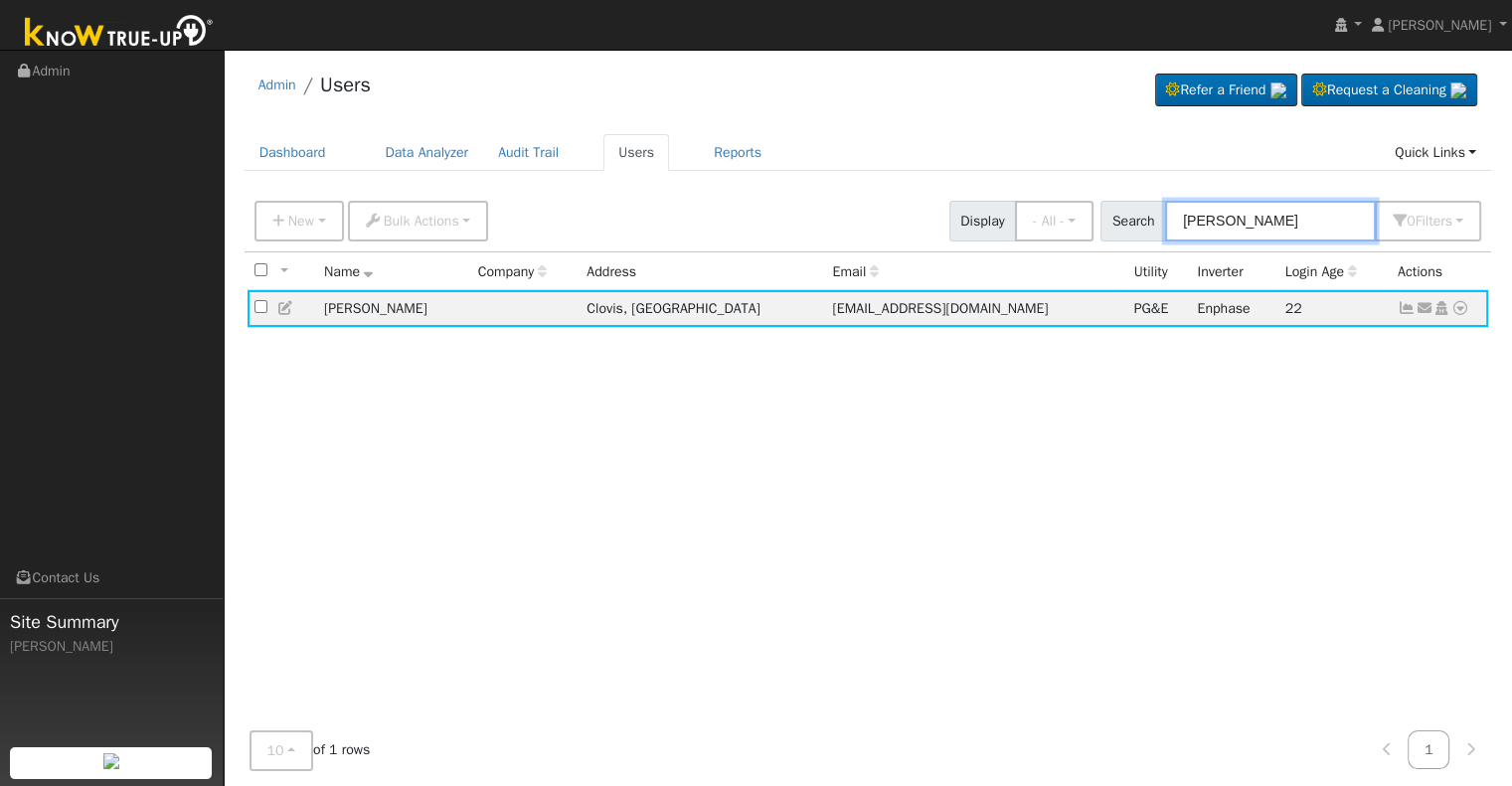 drag, startPoint x: 1268, startPoint y: 224, endPoint x: 1133, endPoint y: 216, distance: 135.23683 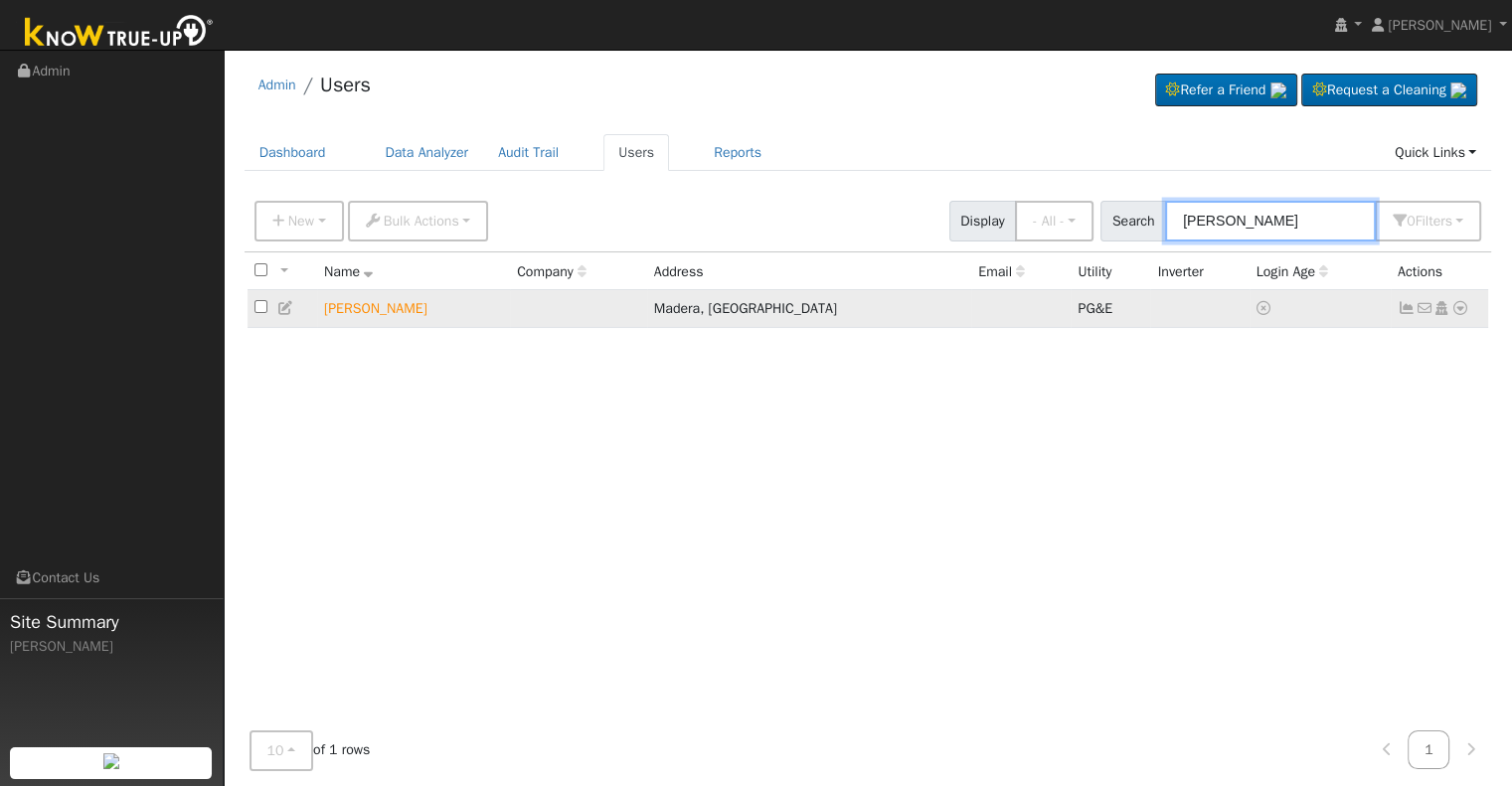 type on "[PERSON_NAME]" 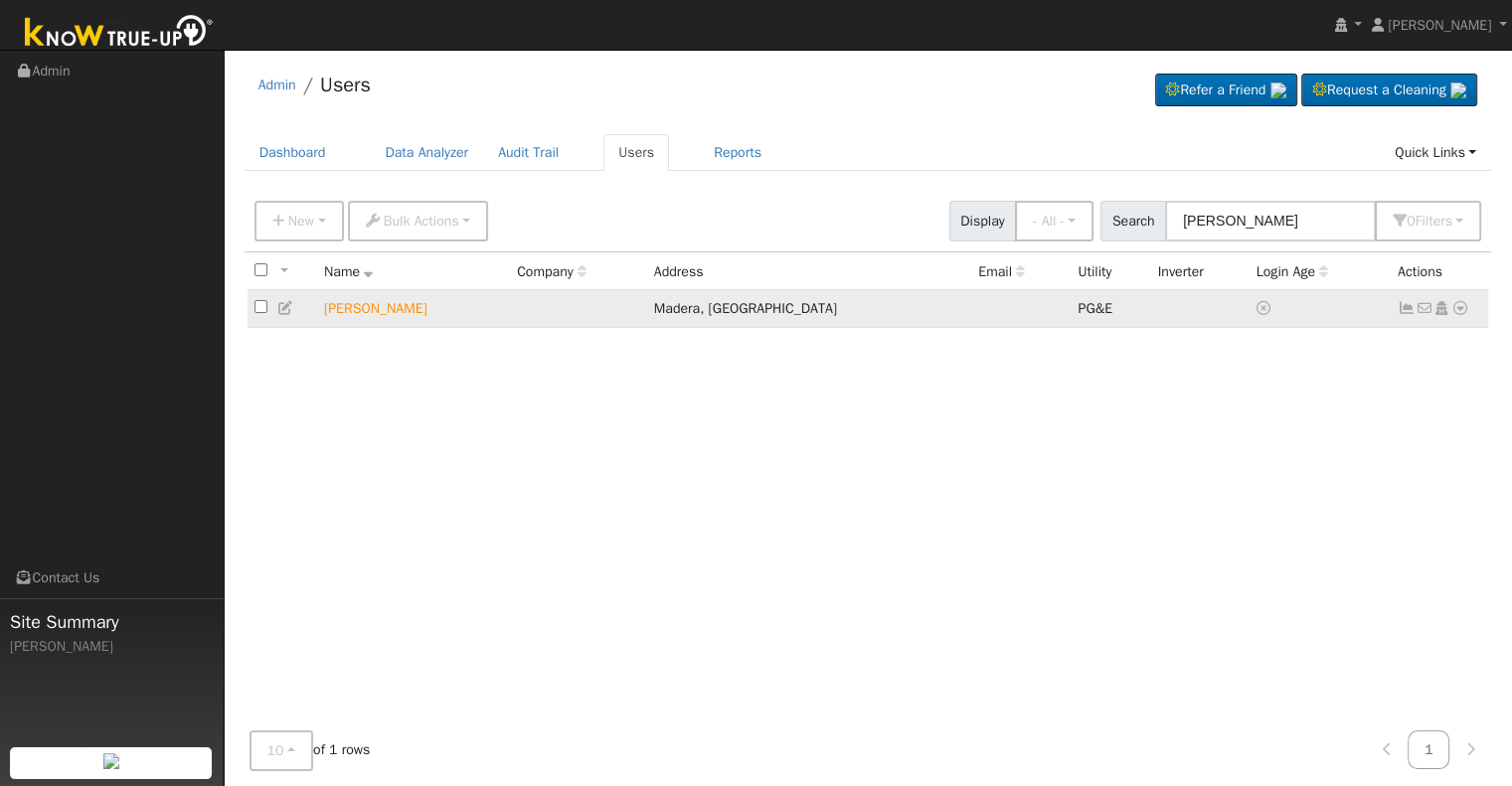 click at bounding box center (1407, 308) 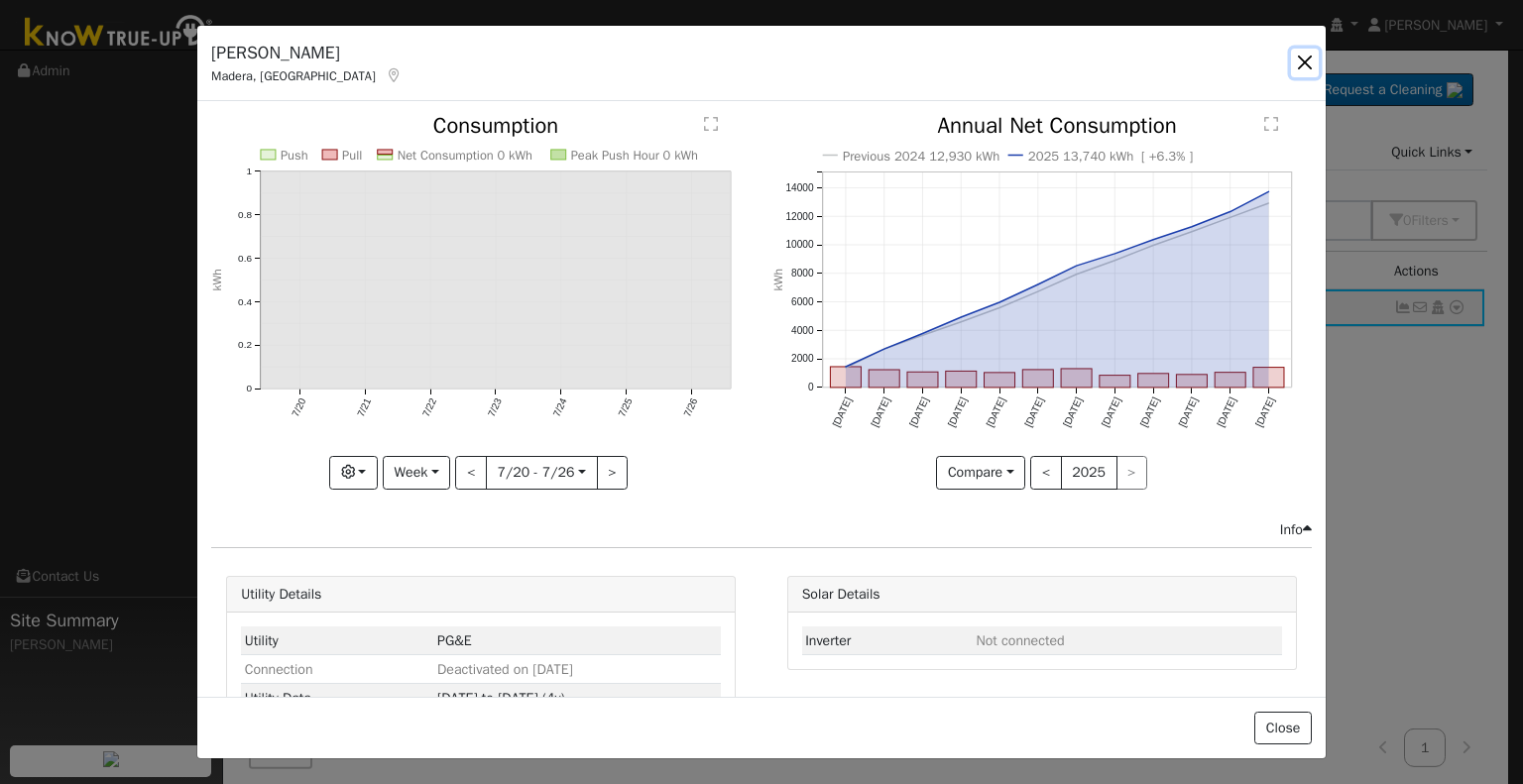 click at bounding box center (1305, 62) 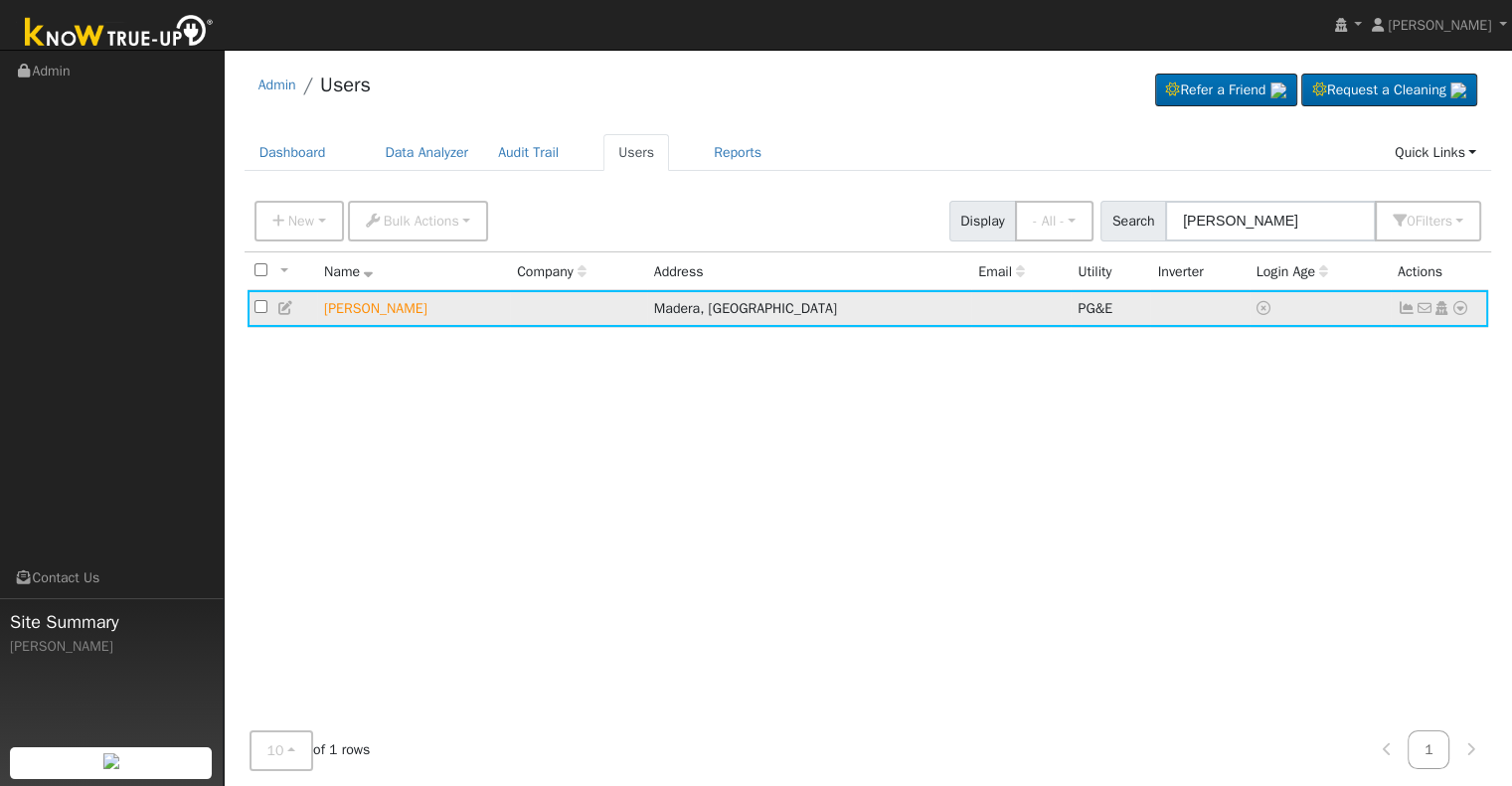 click at bounding box center [286, 308] 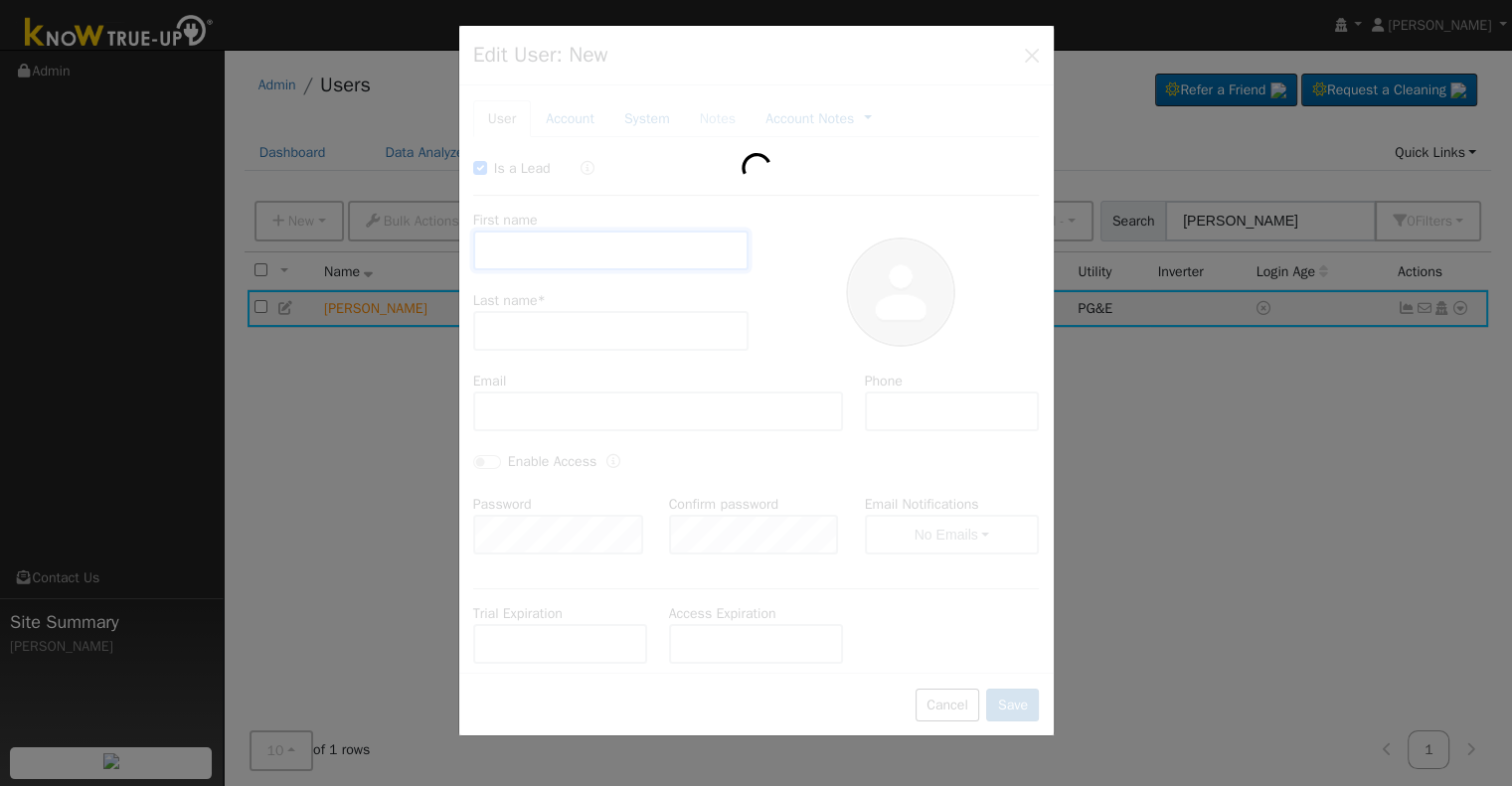 checkbox on "true" 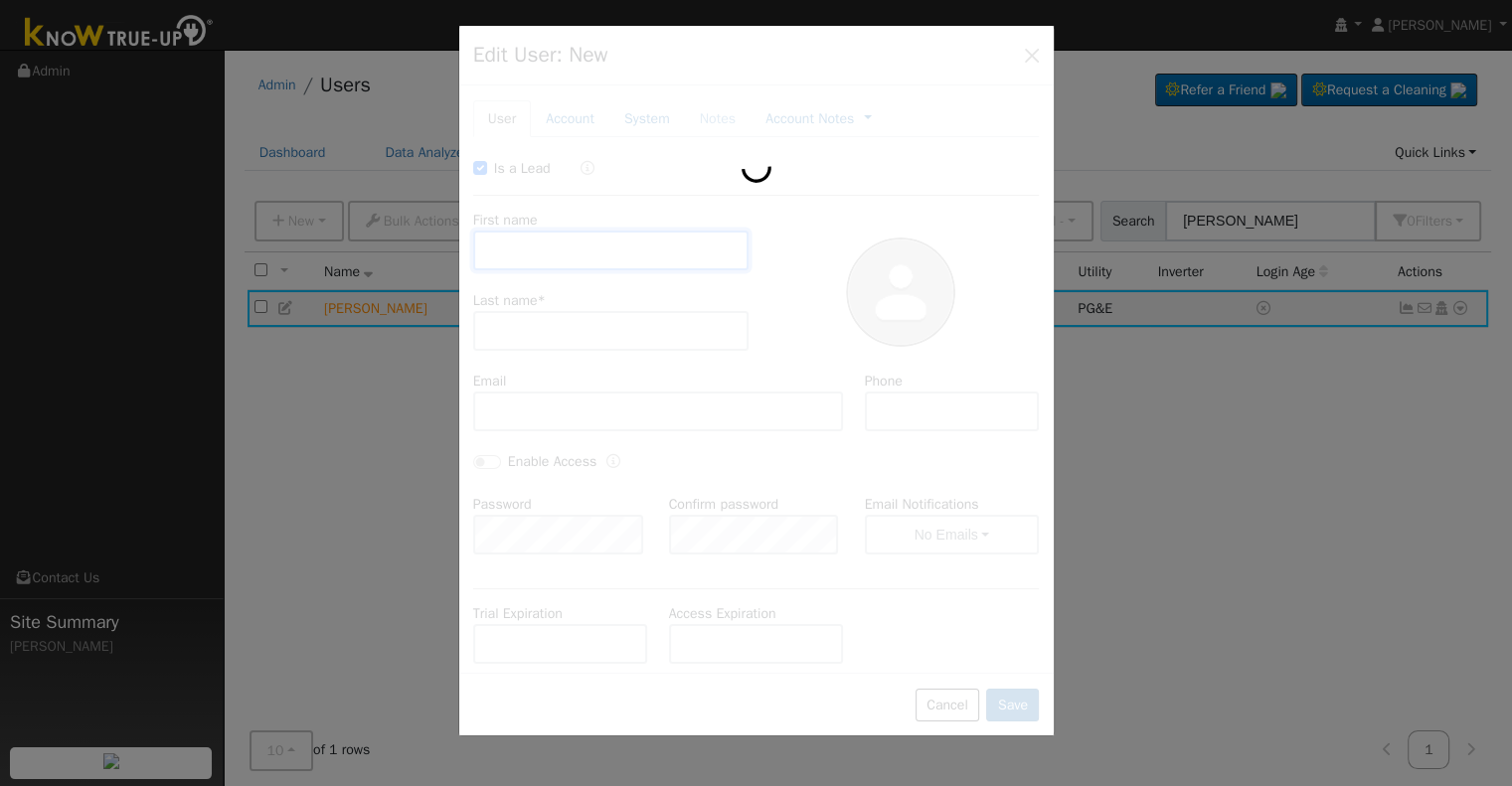 type on "[PERSON_NAME]" 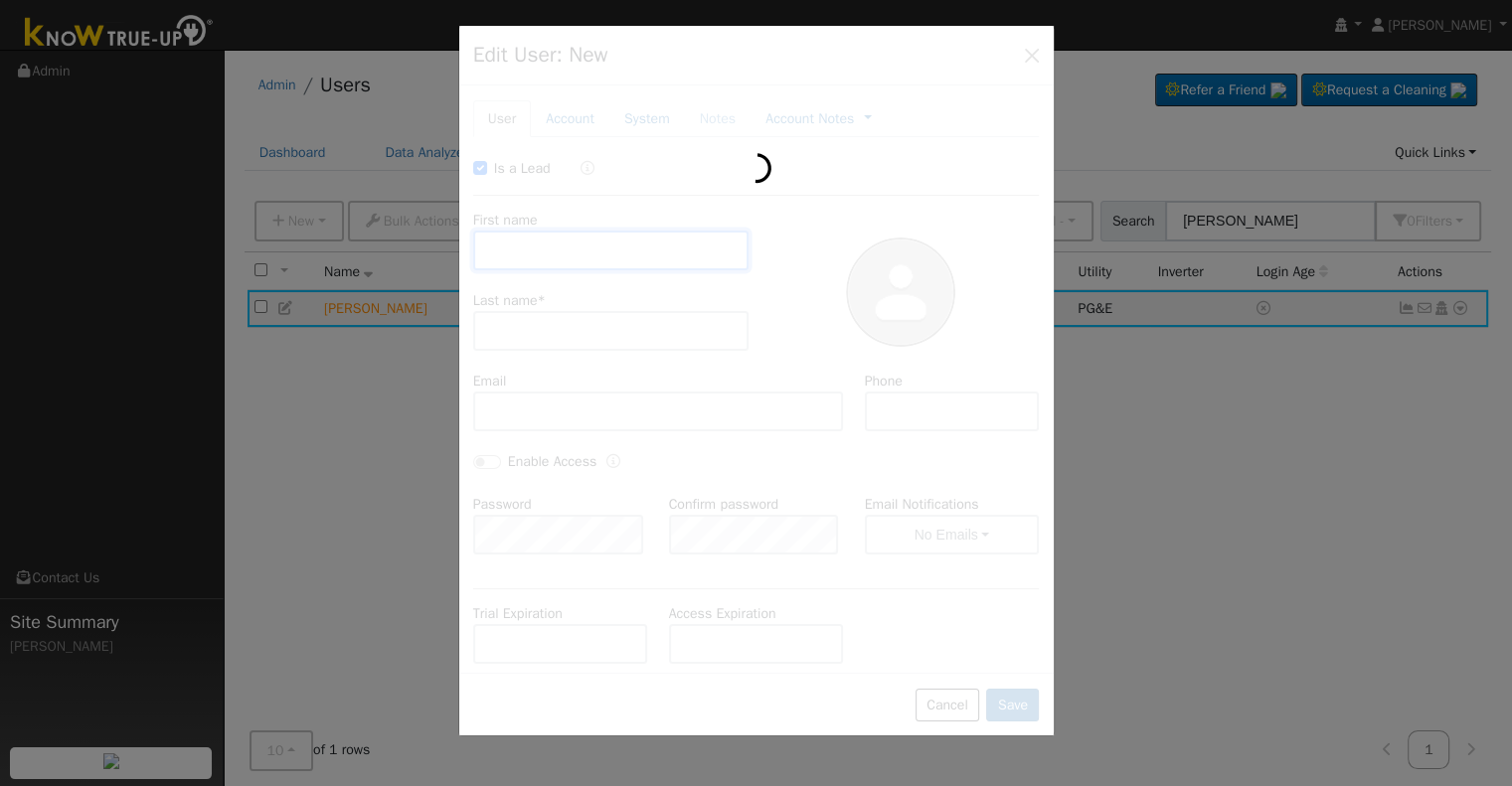type on "[PERSON_NAME]" 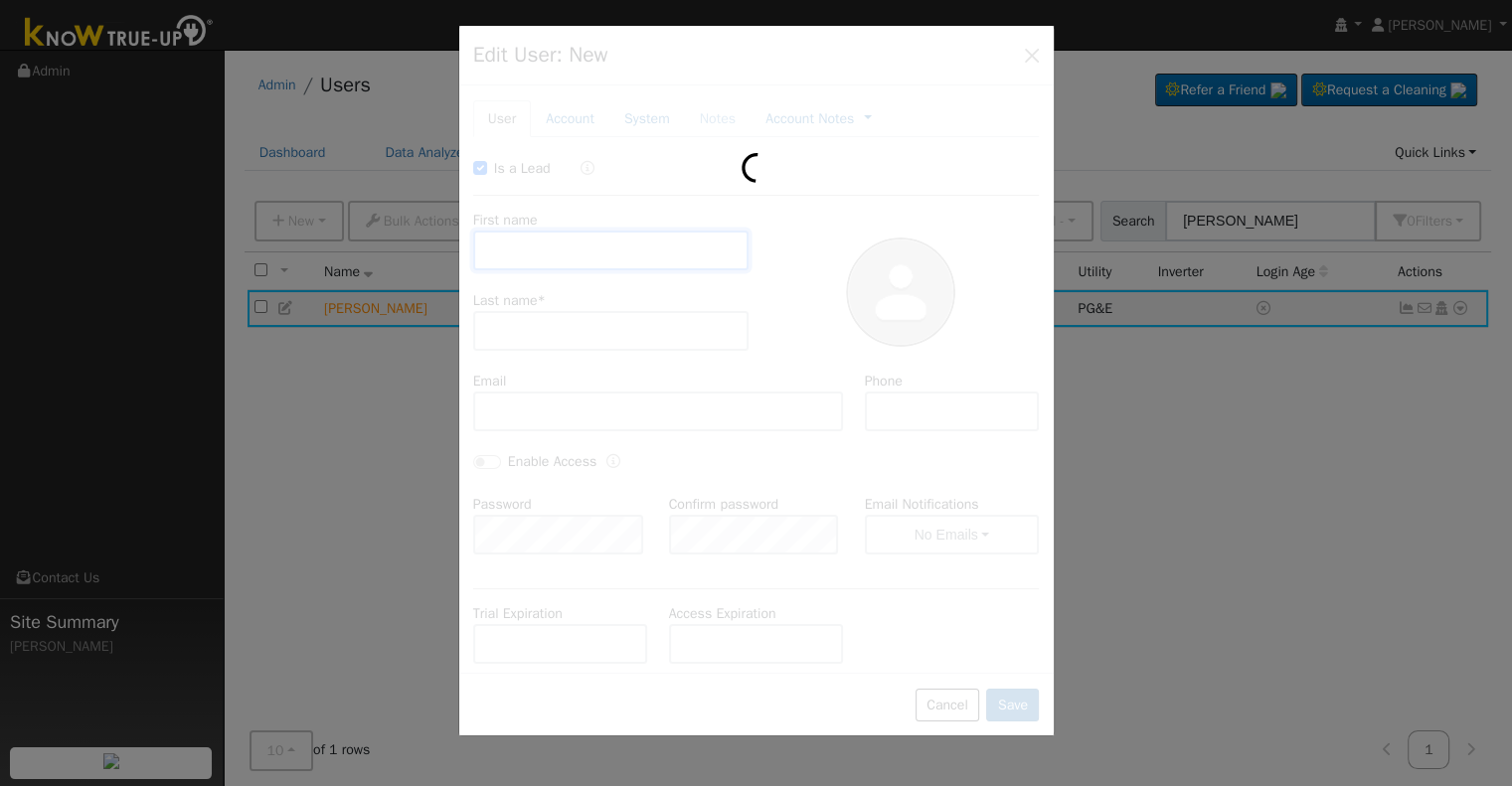 type on "5597062113" 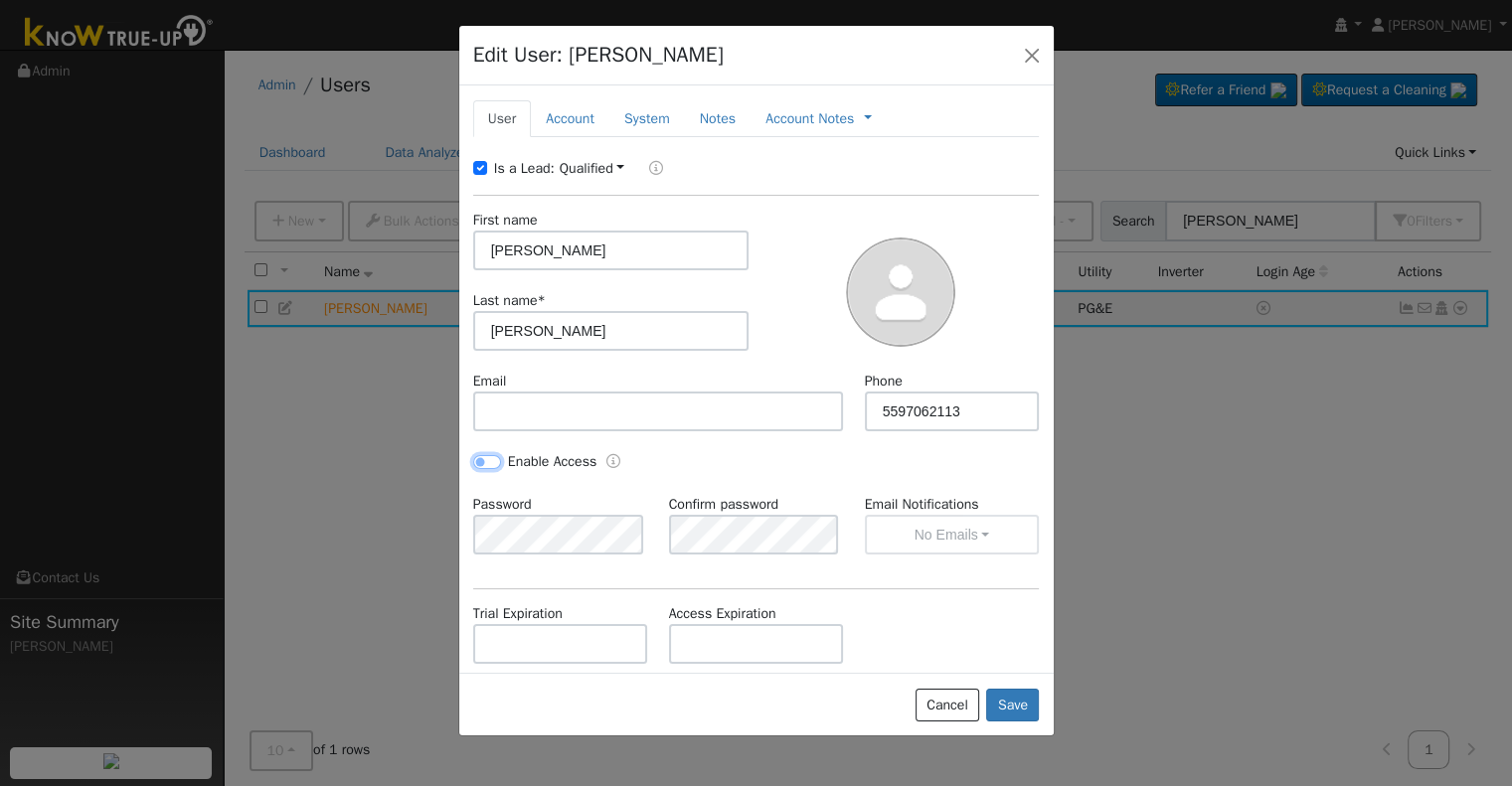 click on "Enable Access" at bounding box center [487, 462] 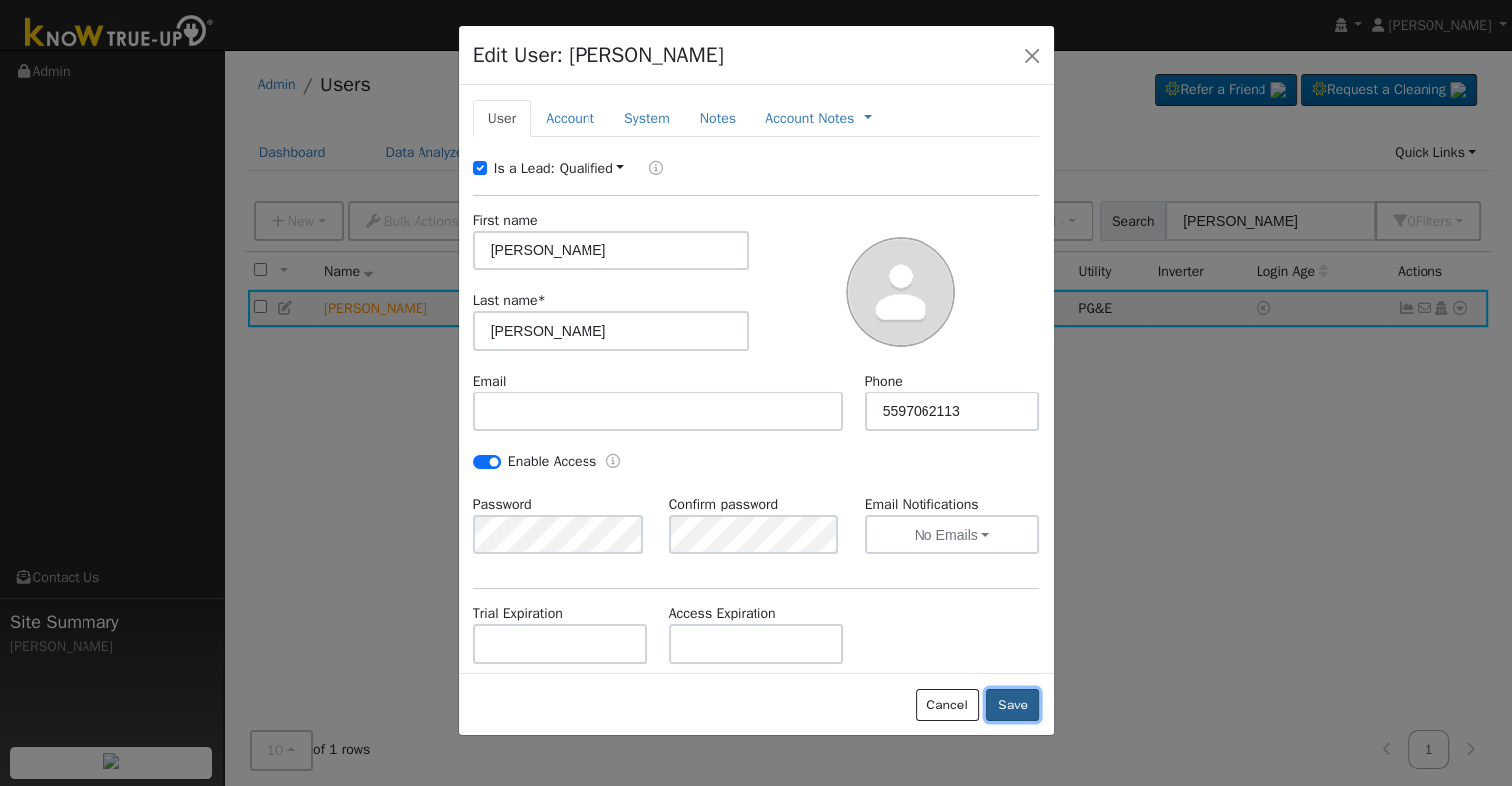 click on "Save" at bounding box center (1012, 706) 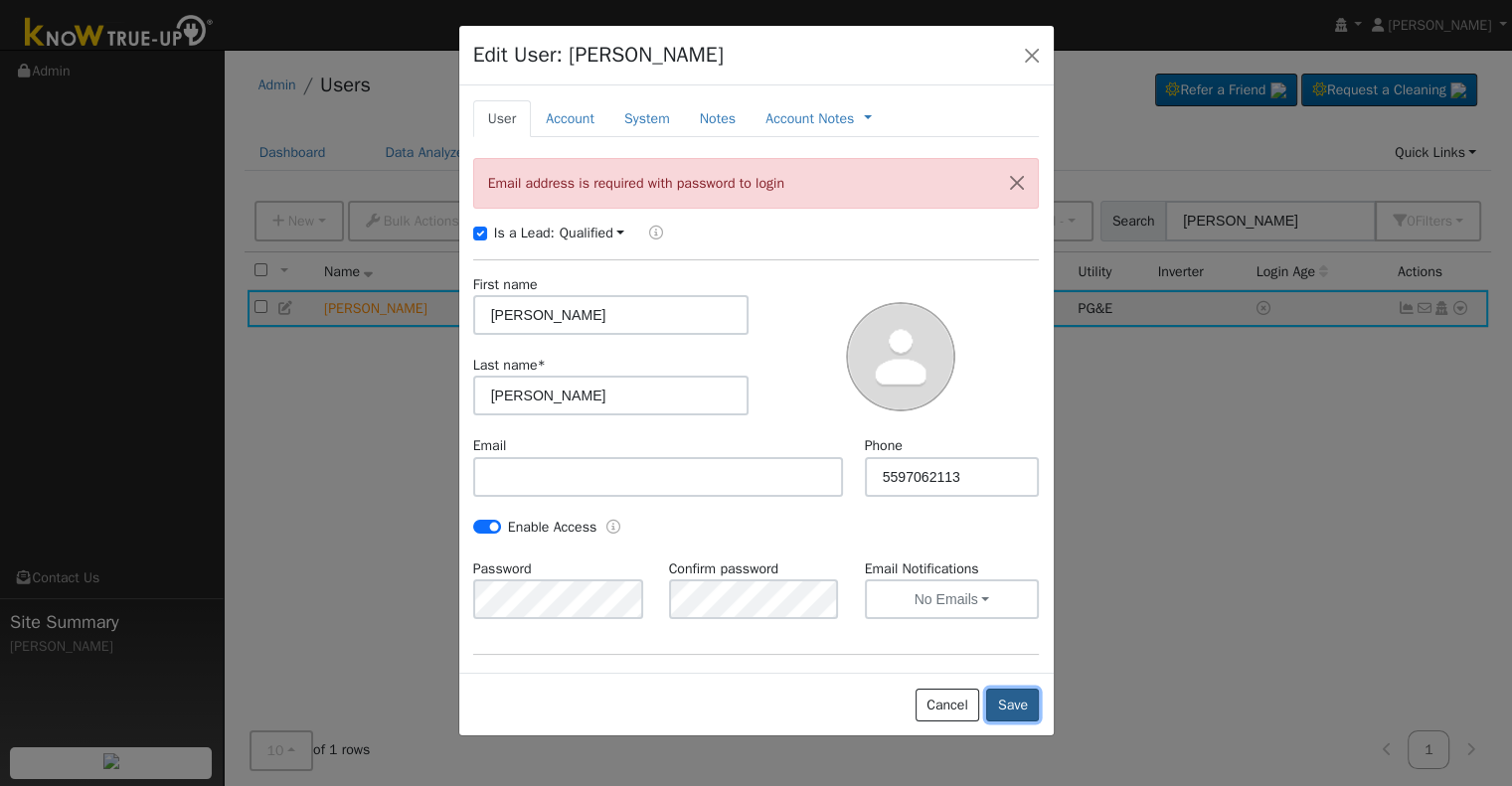 click on "Save" at bounding box center (1012, 706) 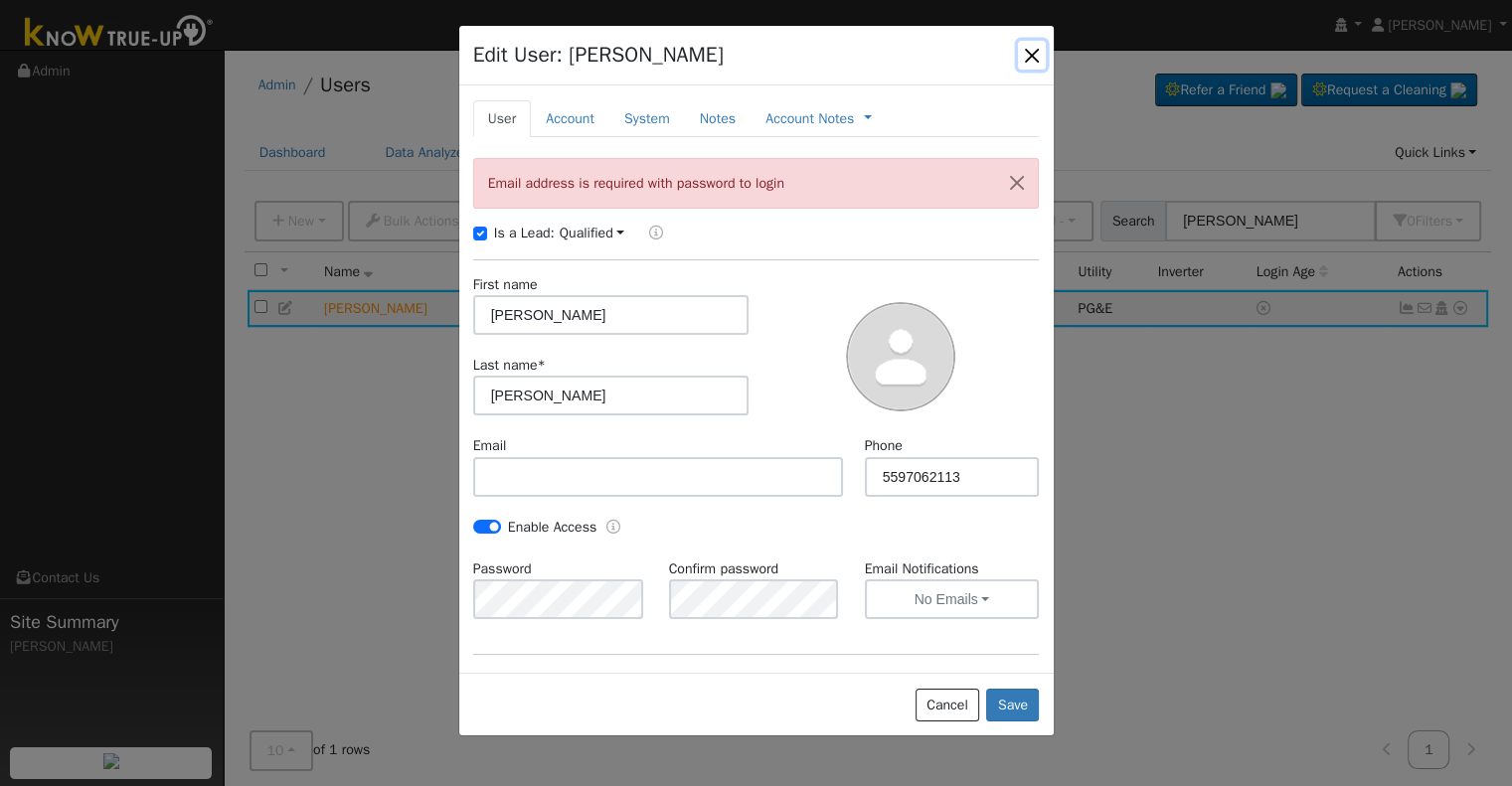 click at bounding box center [1032, 55] 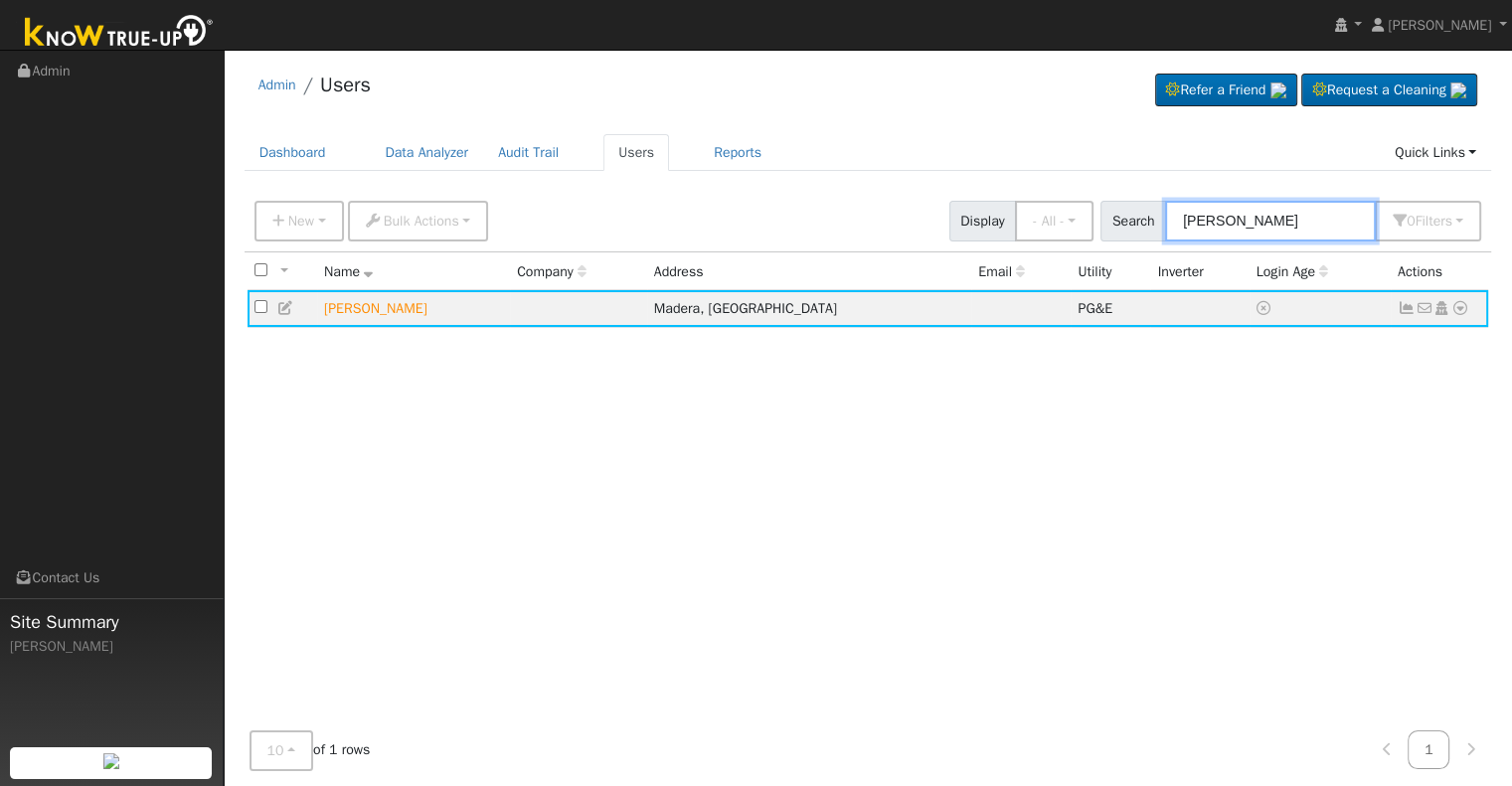 click on "[PERSON_NAME]" at bounding box center [1270, 221] 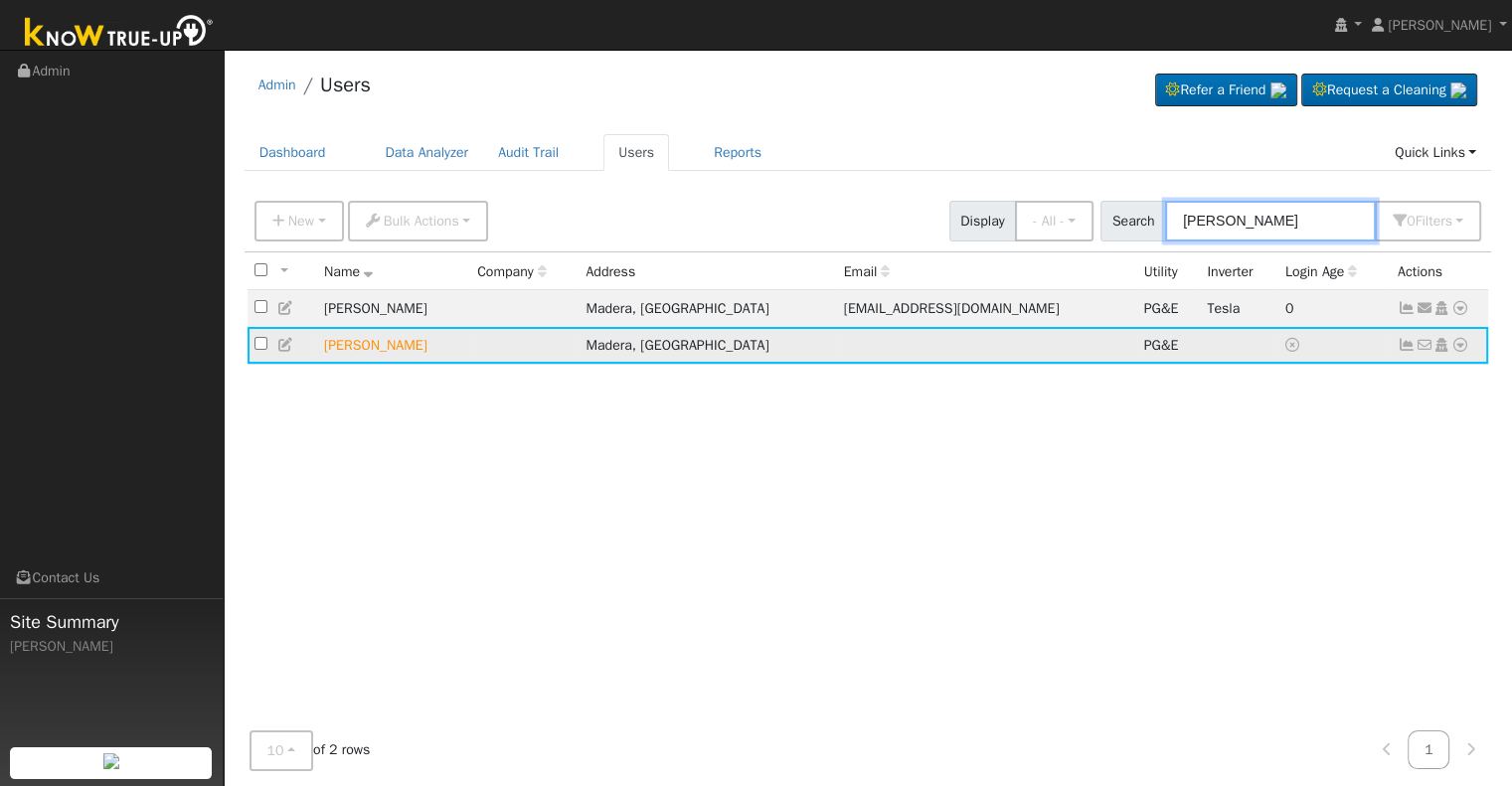 type on "[PERSON_NAME]" 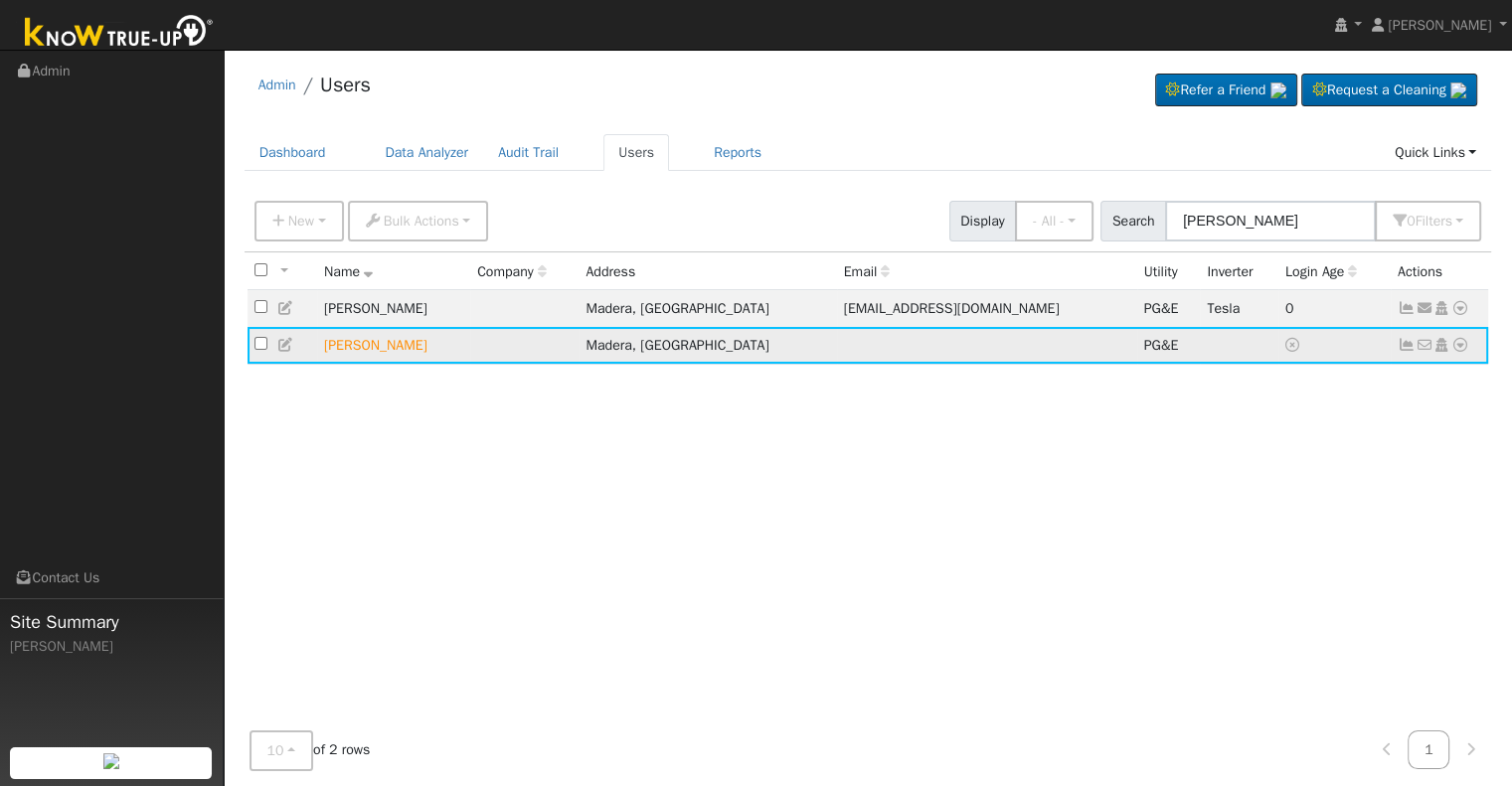 click at bounding box center (1460, 345) 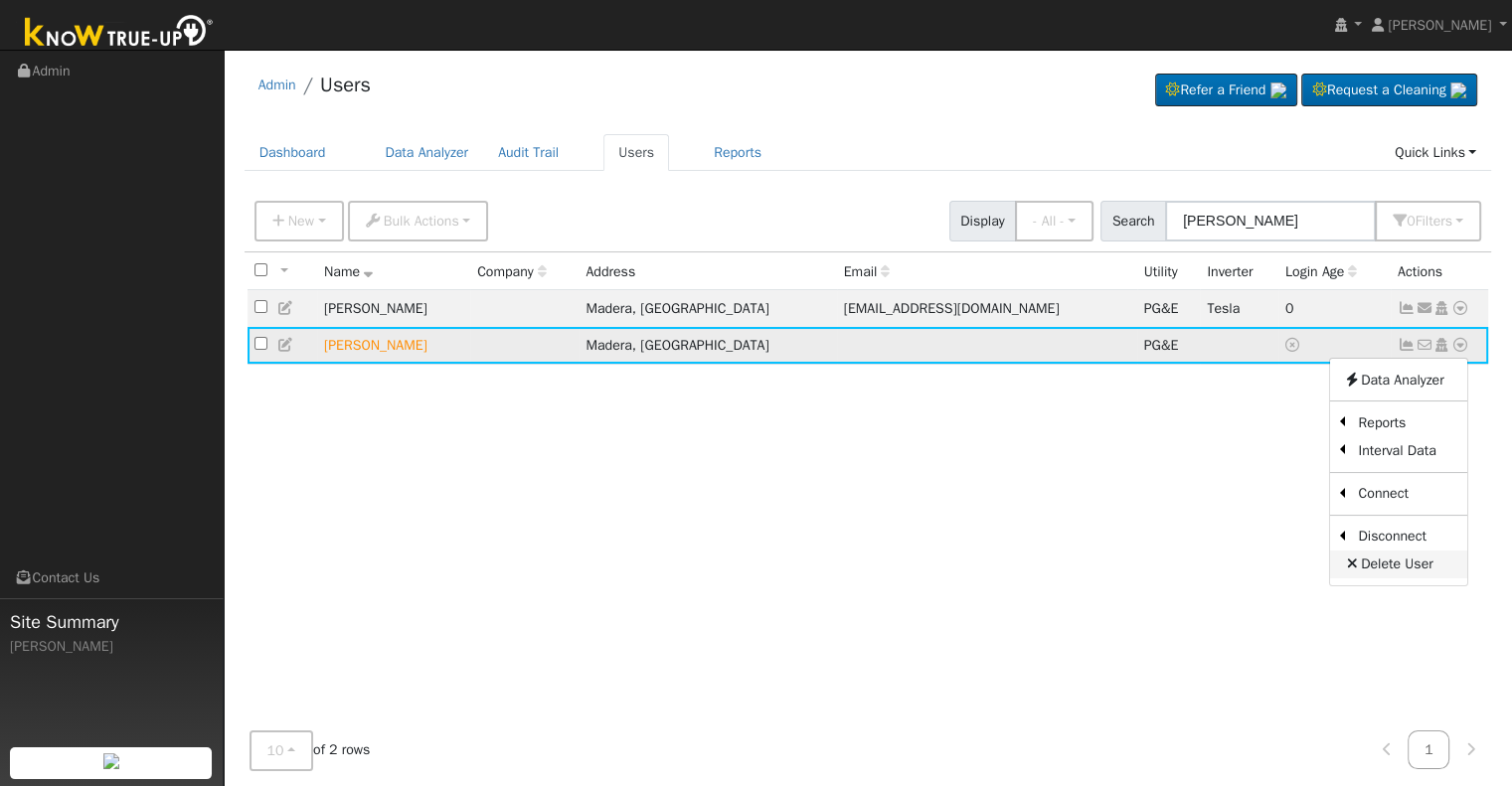 click on "Delete User" at bounding box center (1398, 564) 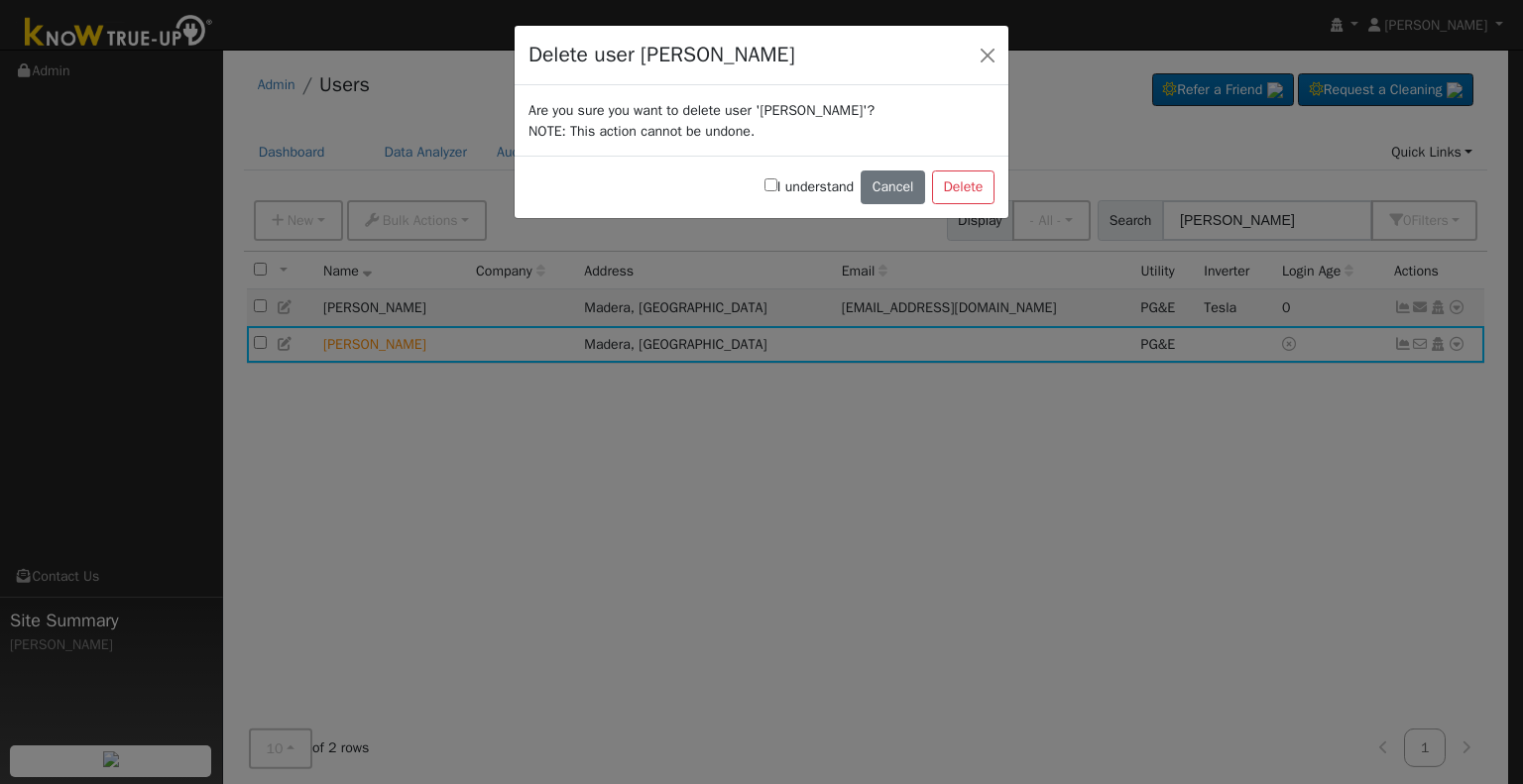 click on "Delete user [PERSON_NAME] Are you sure you want to delete user '[PERSON_NAME]'? NOTE: This action cannot be undone.  I understand  Cancel Delete" 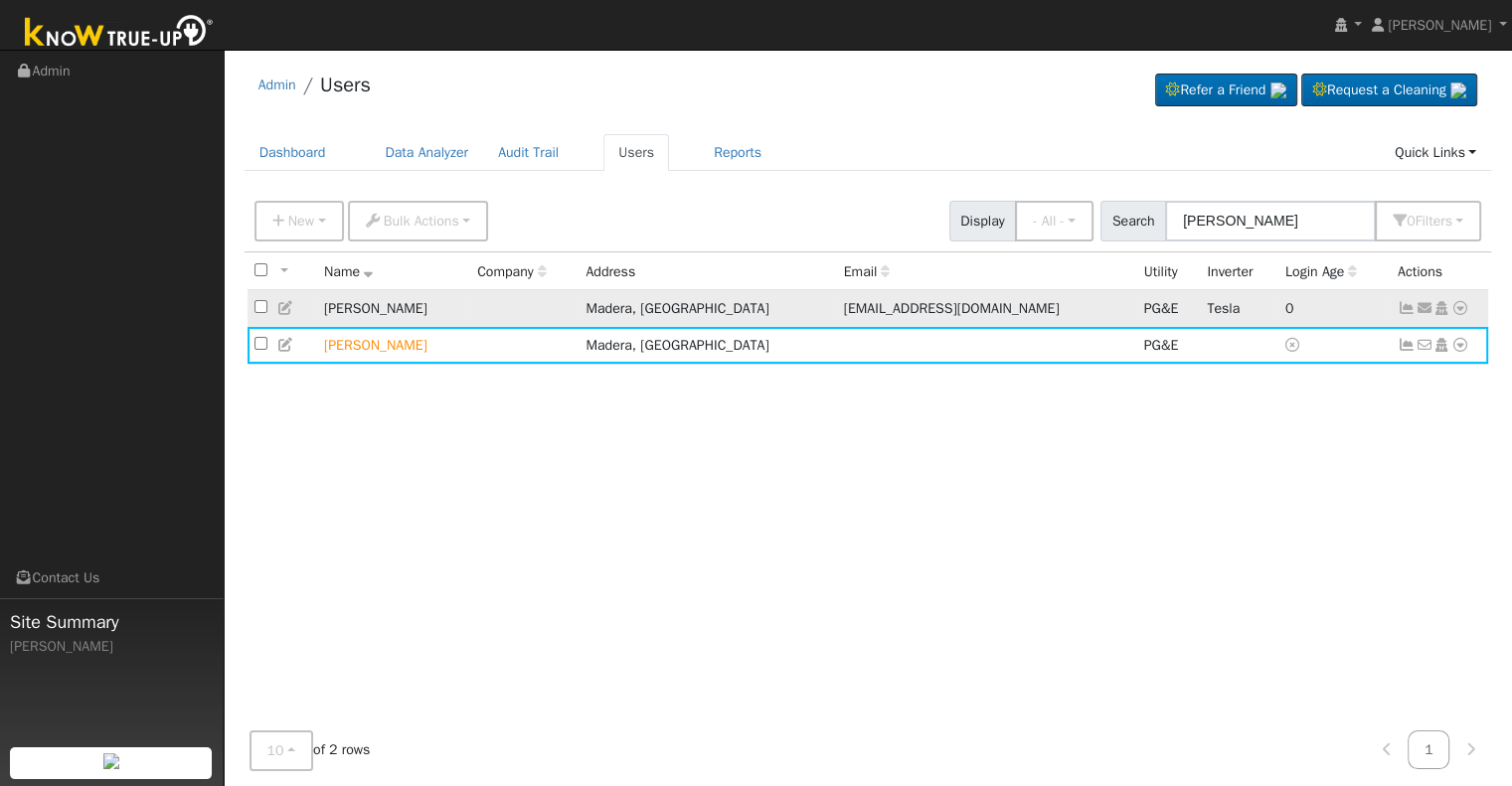 click at bounding box center (1407, 308) 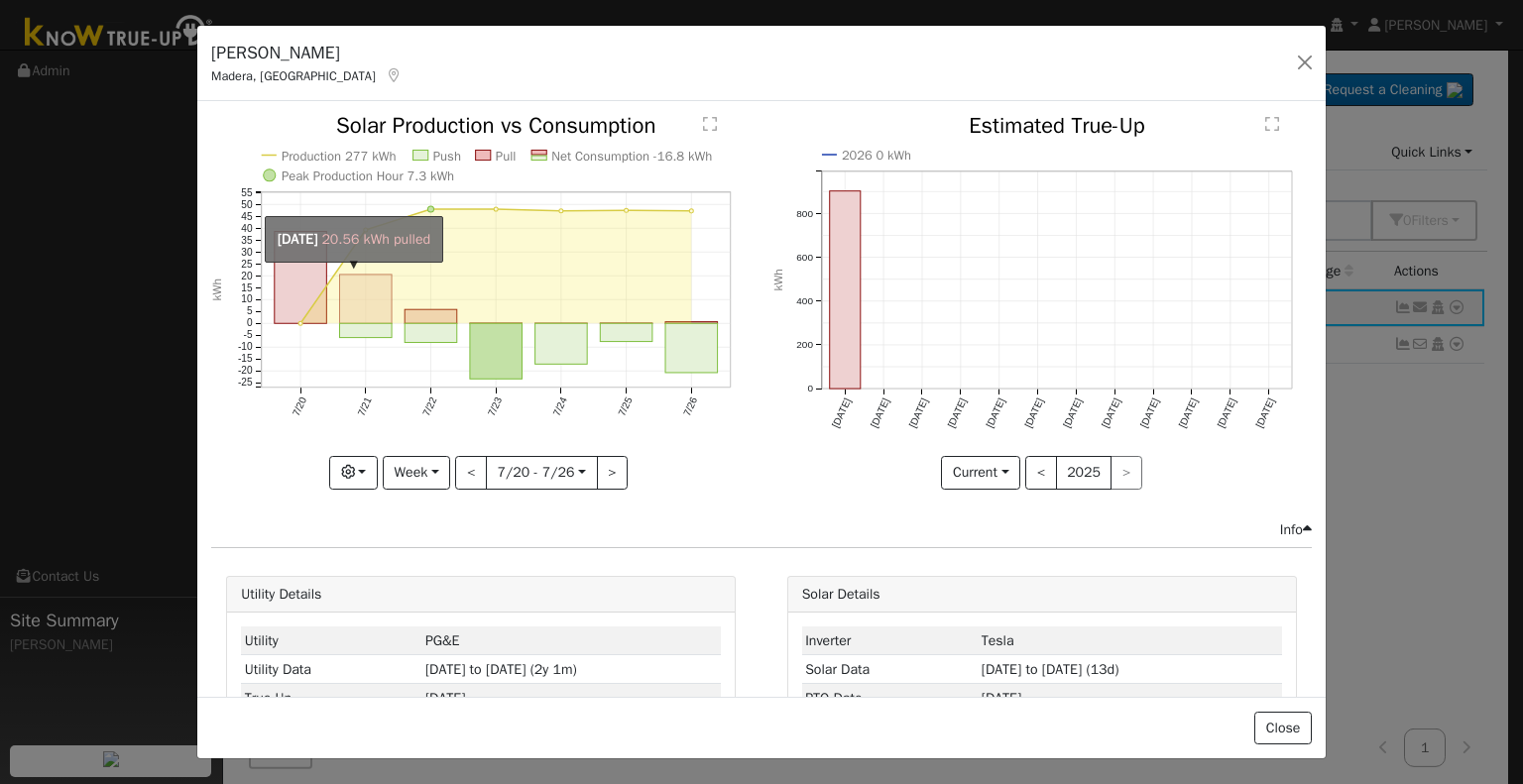 click on "onclick=""" 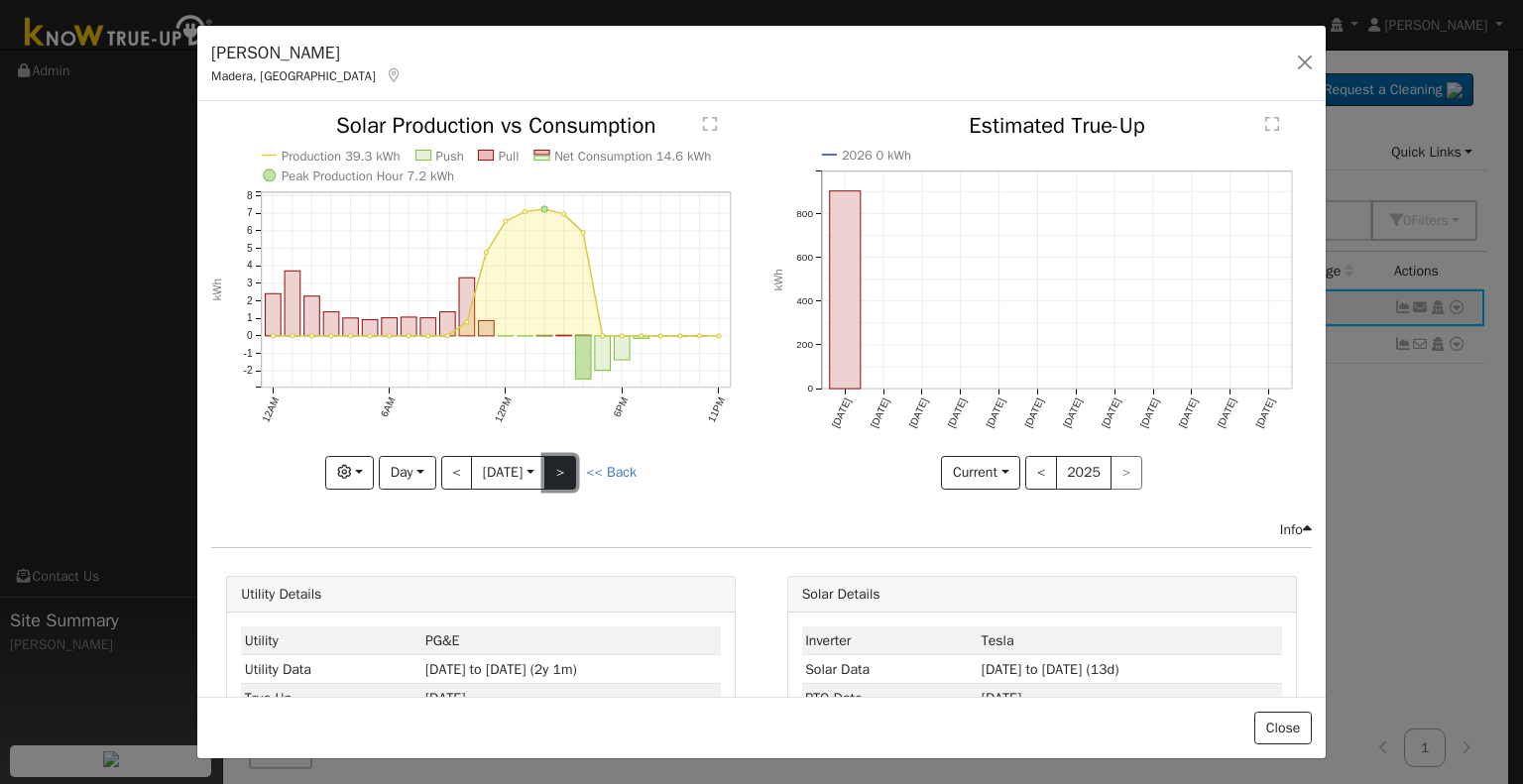 click on ">" at bounding box center (560, 473) 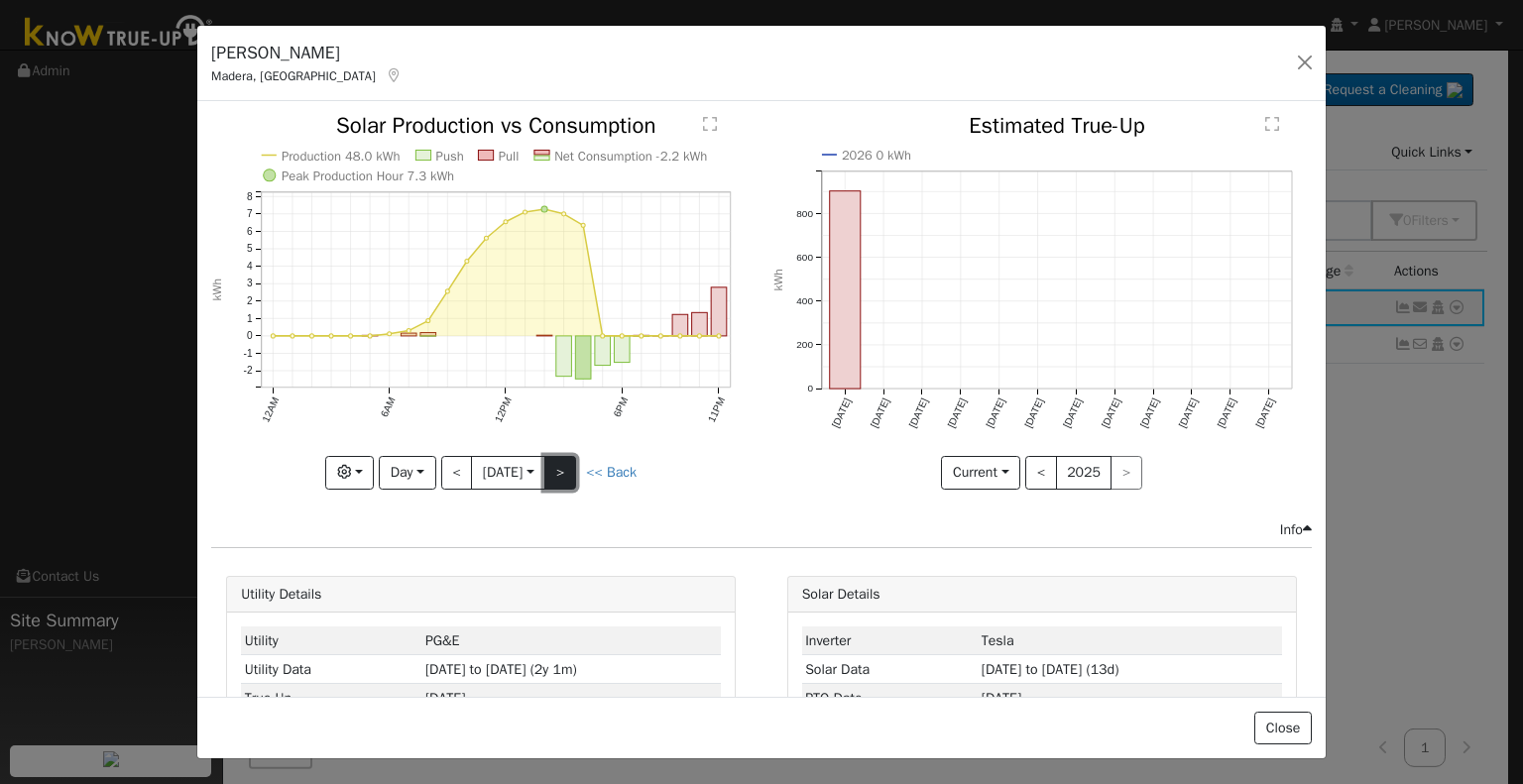click on ">" at bounding box center [560, 473] 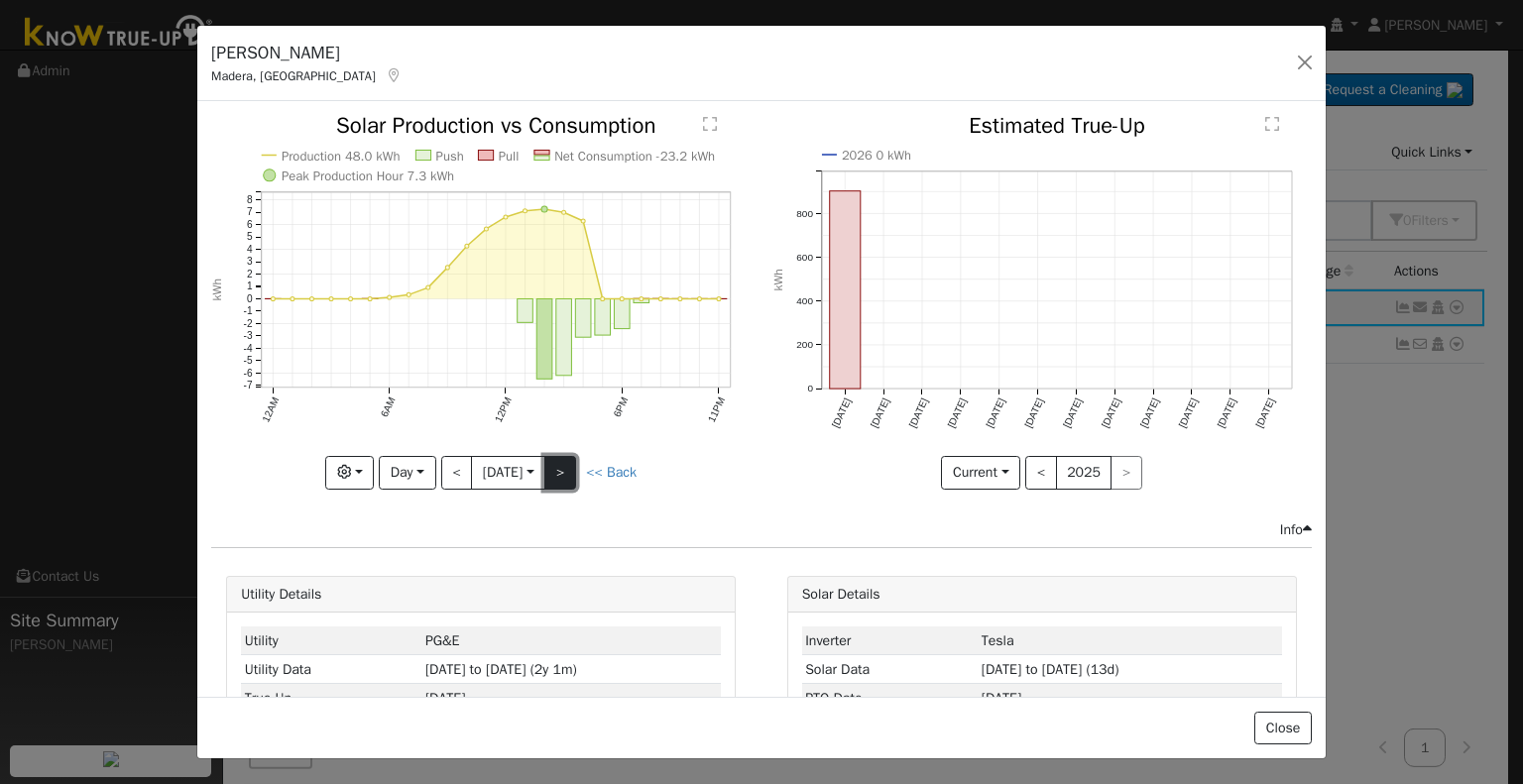 click on ">" at bounding box center [560, 473] 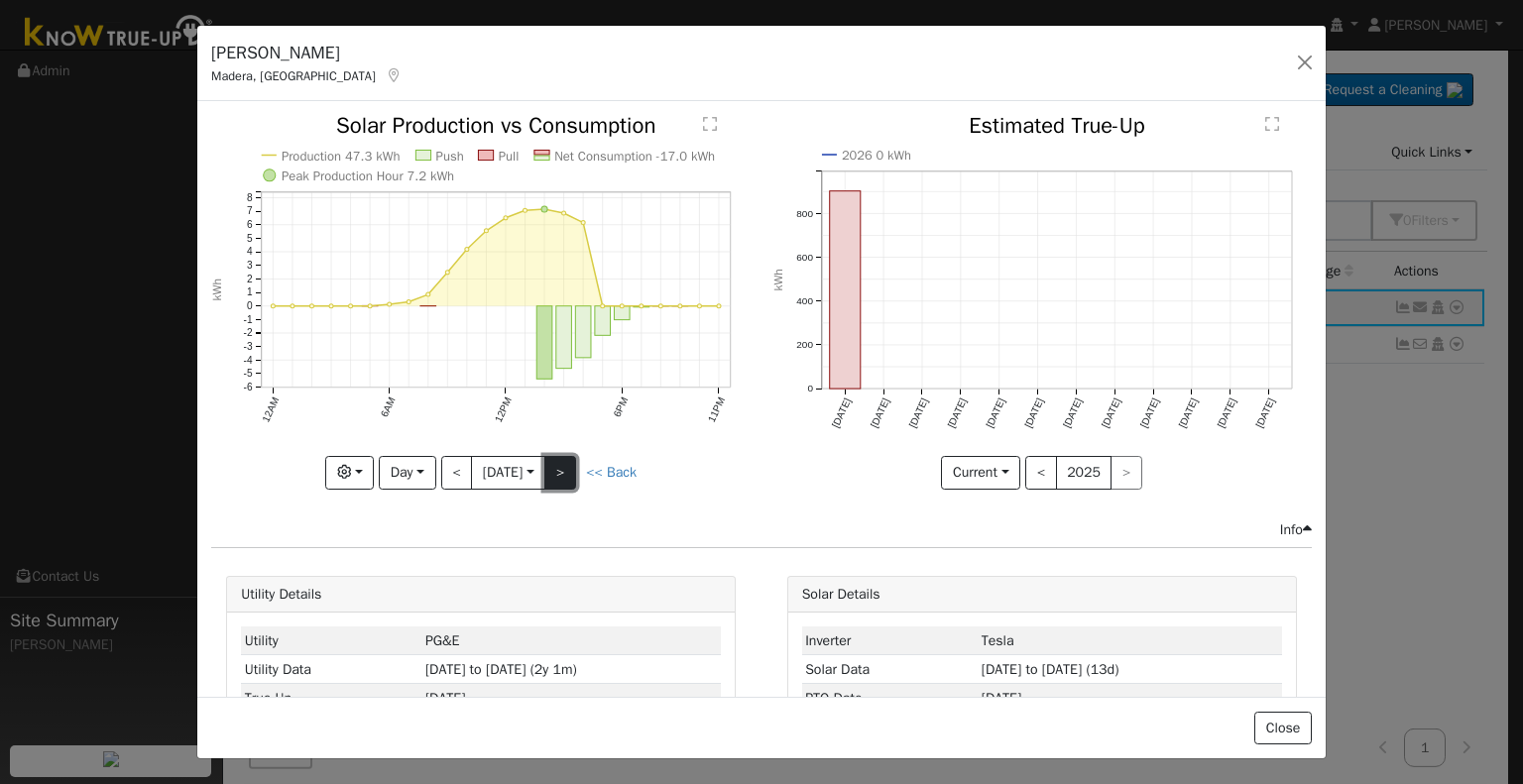 click on ">" at bounding box center (560, 473) 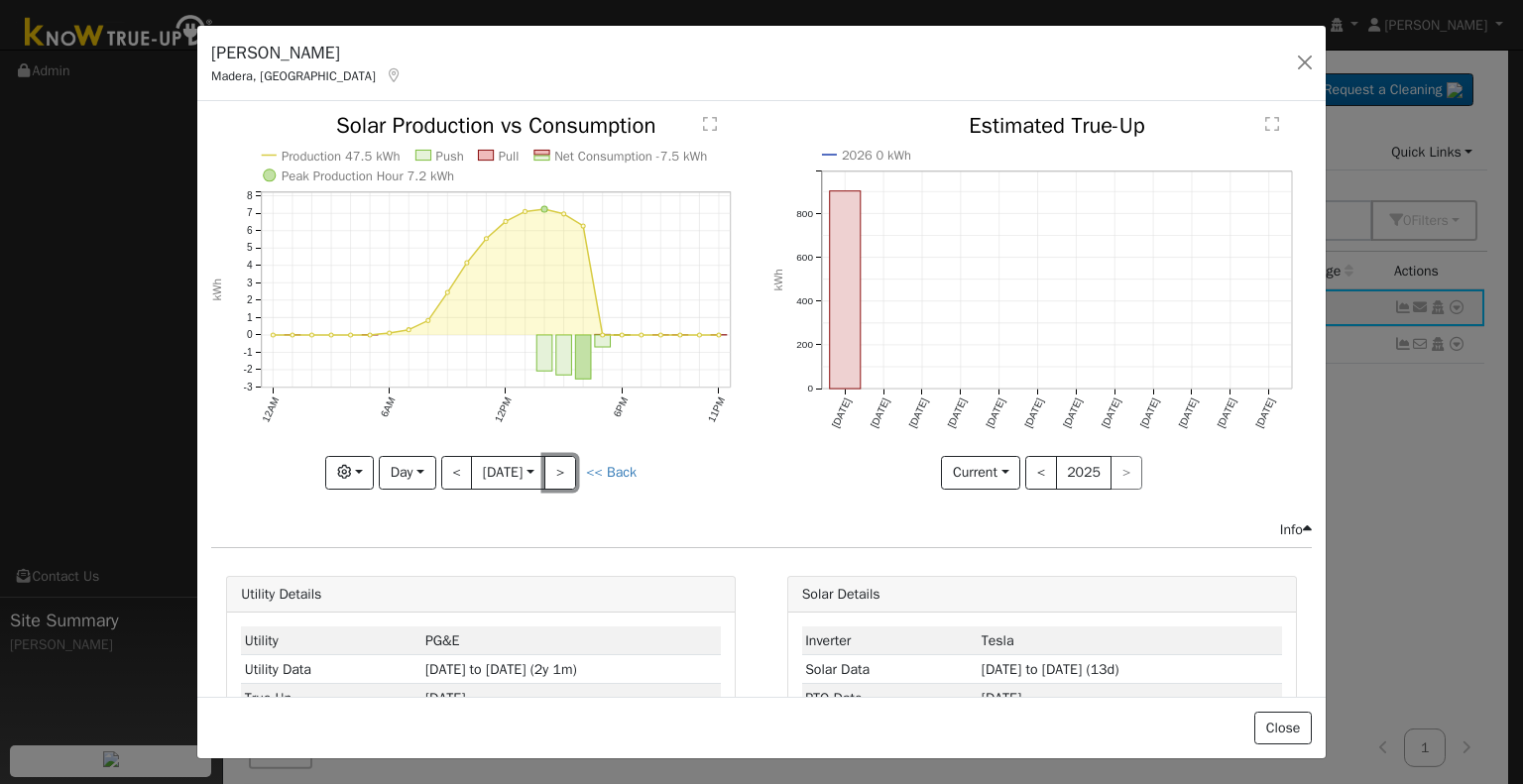 click on ">" at bounding box center [560, 473] 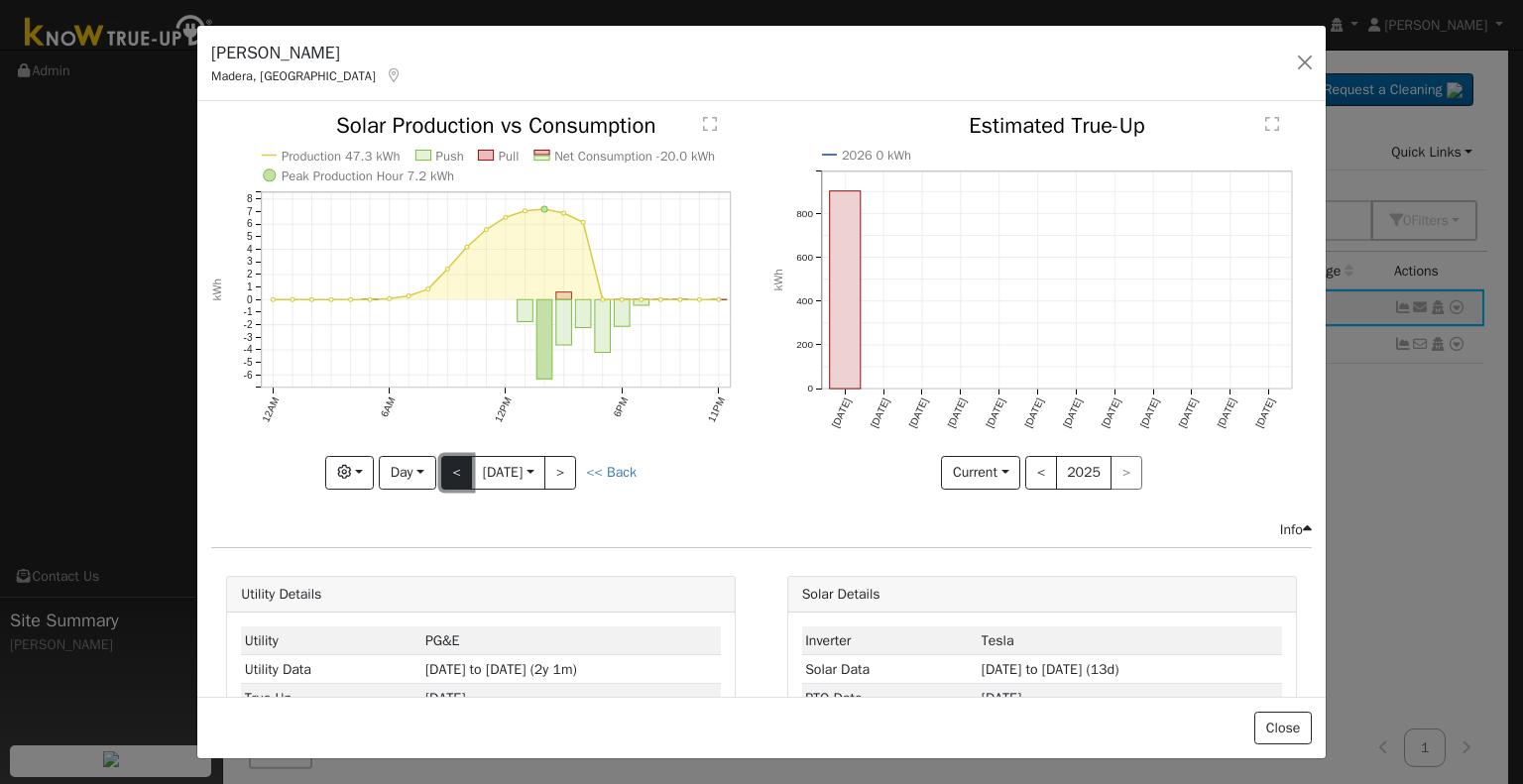 click on "<" at bounding box center (457, 473) 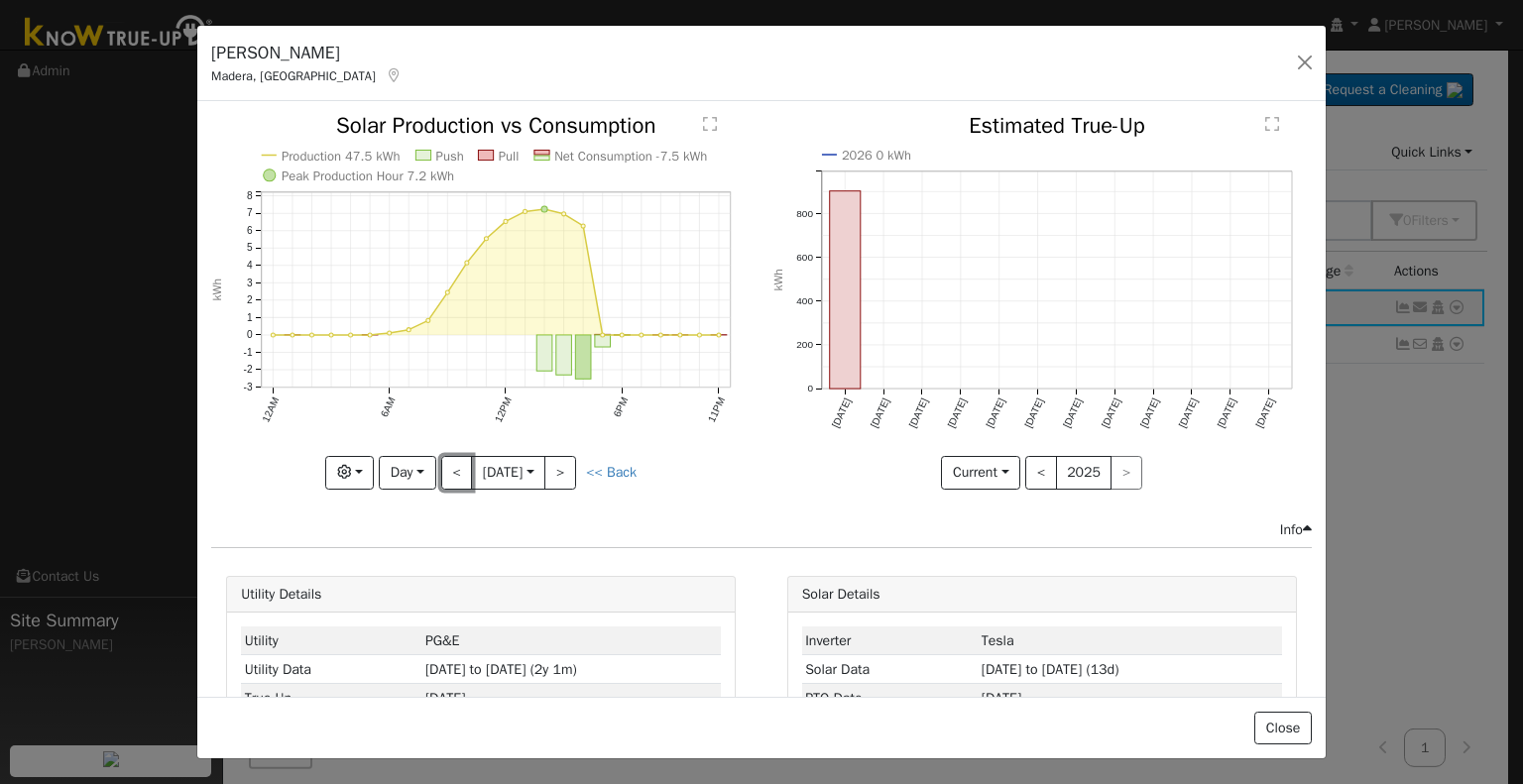 click on "<" at bounding box center (457, 473) 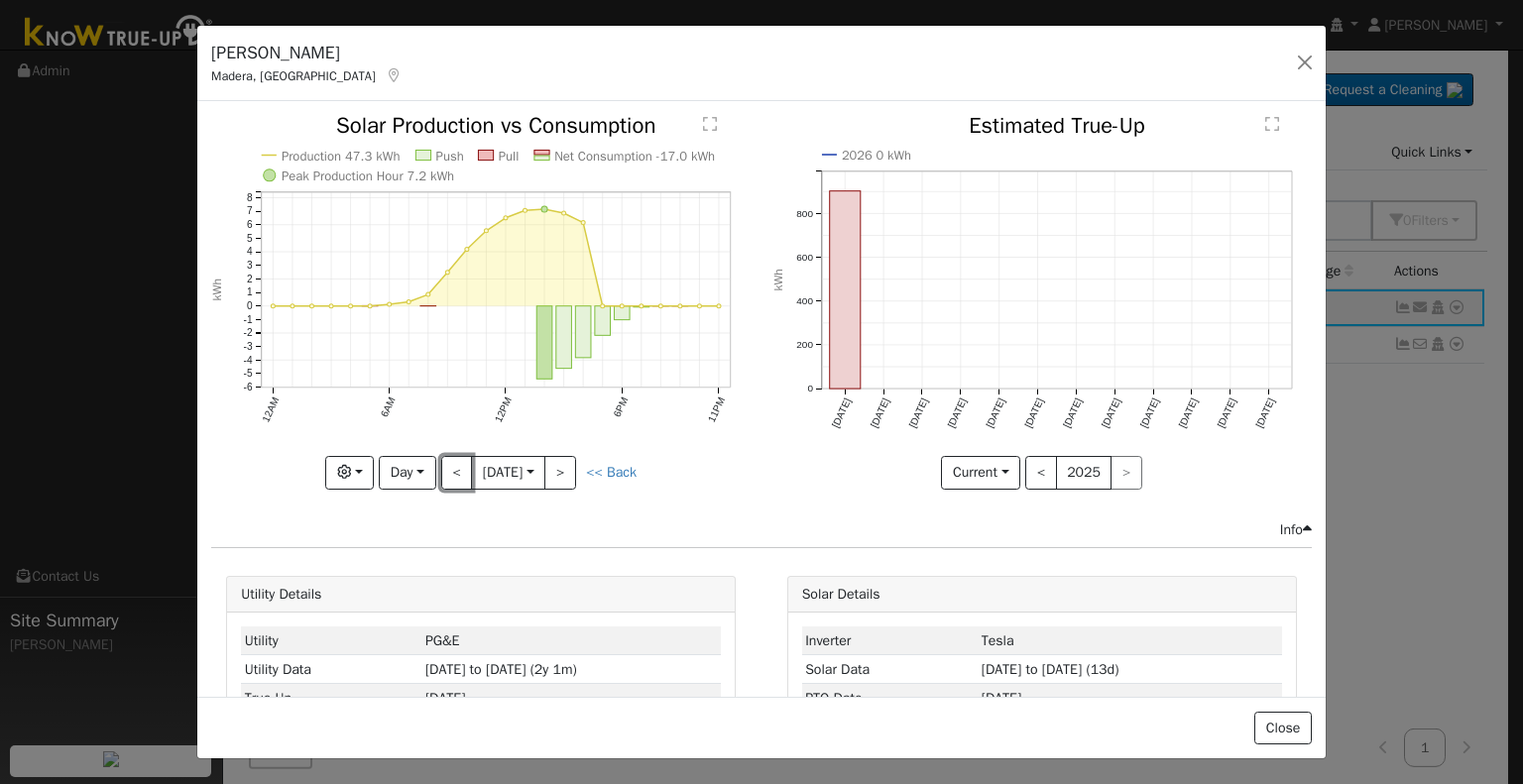 click on "<" at bounding box center (457, 473) 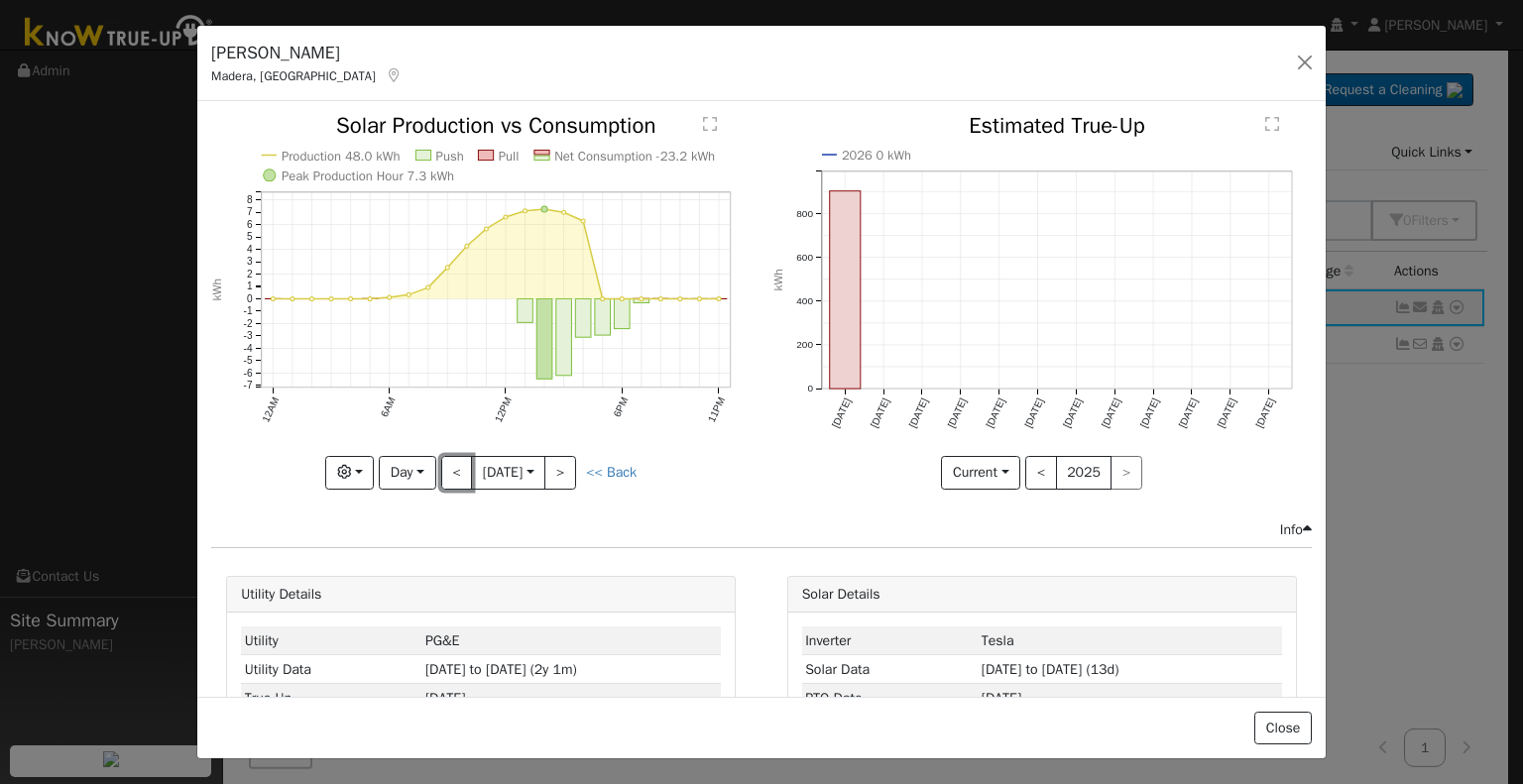click on "<" at bounding box center [457, 473] 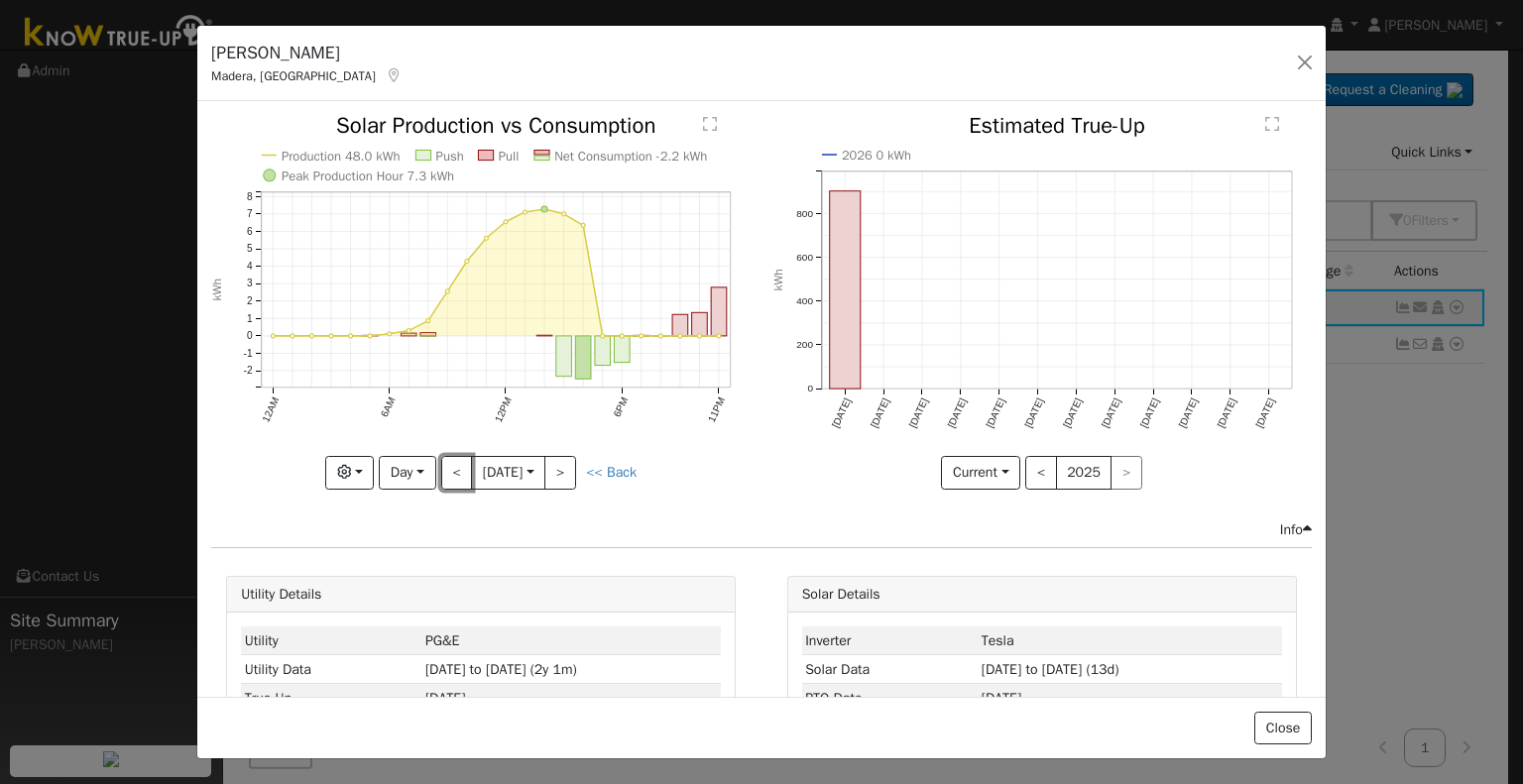 click on "<" at bounding box center [457, 473] 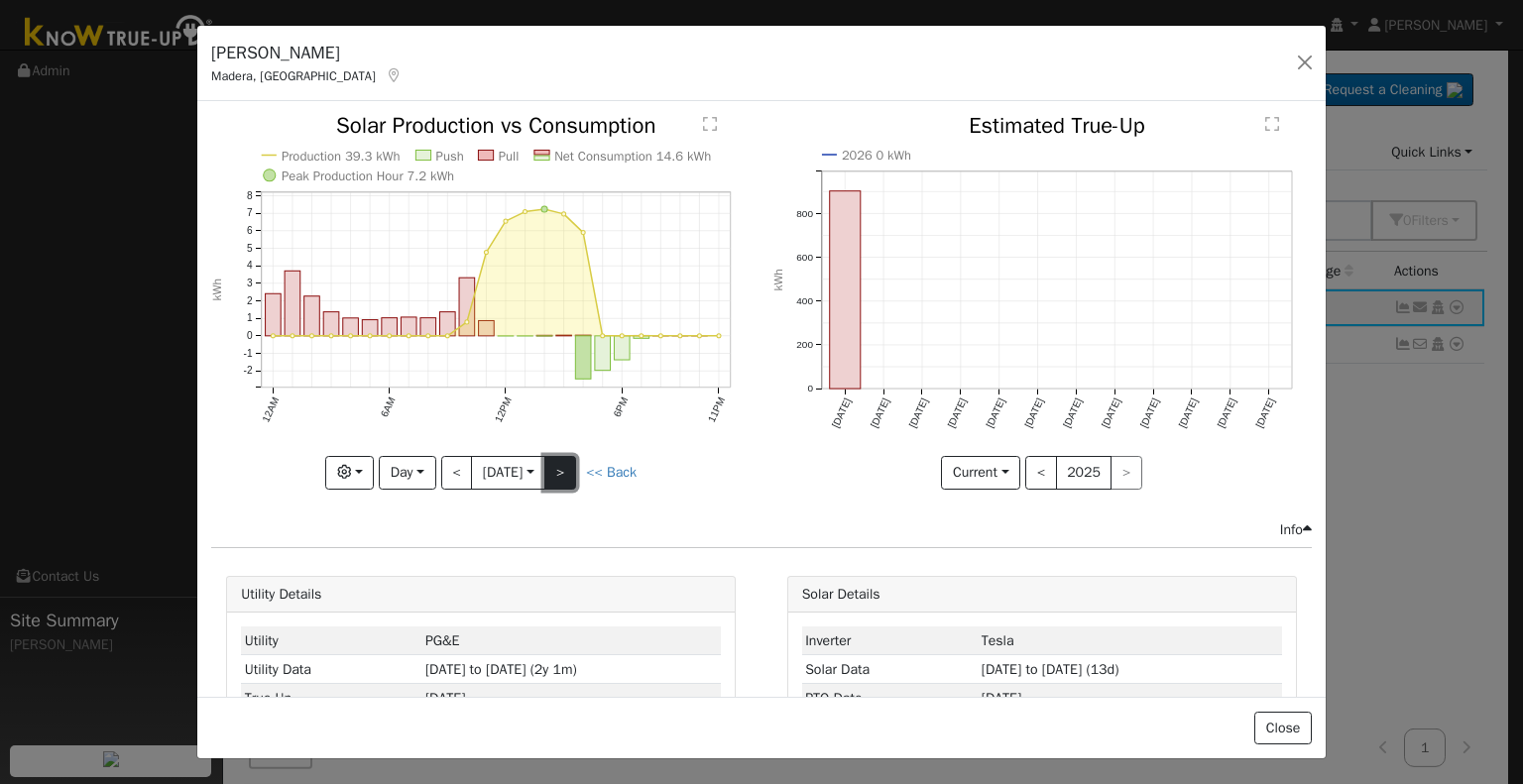 click on ">" at bounding box center (560, 473) 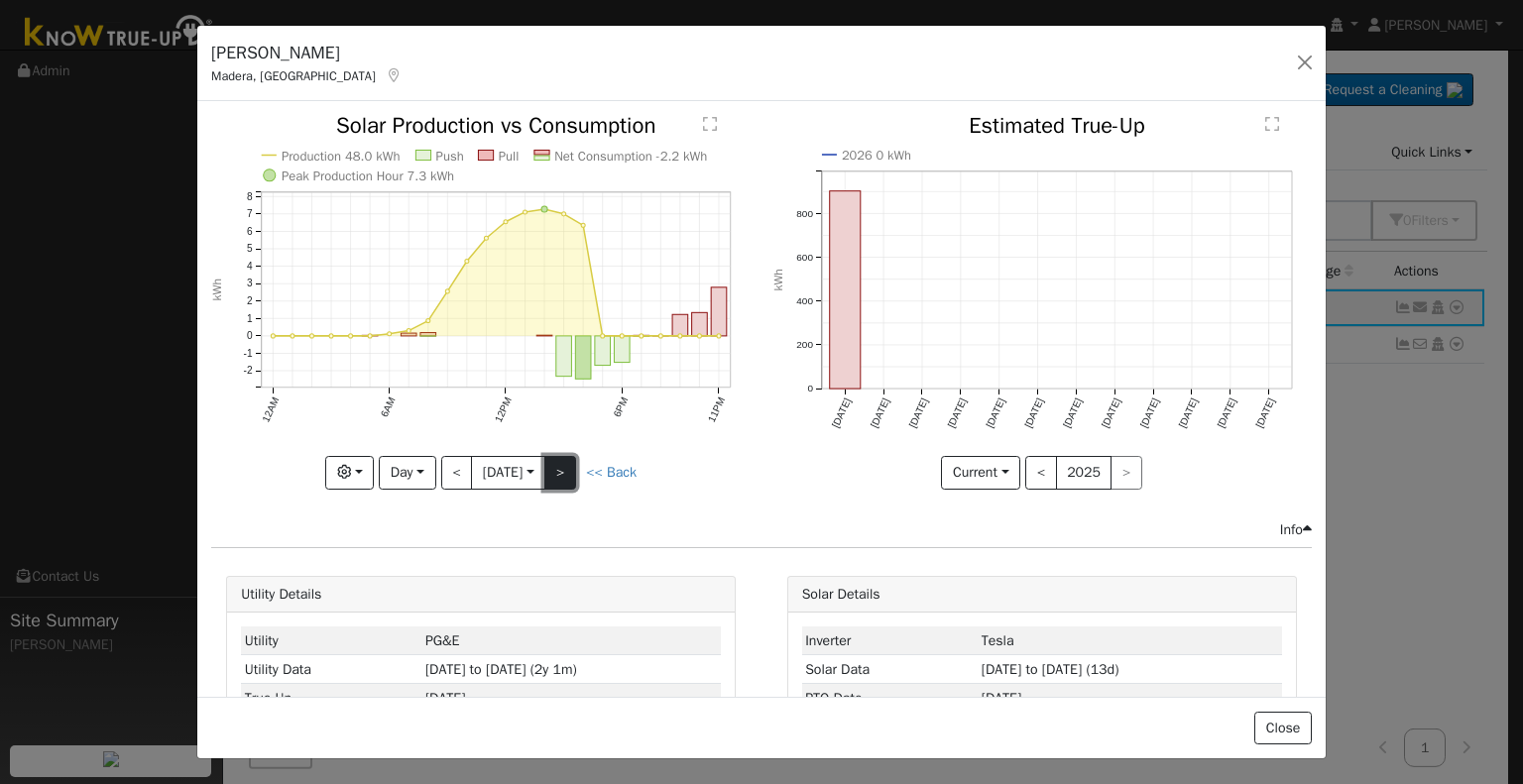 click on ">" at bounding box center (560, 473) 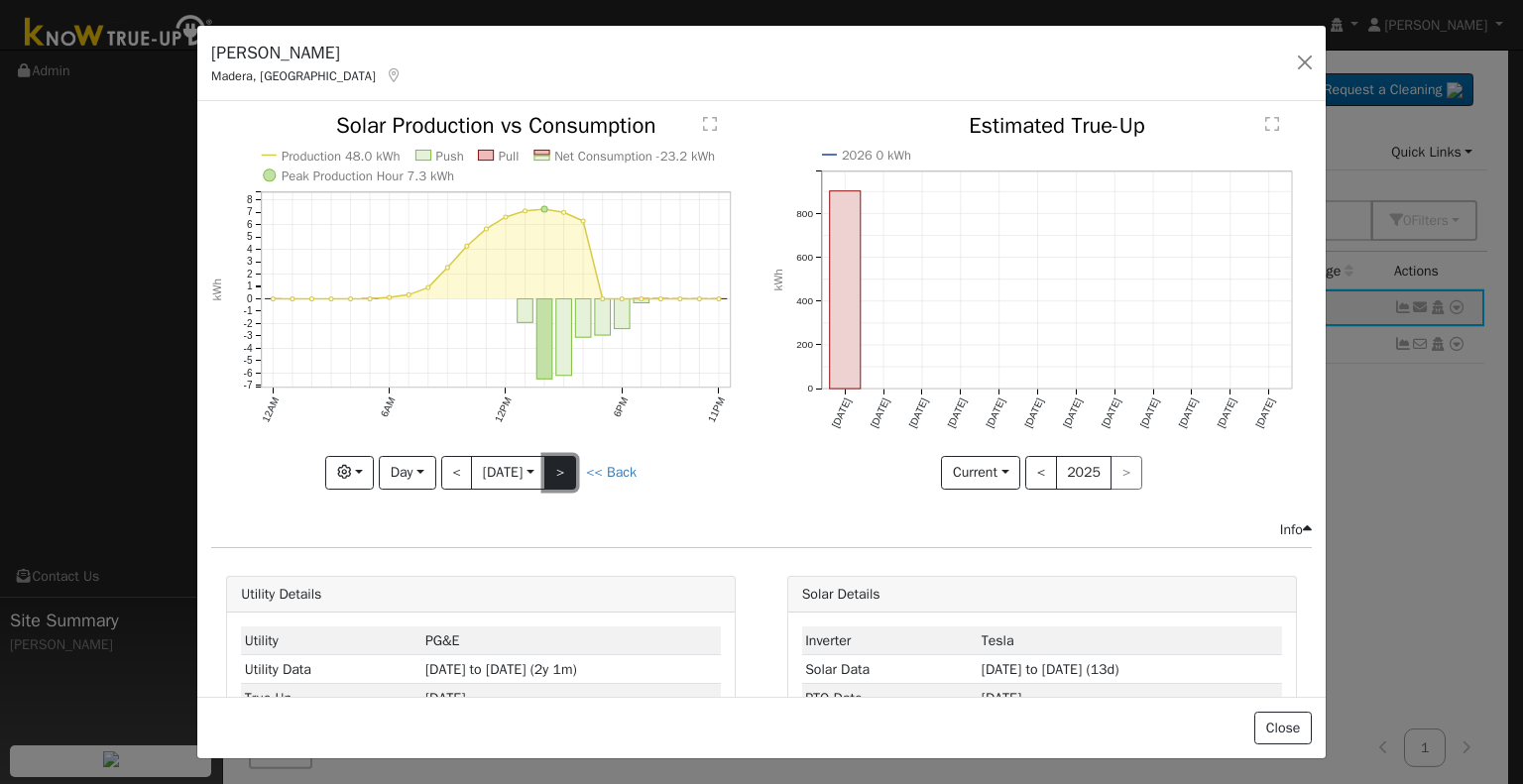 click on ">" at bounding box center [560, 473] 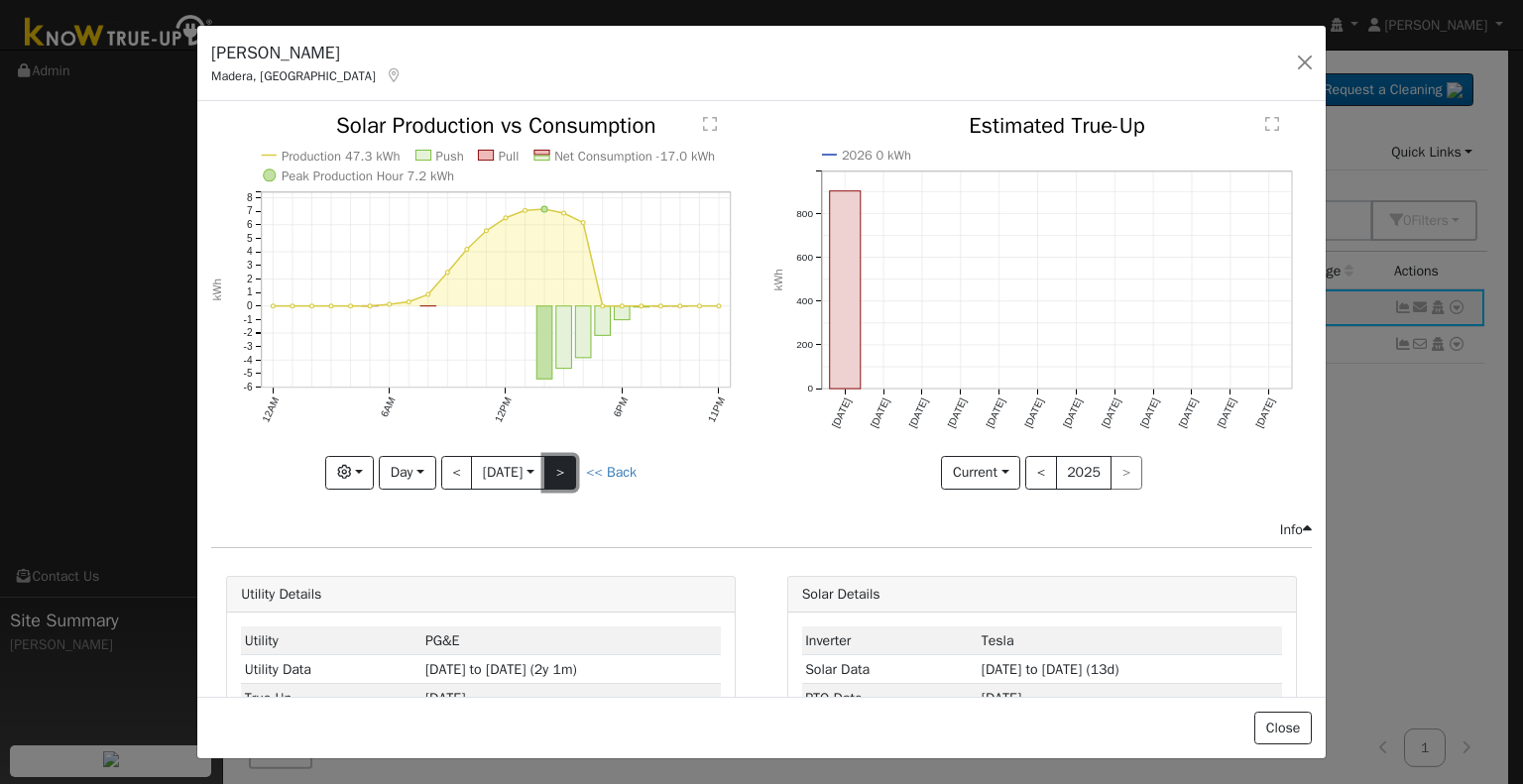 click on ">" at bounding box center [560, 473] 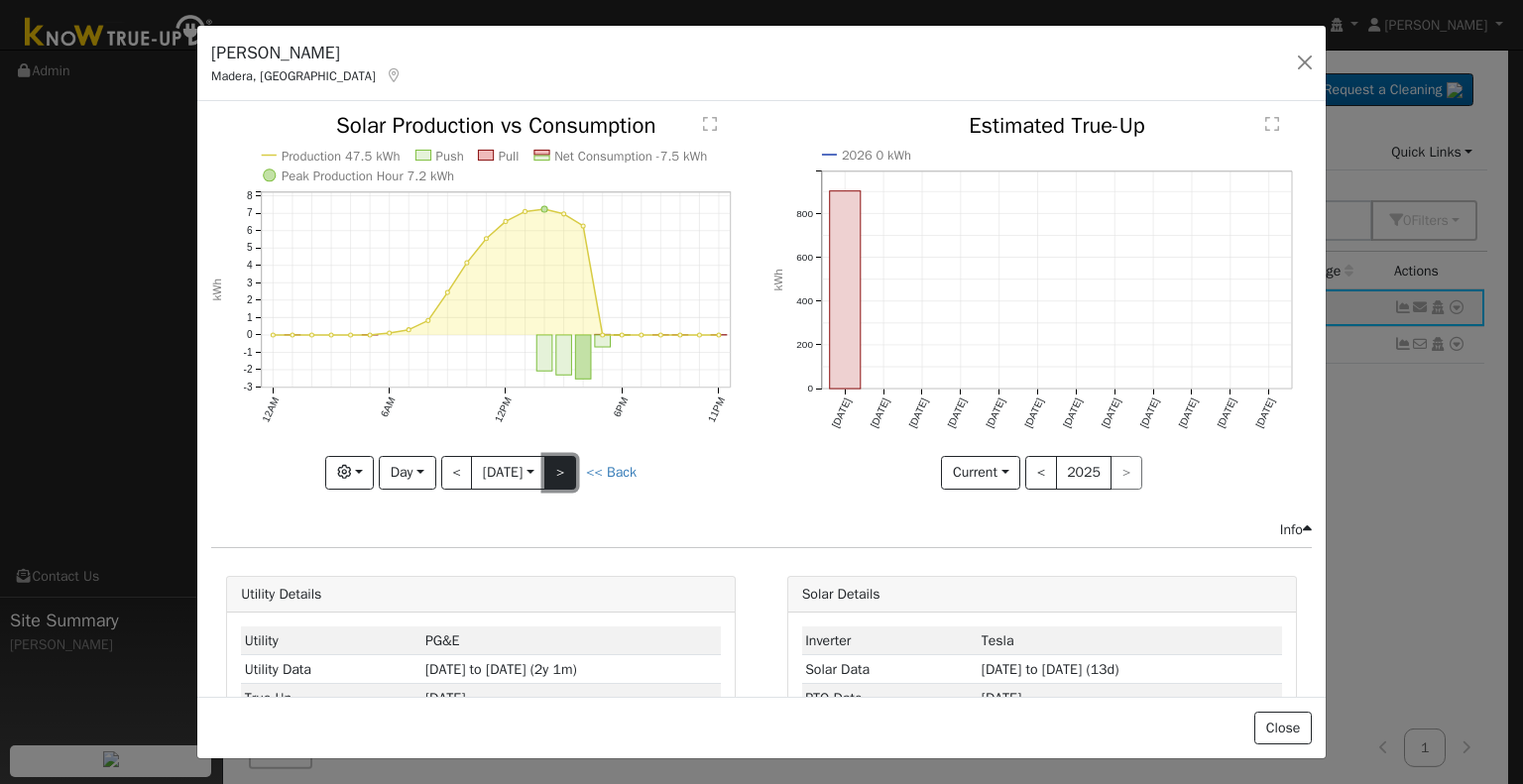 click on ">" at bounding box center (560, 473) 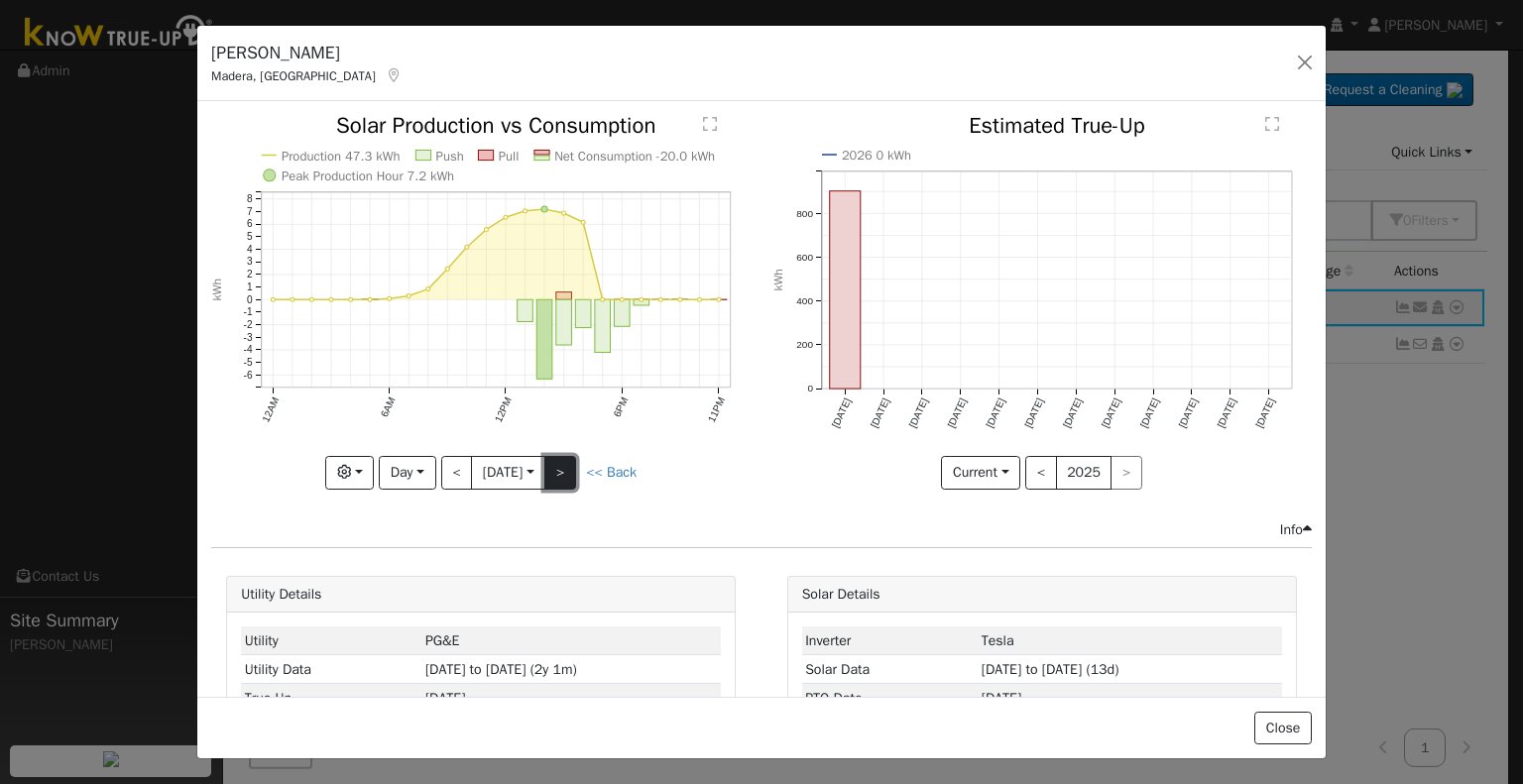 click on ">" at bounding box center [560, 473] 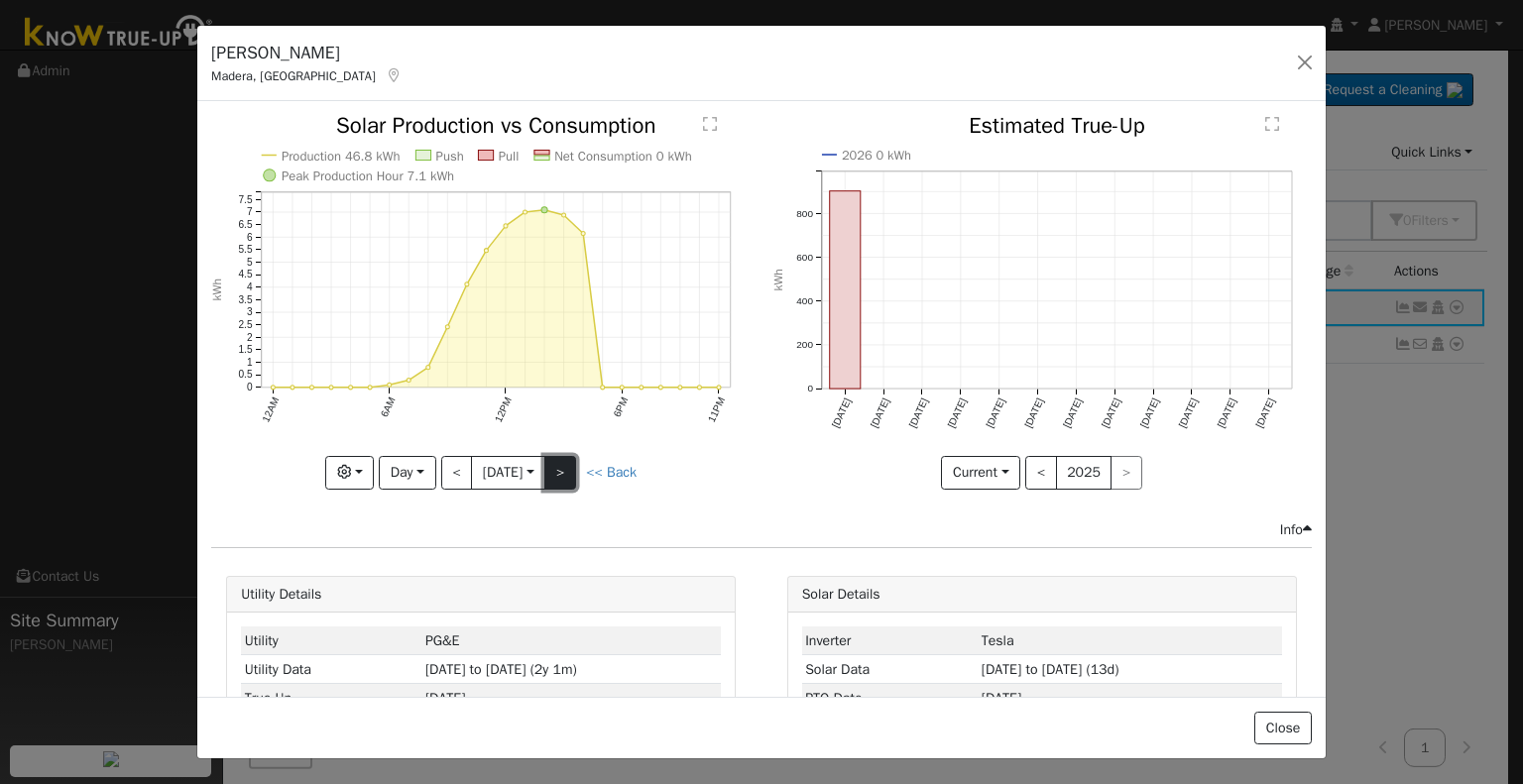 click on ">" at bounding box center [560, 473] 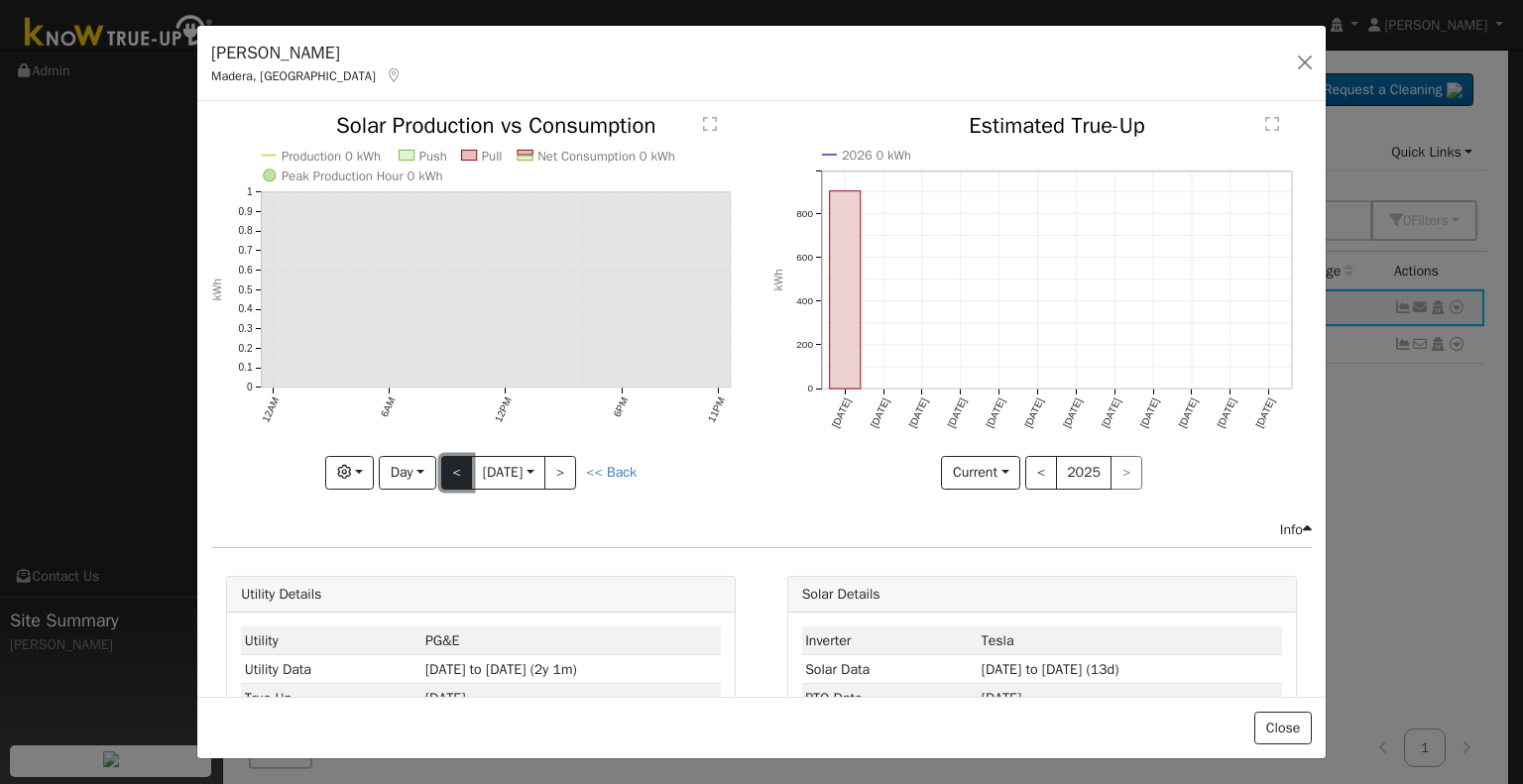 click on "<" at bounding box center [457, 473] 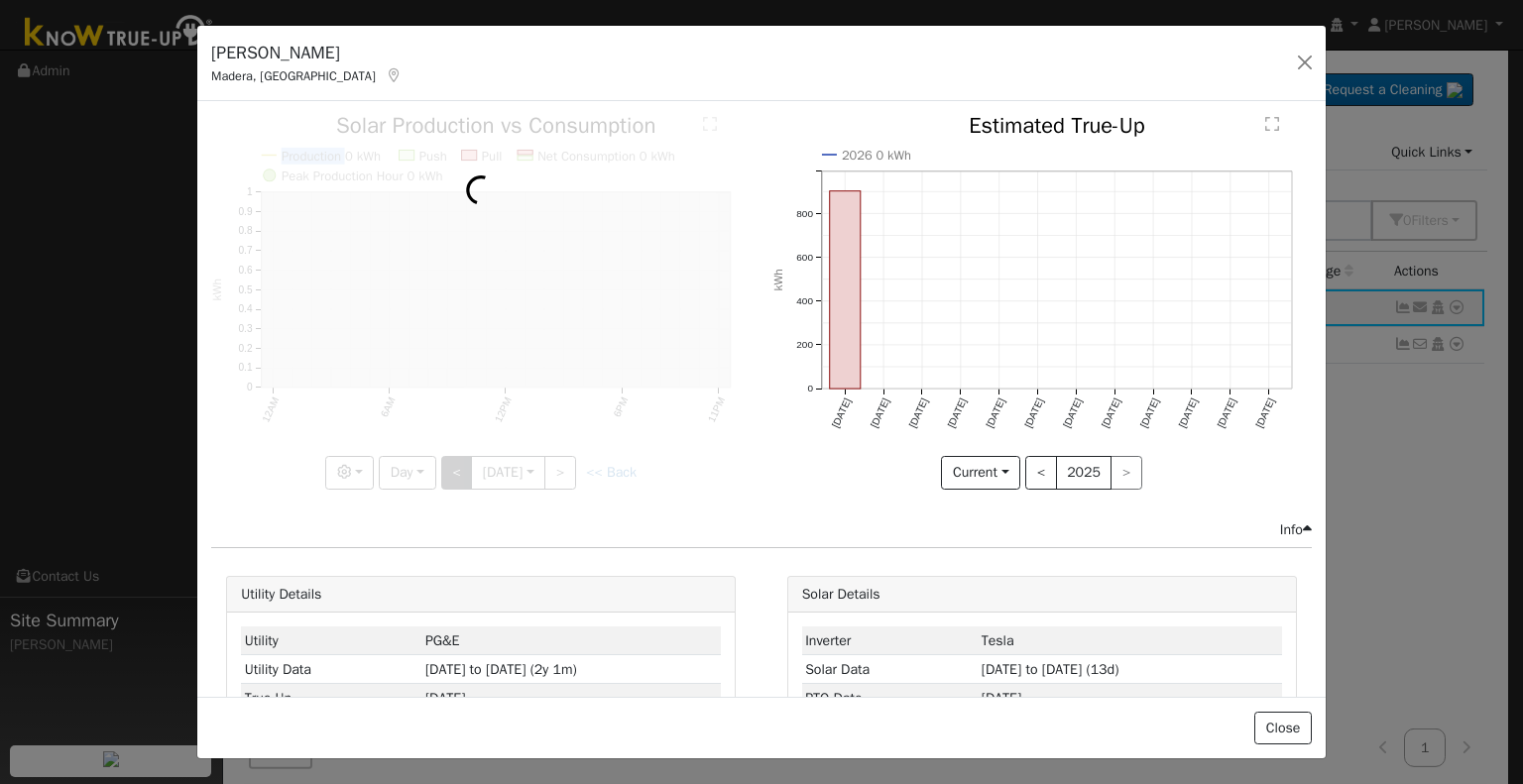 click at bounding box center [481, 301] 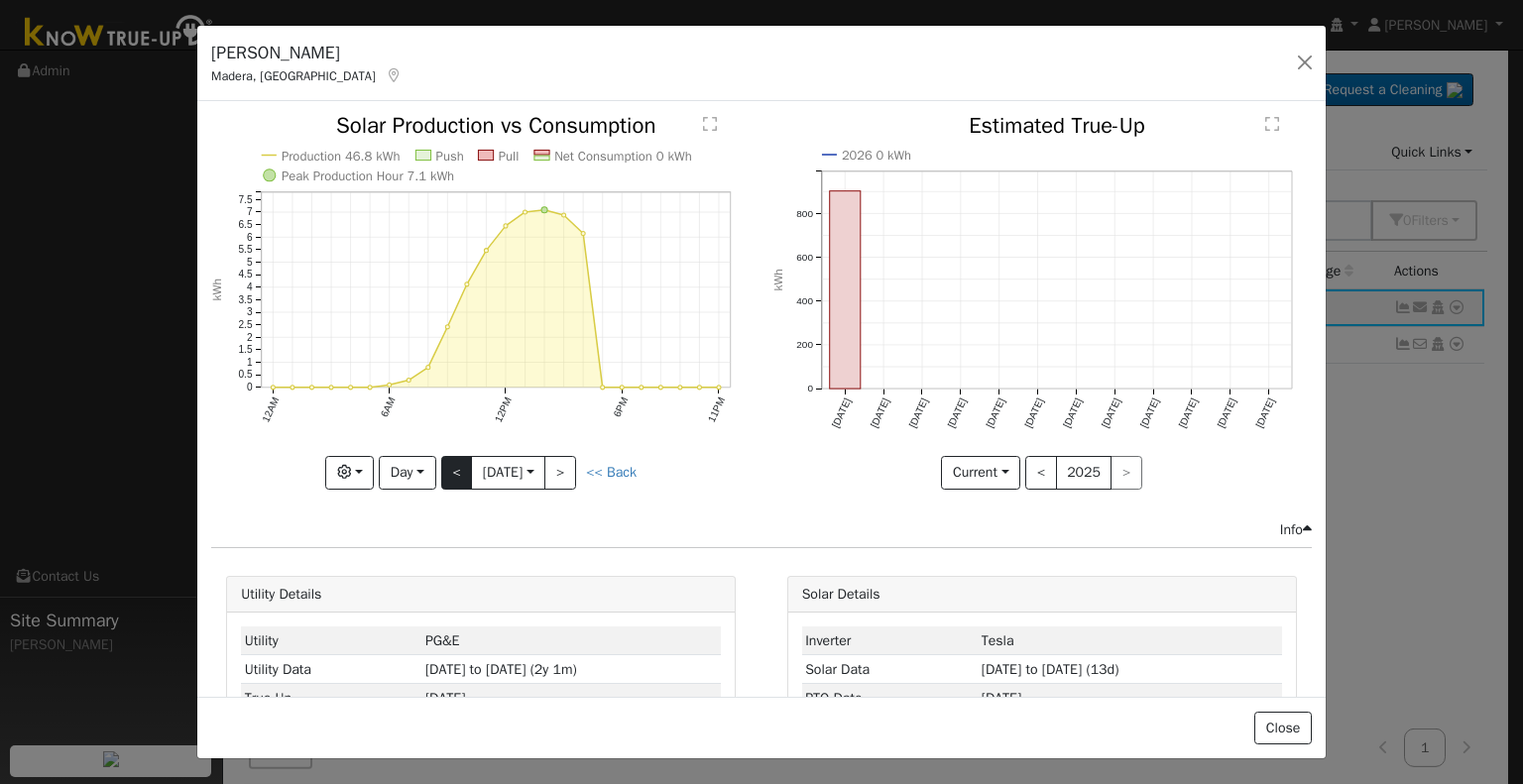 click at bounding box center [481, 301] 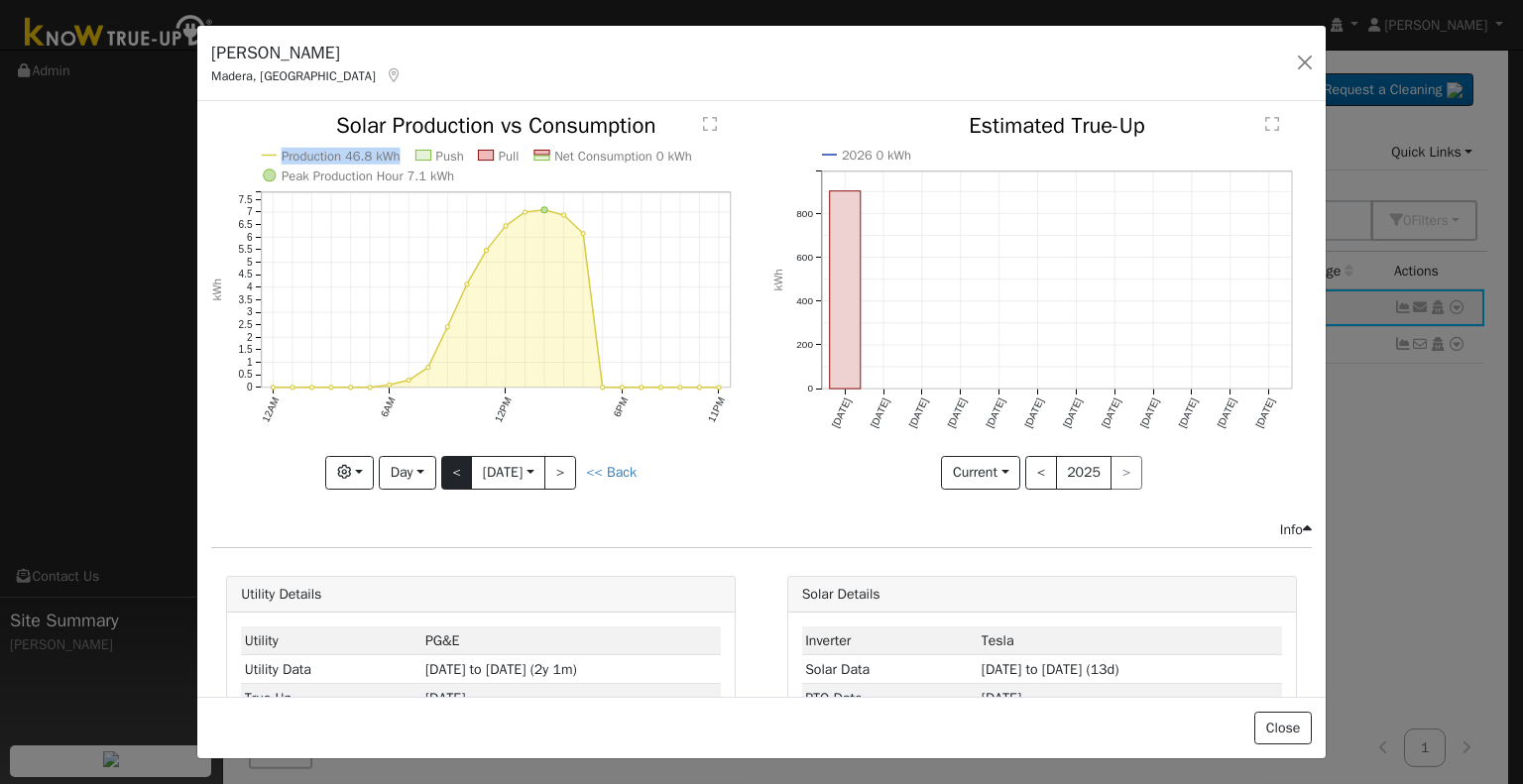 click on "Production 46.8 kWh Push Pull Net Consumption 0 kWh Peak Production Hour 7.1 kWh 12AM 6AM 12PM 6PM 11PM 0 0.5 1 1.5 2 2.5 3 3.5 4 4.5 5 5.5 6 6.5 7 7.5  Solar Production vs Consumption kWh onclick="" onclick="" onclick="" onclick="" onclick="" onclick="" onclick="" onclick="" onclick="" onclick="" onclick="" onclick="" onclick="" onclick="" onclick="" onclick="" onclick="" onclick="" onclick="" onclick="" onclick="" onclick="" onclick="" onclick="" onclick="" onclick="" onclick="" onclick="" onclick="" onclick="" onclick="" onclick="" onclick="" onclick="" onclick="" onclick="" onclick="" onclick="" onclick="" onclick="" onclick="" onclick="" onclick="" onclick="" onclick="" onclick="" onclick="" onclick="" onclick="" onclick="" onclick="" onclick="" onclick="" onclick="" onclick="" onclick="" onclick="" onclick="" onclick="" onclick="" onclick="" onclick="" onclick="" onclick="" onclick="" onclick="" onclick="" onclick="" onclick="" onclick="" onclick="" onclick="" Graphs Solar Production Previous Year $" 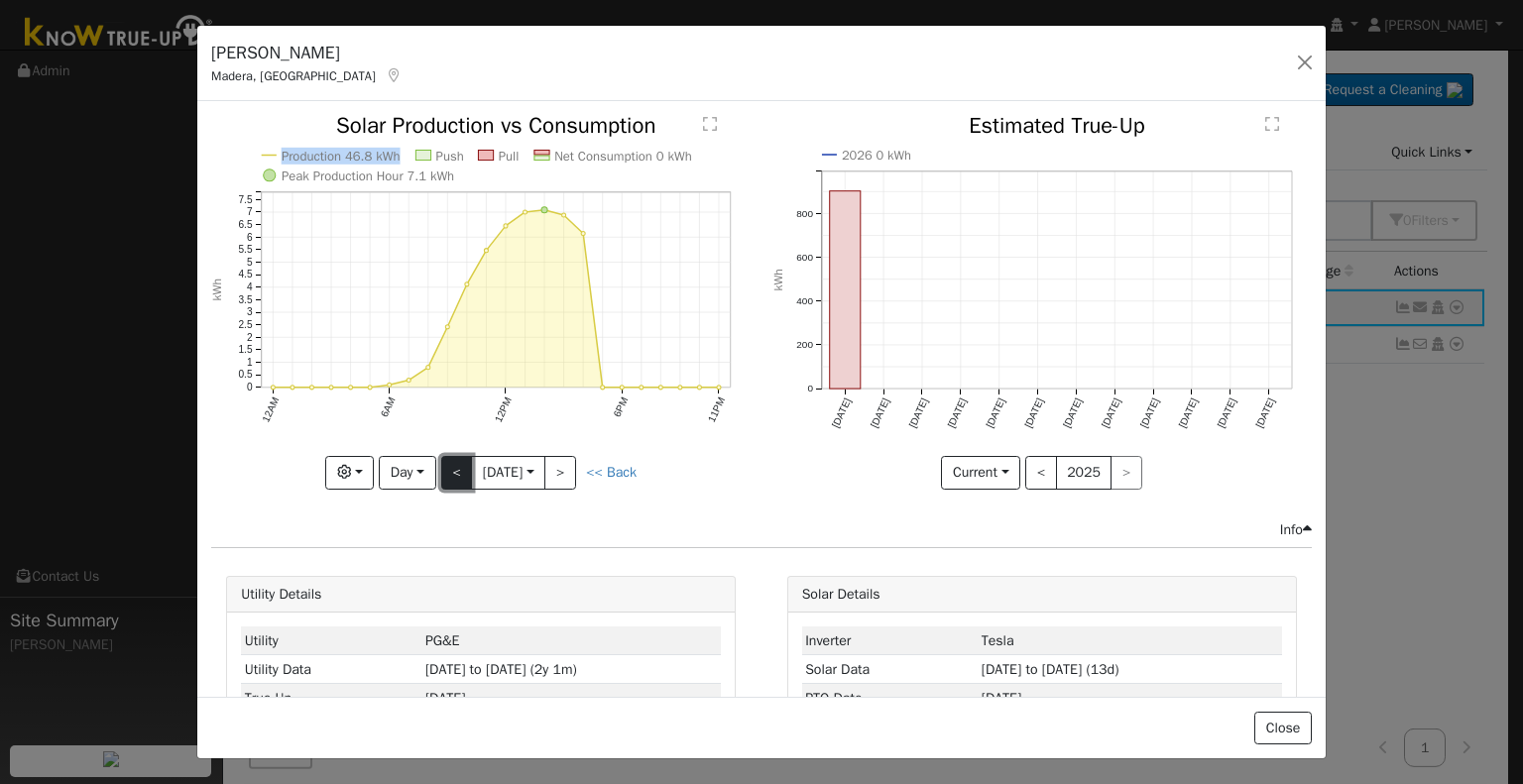 click on "<" at bounding box center (457, 473) 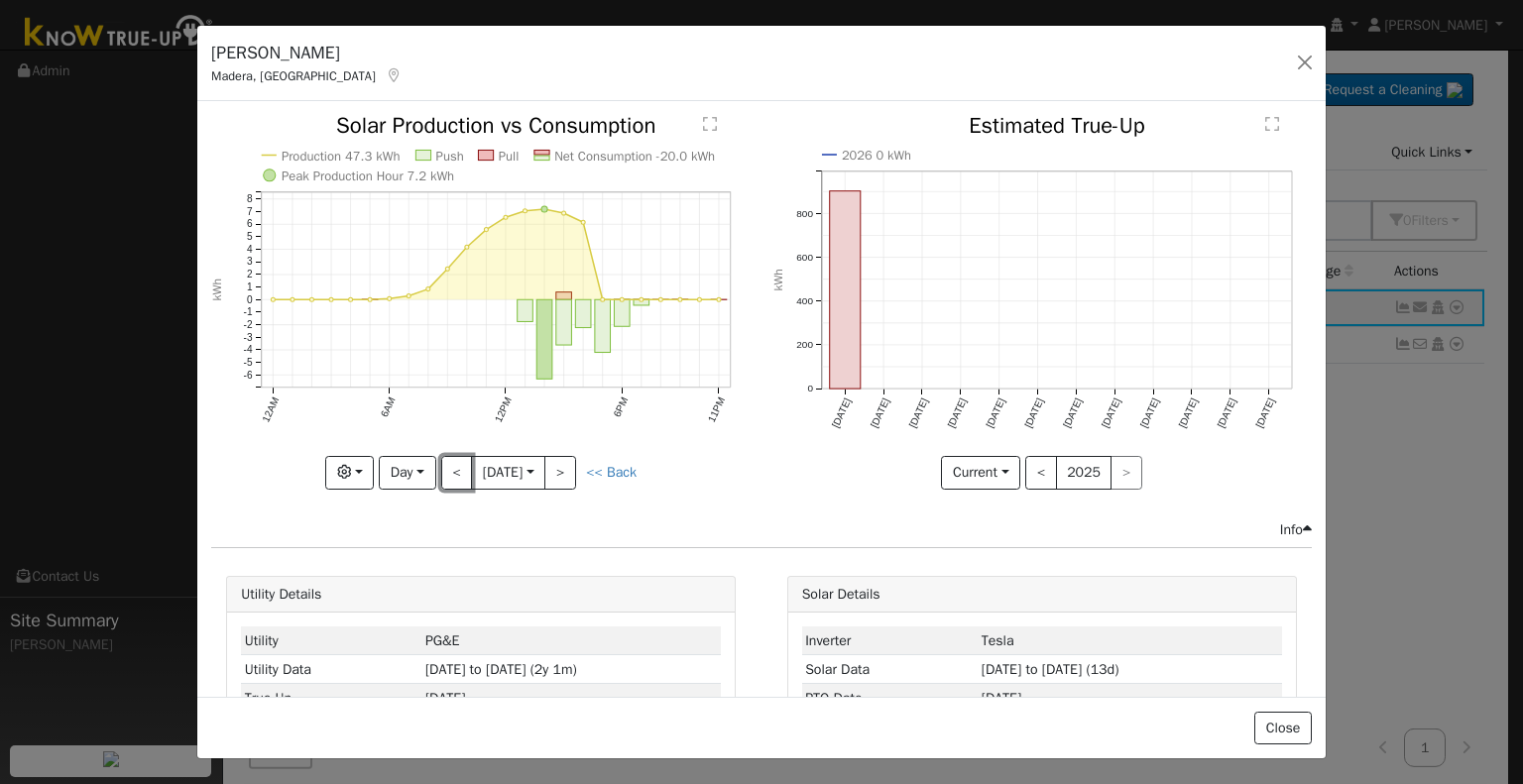 click on "<" at bounding box center (457, 473) 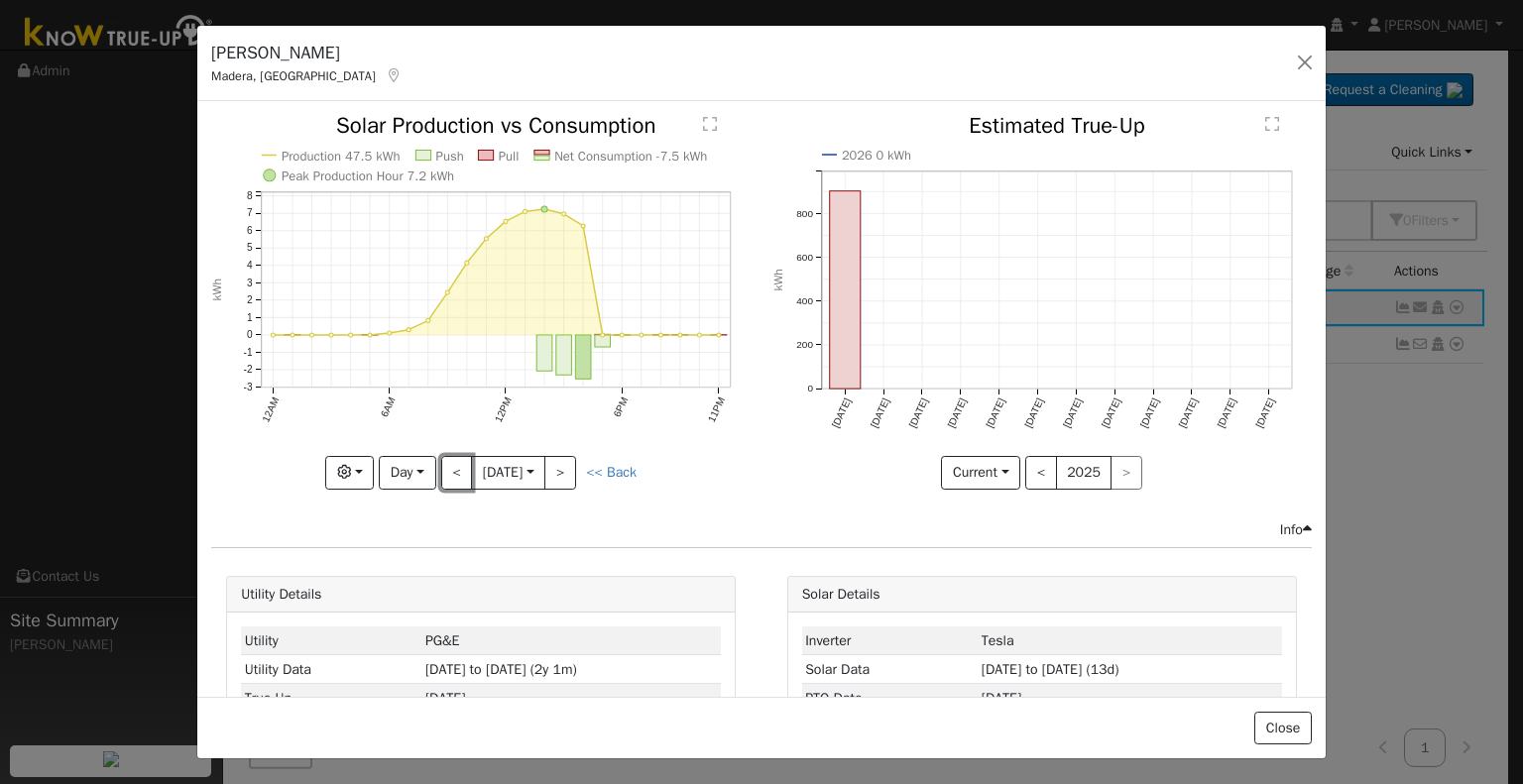 click on "<" at bounding box center (457, 473) 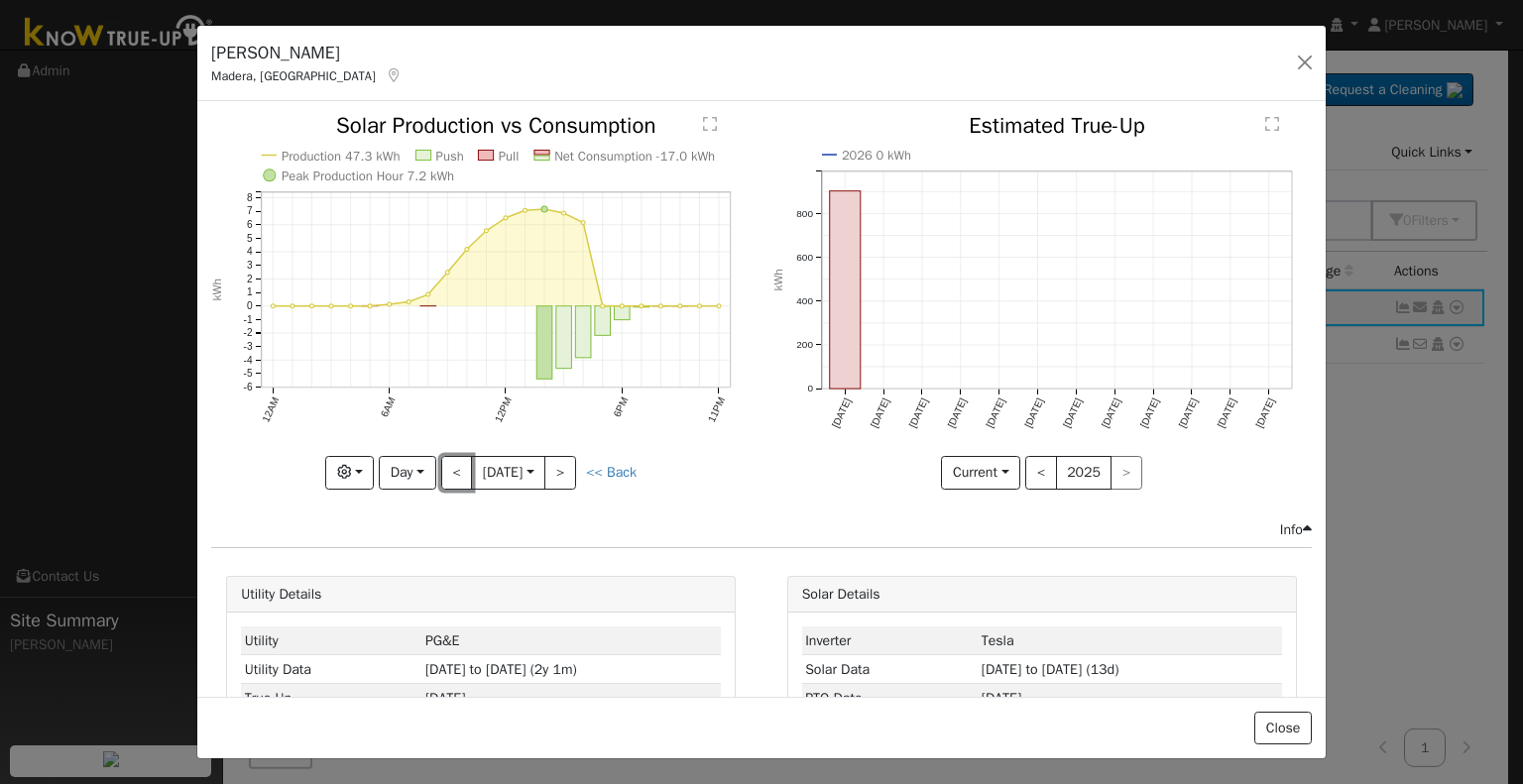 click on "<" at bounding box center [457, 473] 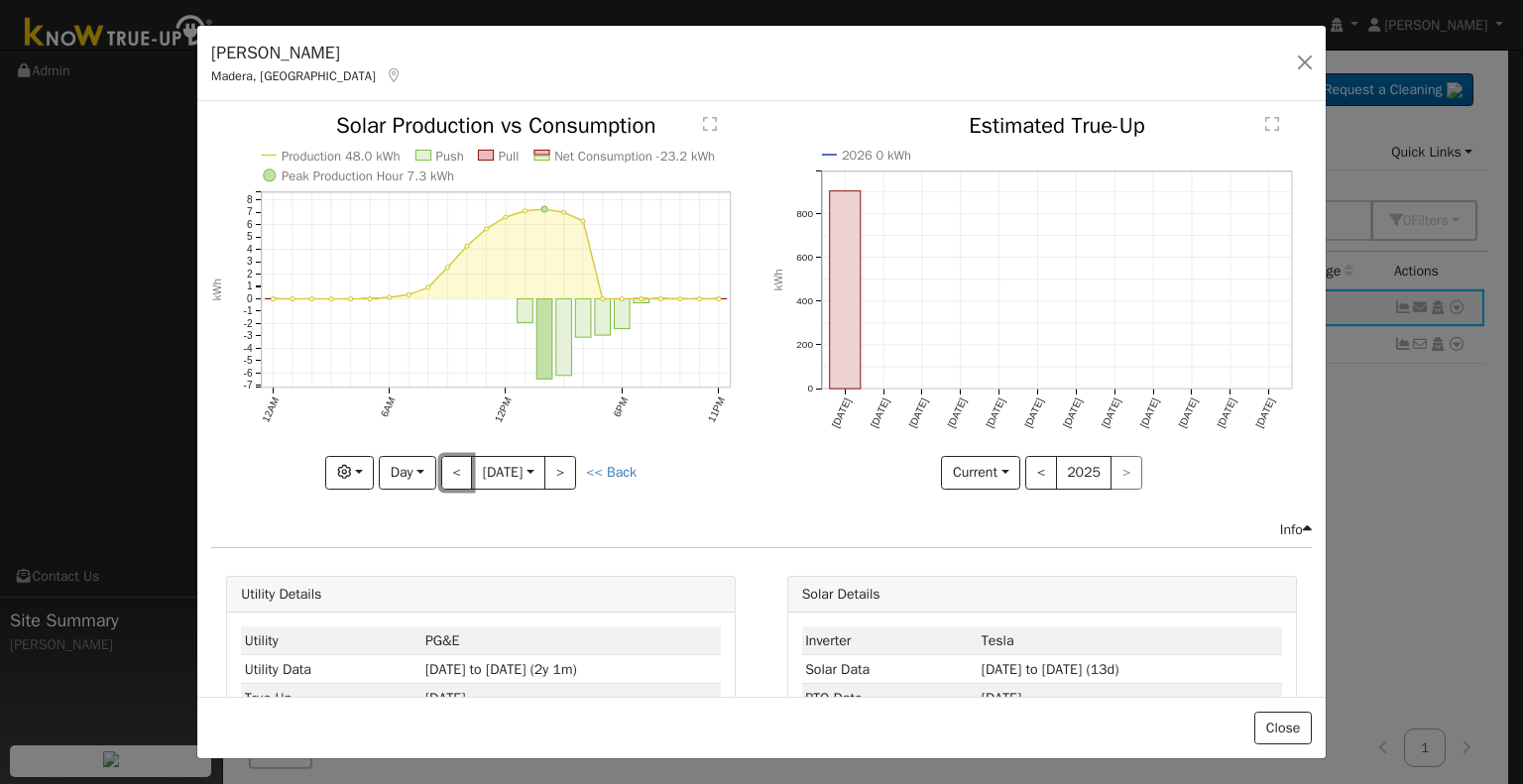 click on "<" at bounding box center (457, 473) 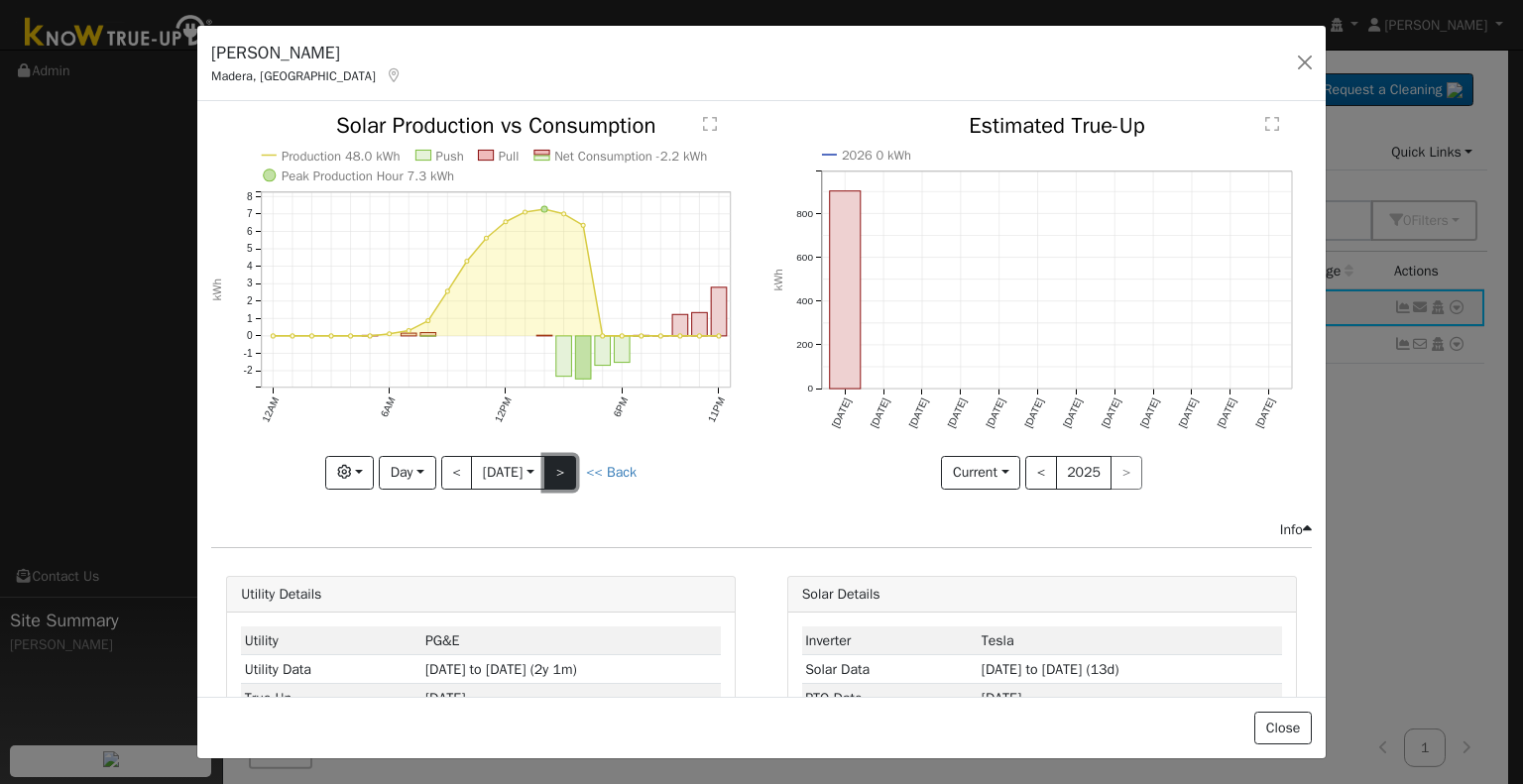 click on ">" at bounding box center (560, 473) 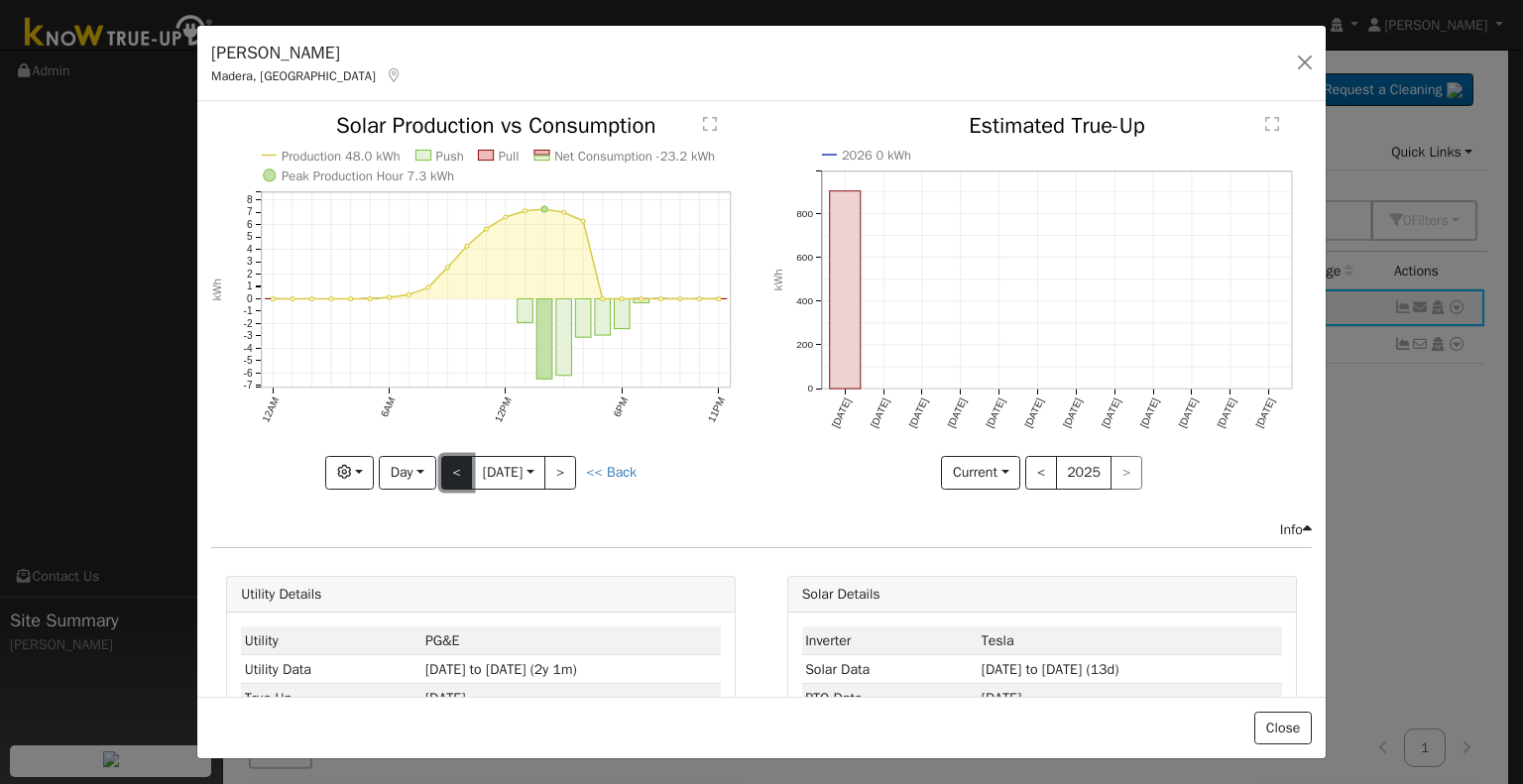 click on "<" at bounding box center [457, 473] 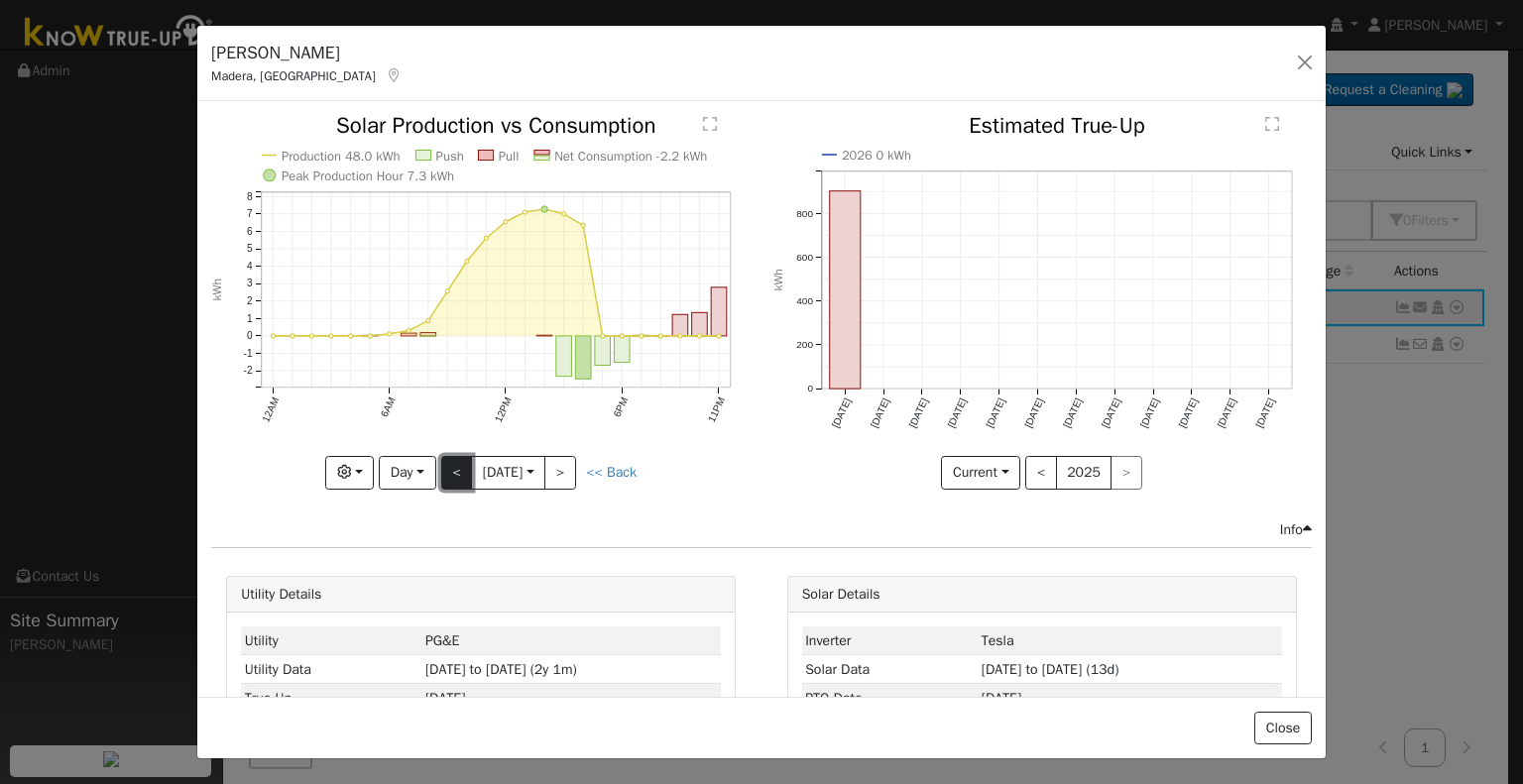 click on "<" at bounding box center [457, 473] 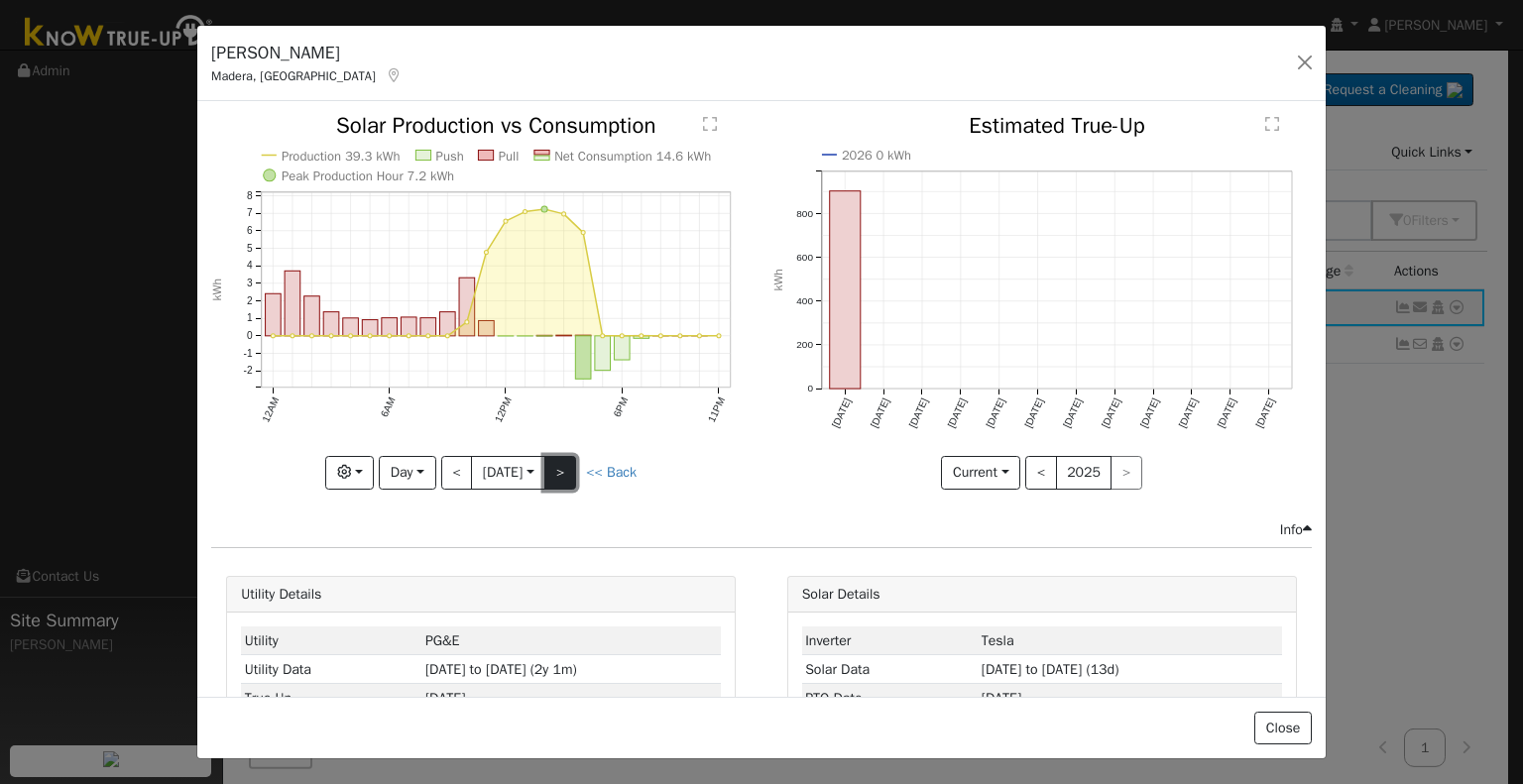 click on ">" at bounding box center (560, 473) 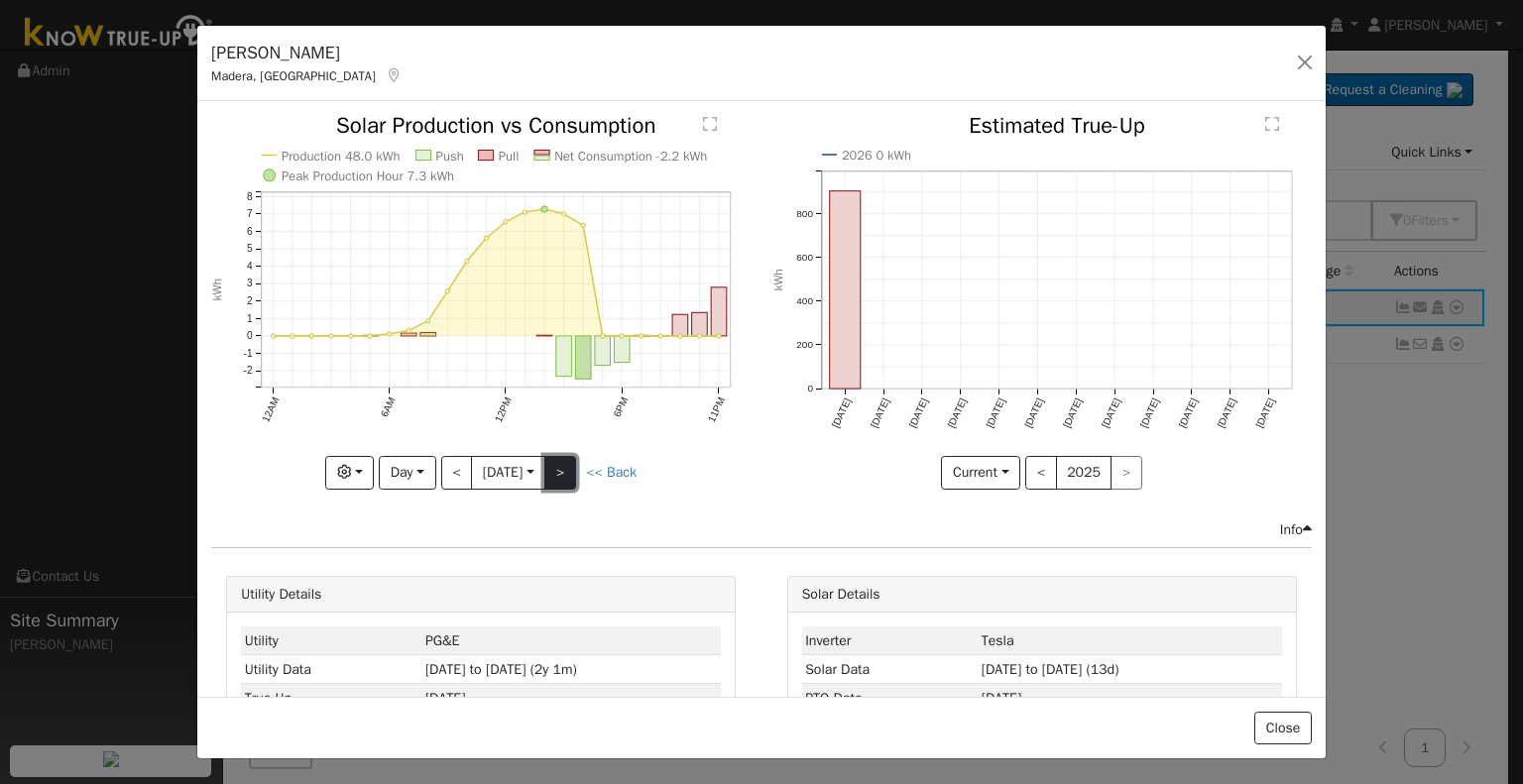 click on ">" at bounding box center (560, 473) 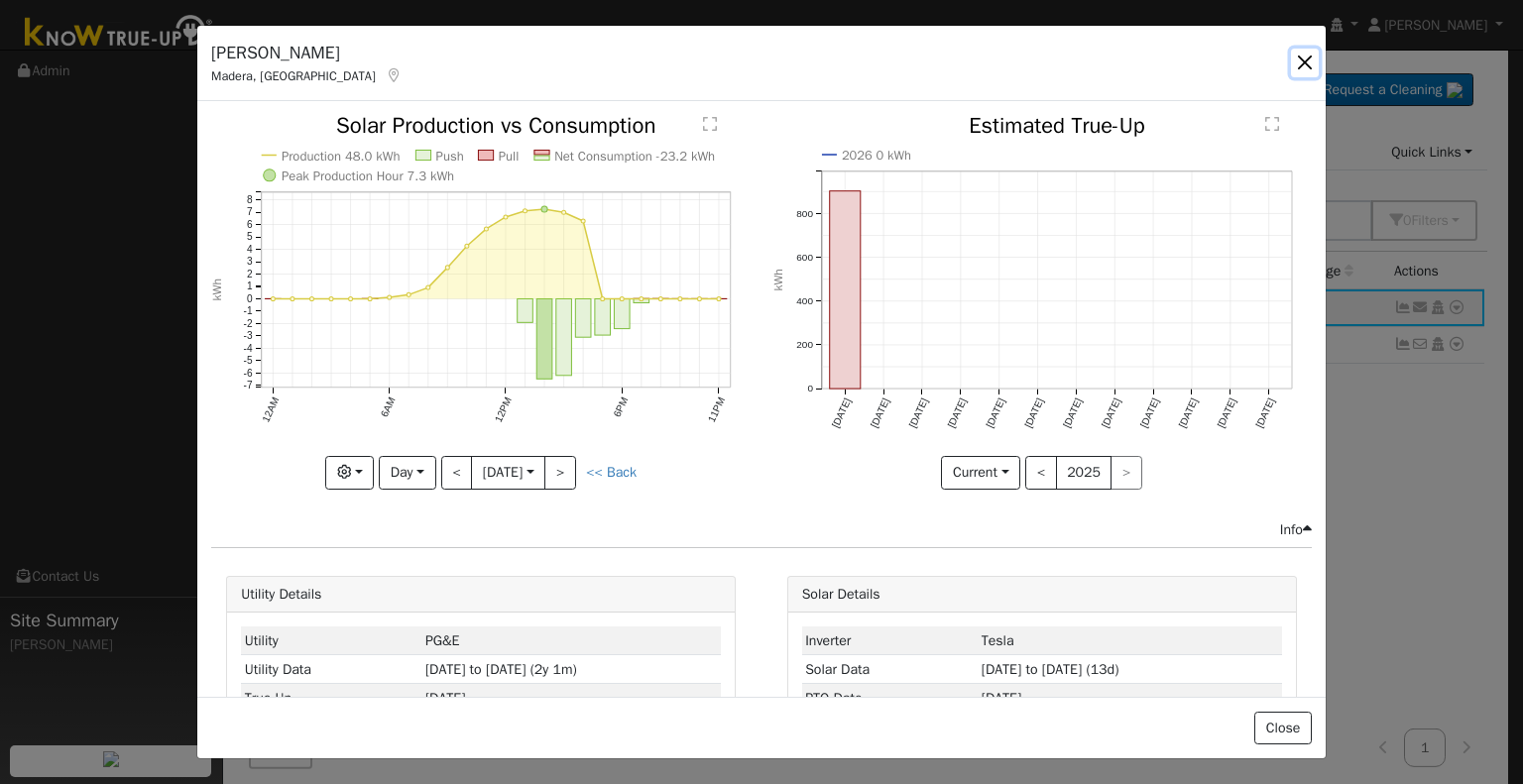 click at bounding box center [1305, 62] 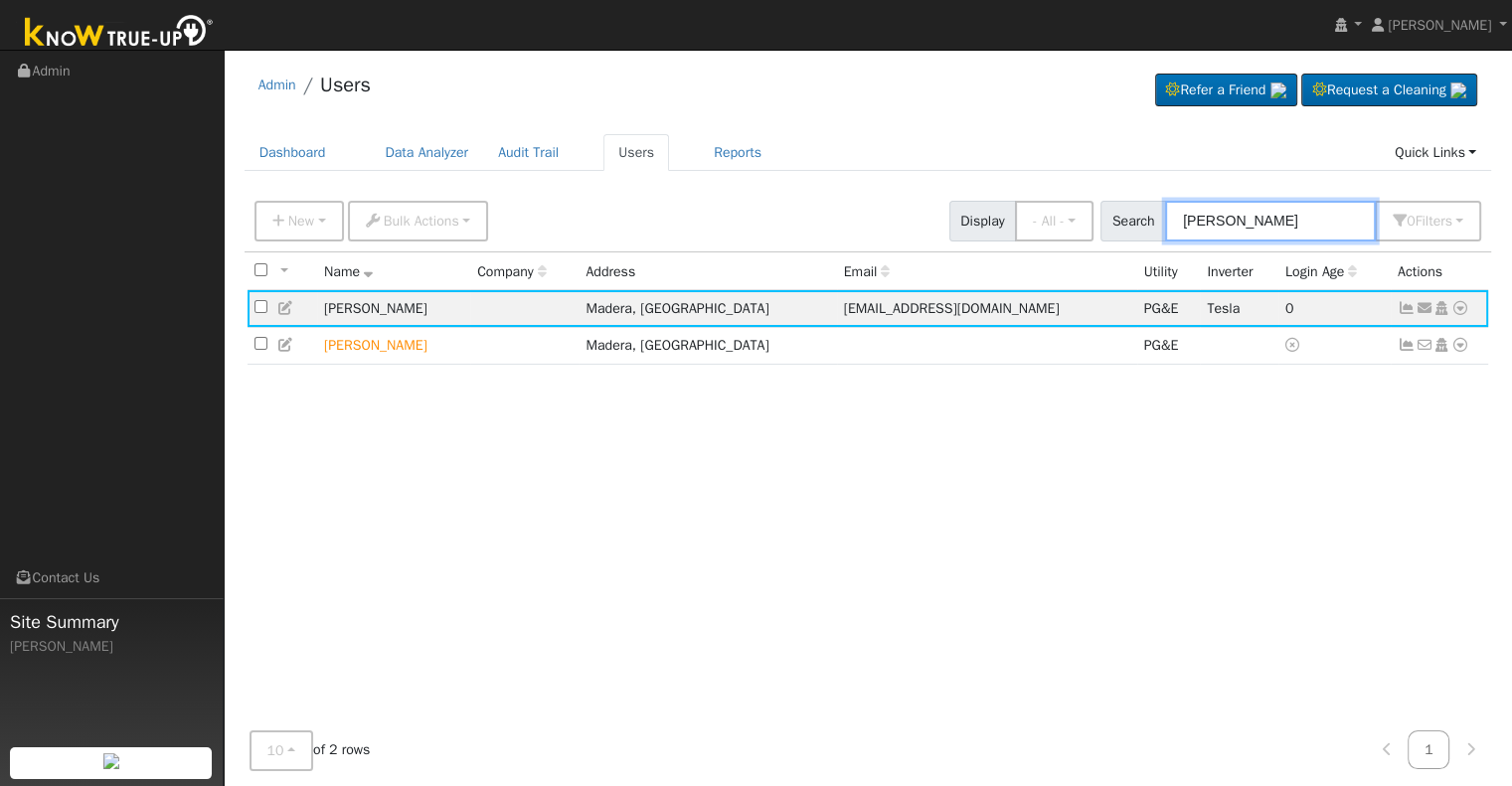 drag, startPoint x: 1280, startPoint y: 224, endPoint x: 1084, endPoint y: 246, distance: 197.23083 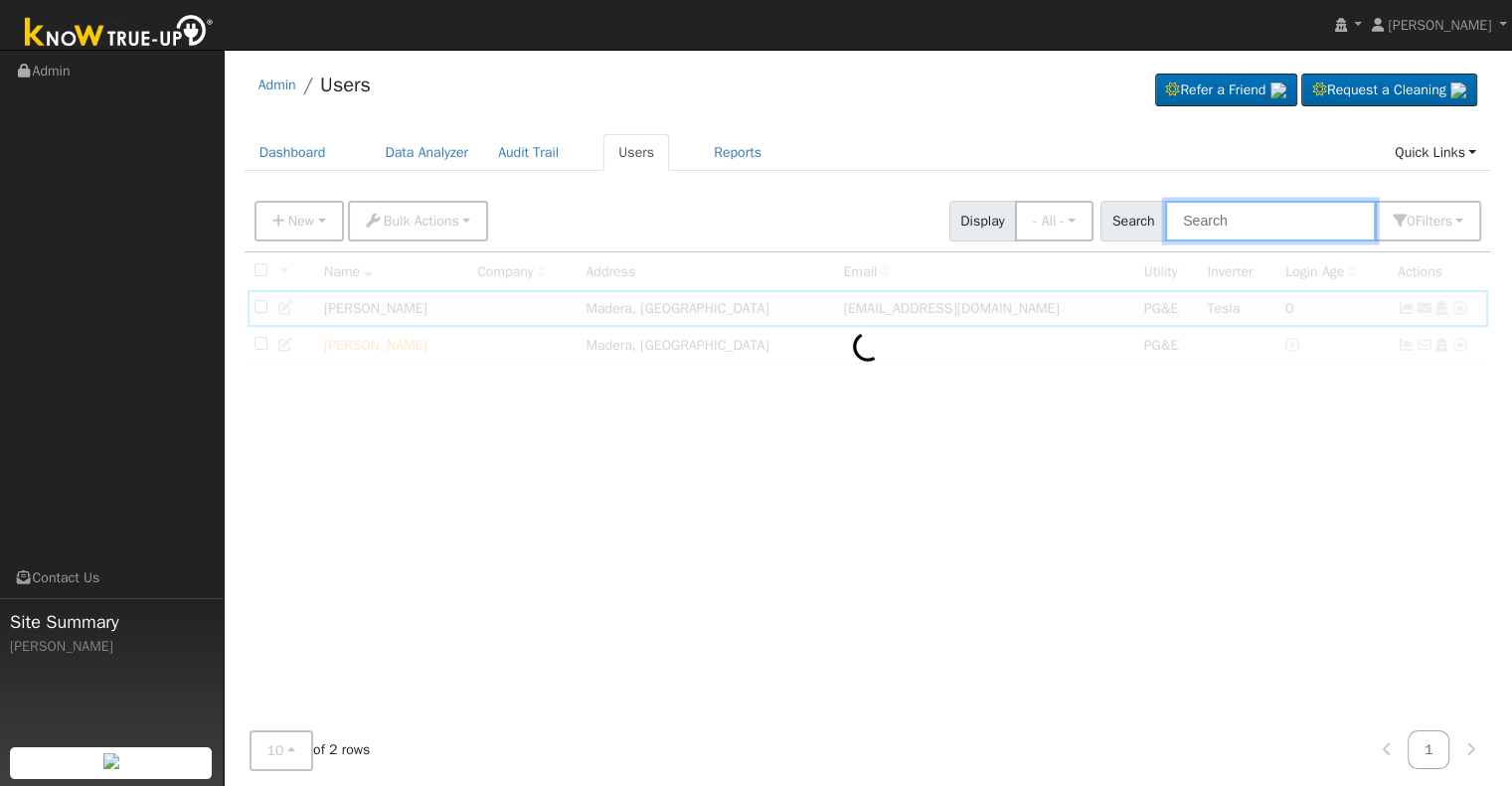 paste on "[PERSON_NAME] & [PERSON_NAME]" 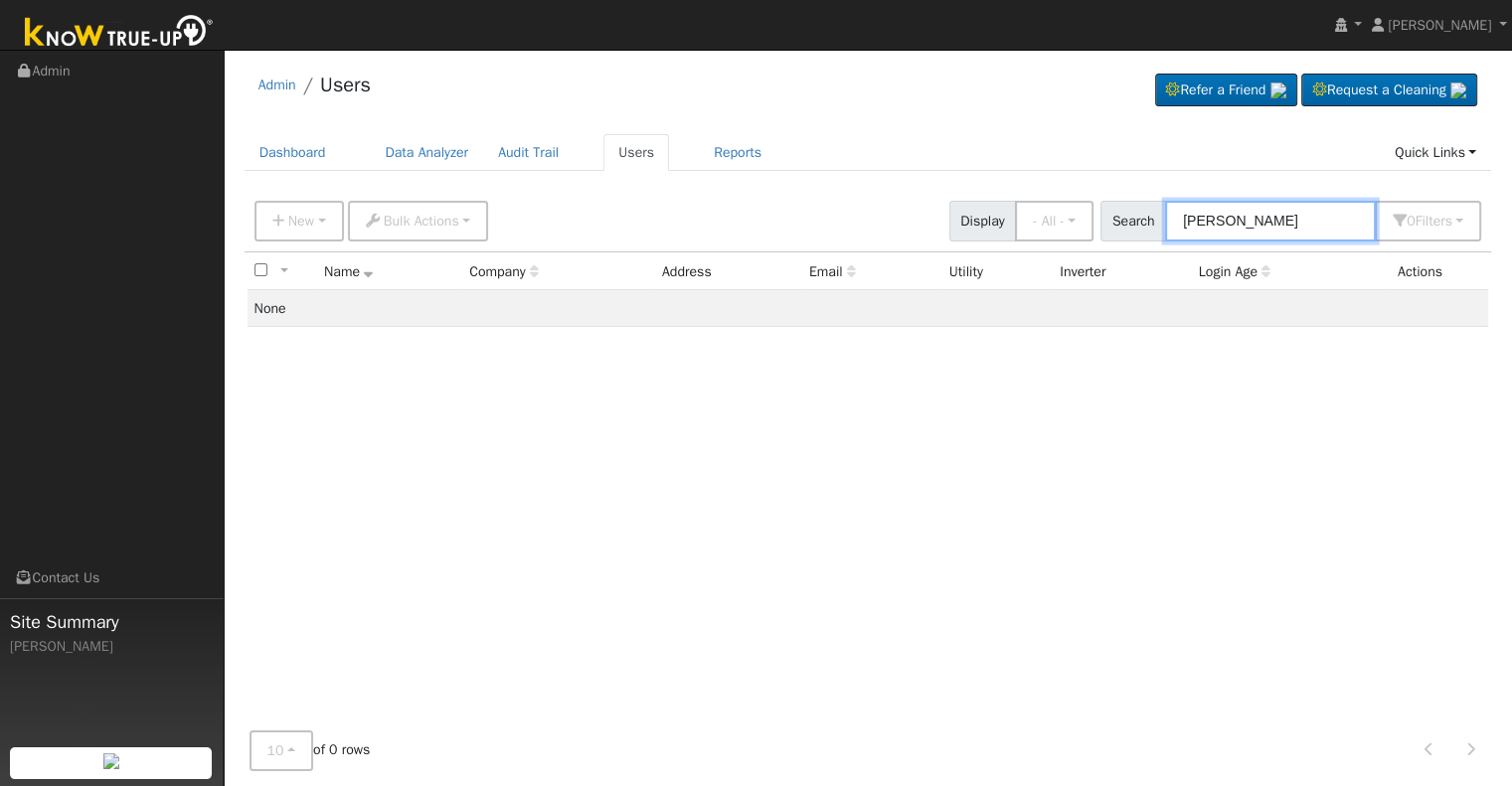type on "[PERSON_NAME]" 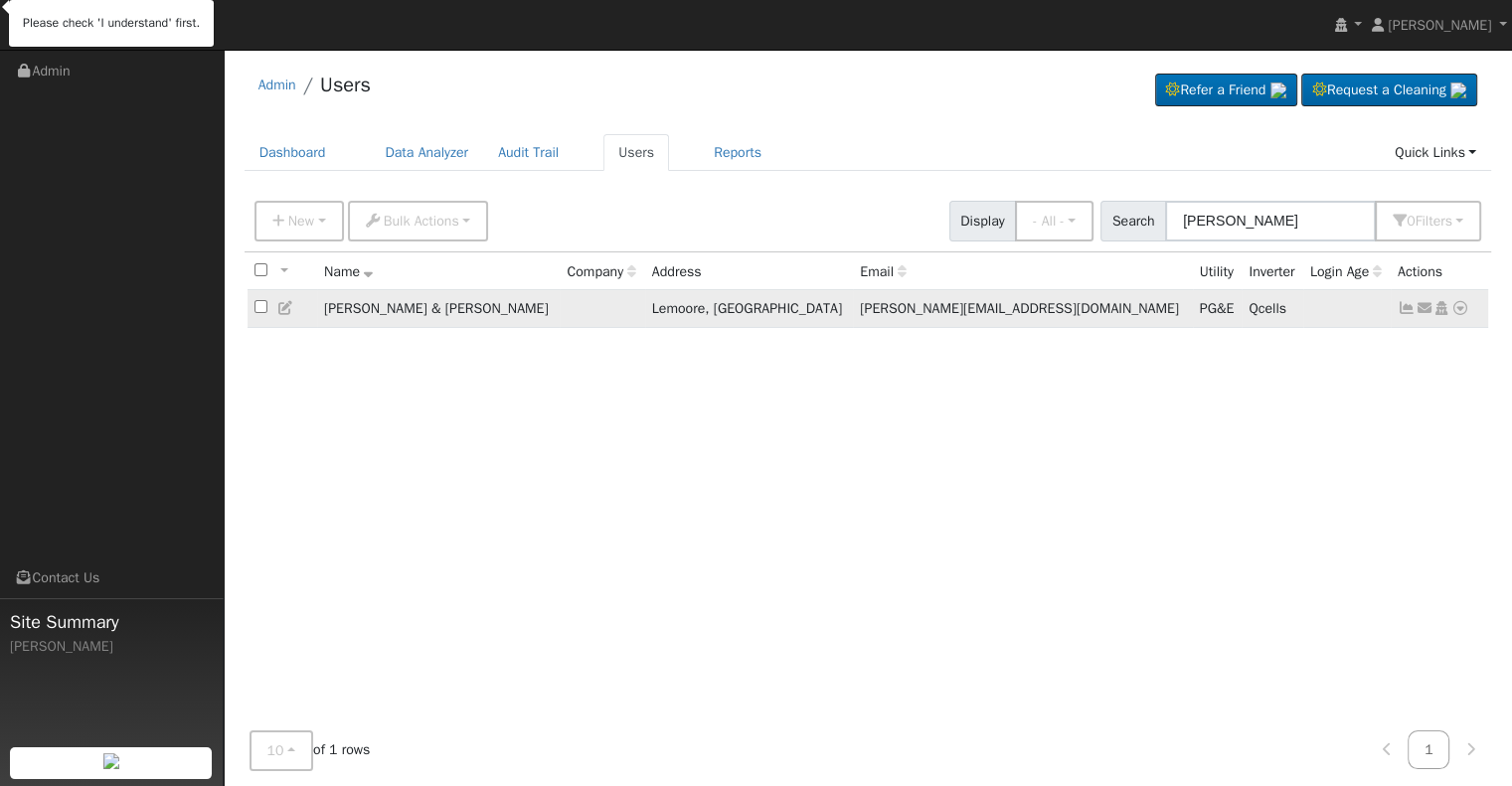 click at bounding box center [1407, 308] 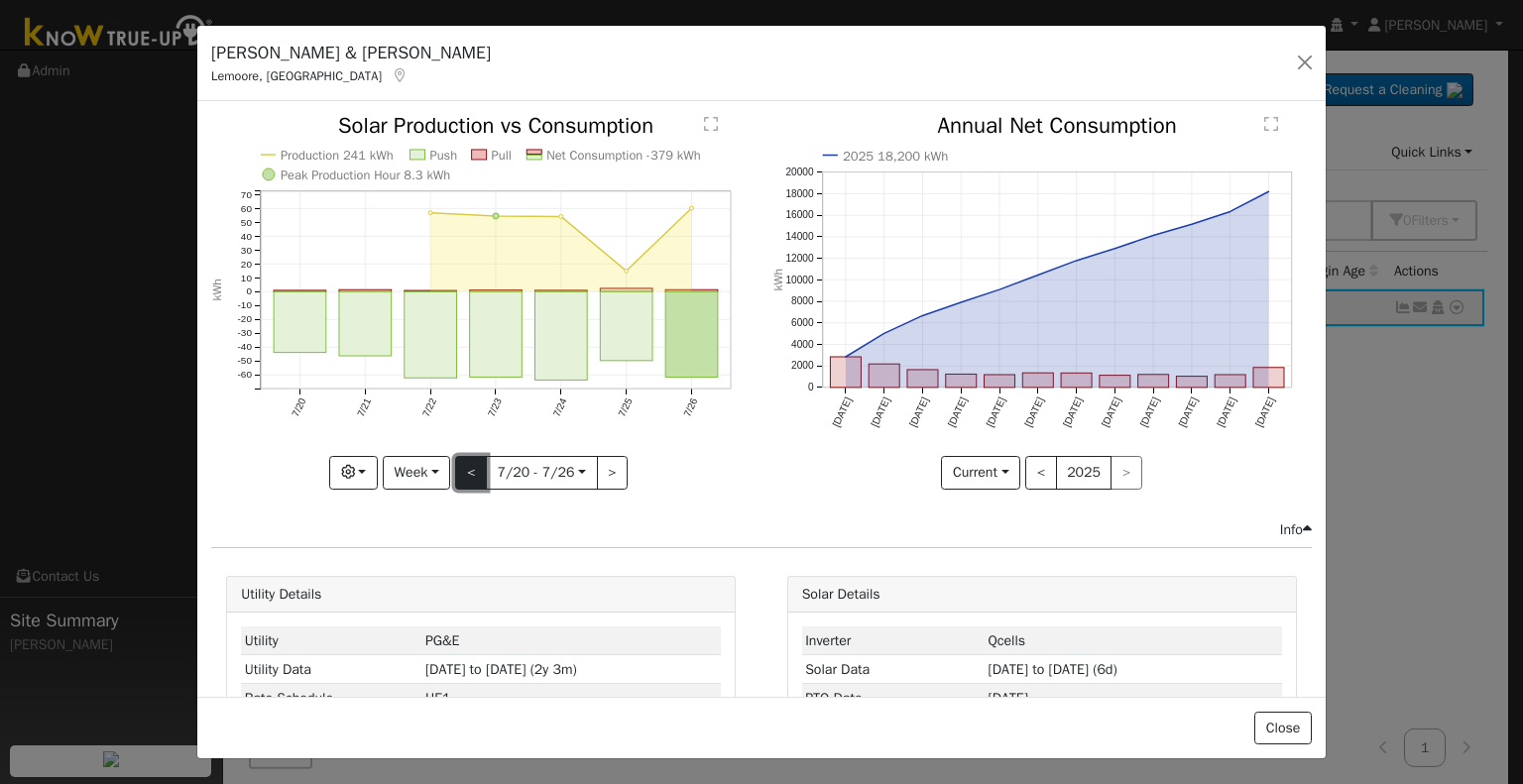 click on "<" at bounding box center (471, 473) 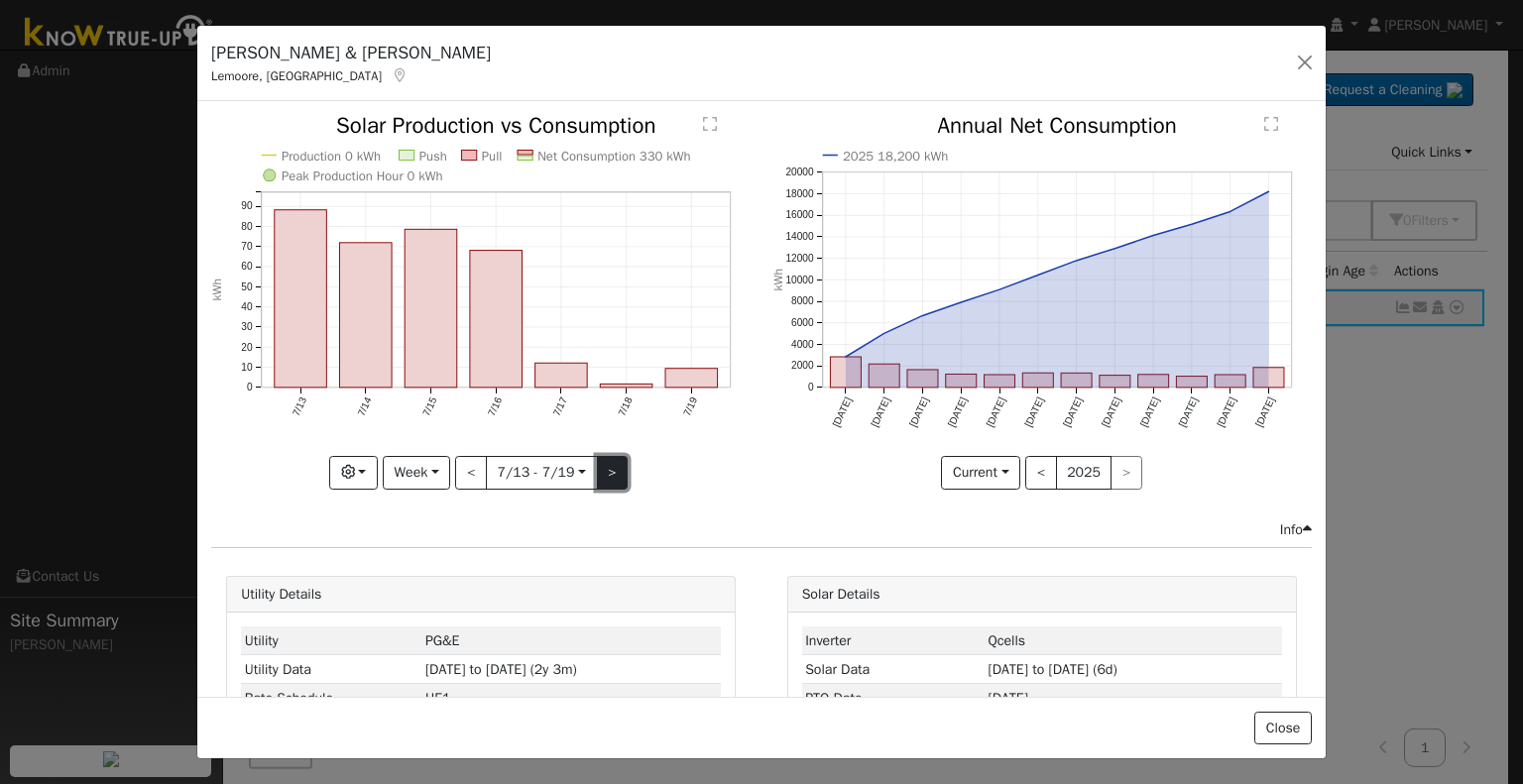 click on ">" at bounding box center (613, 473) 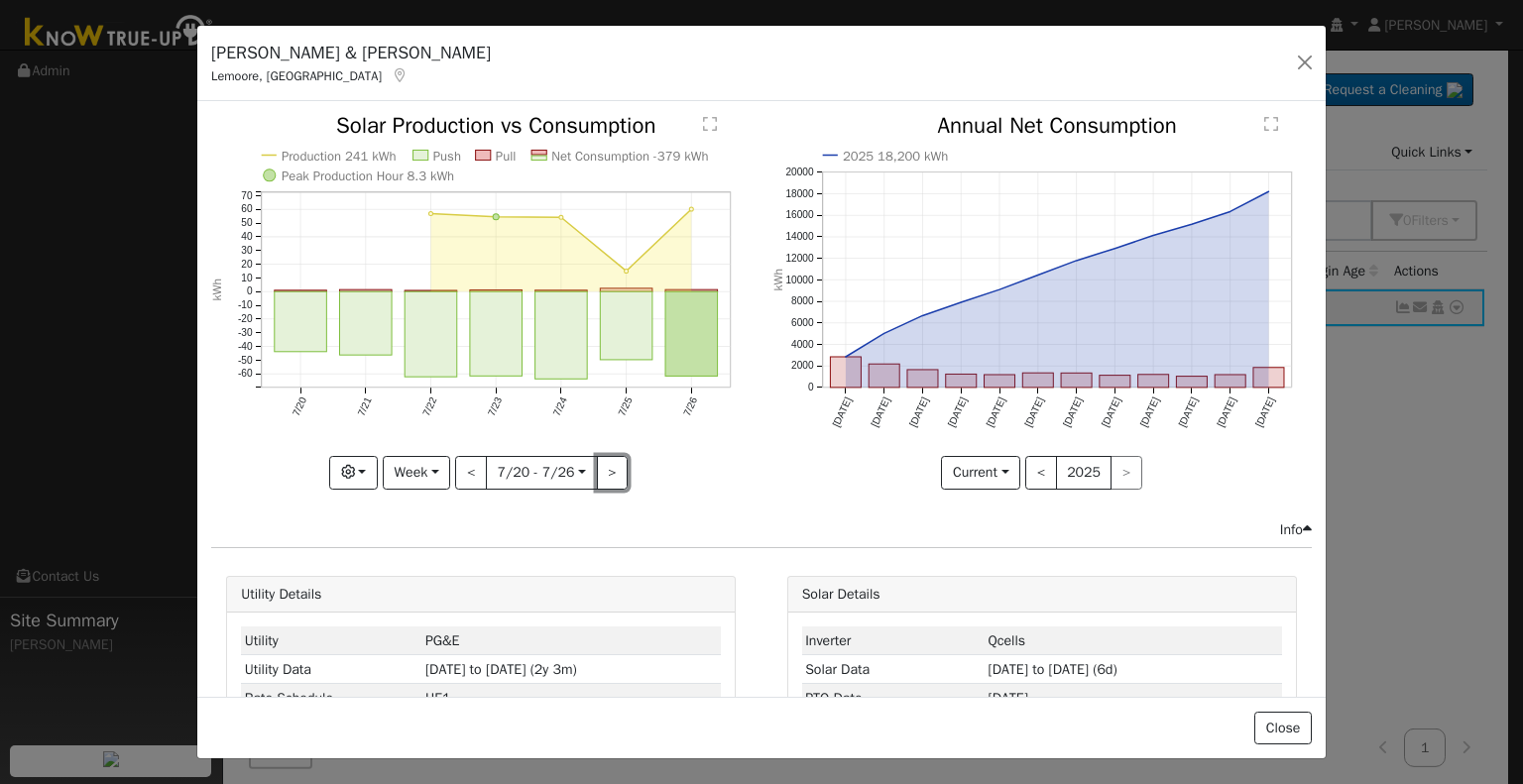 type 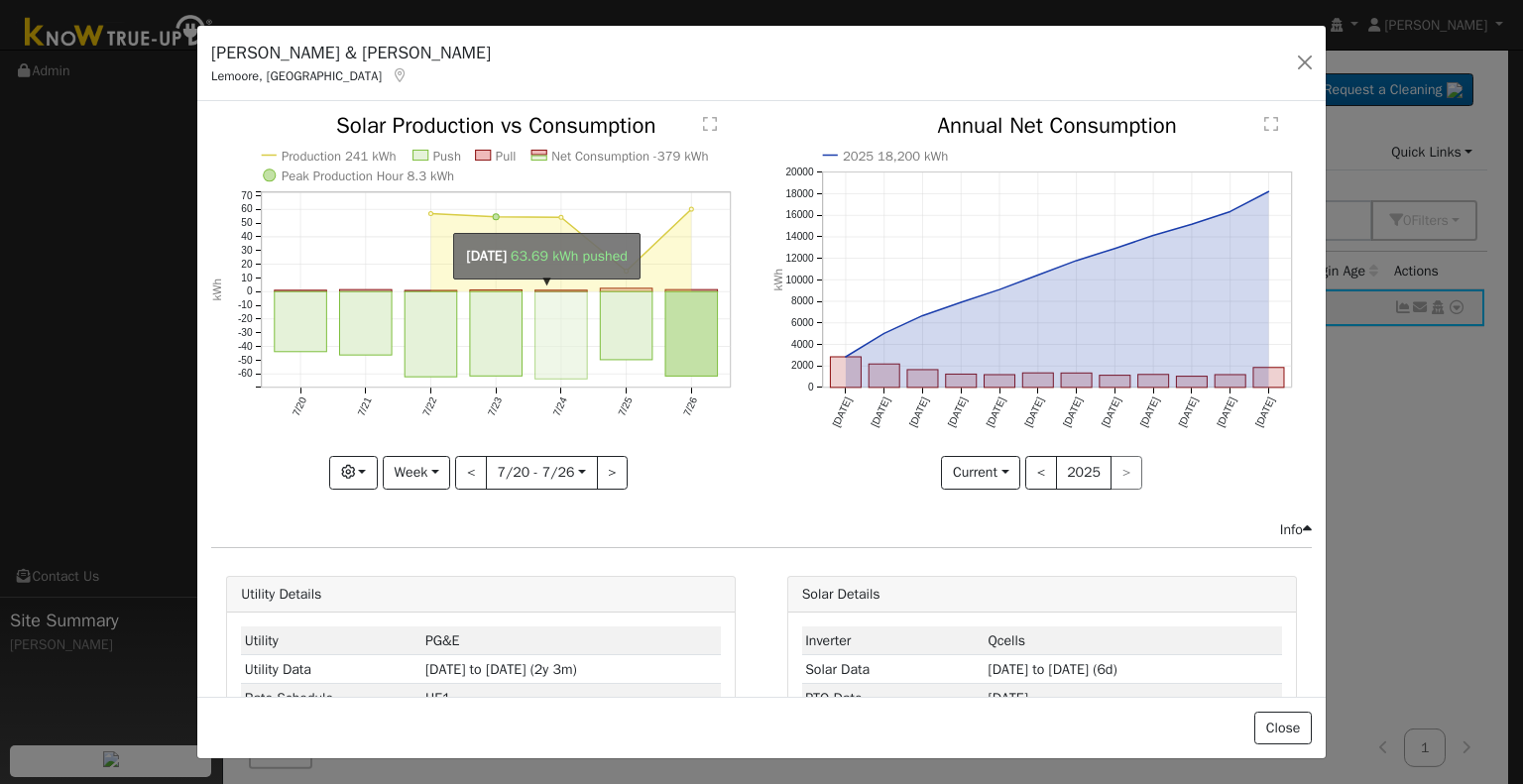 click on "onclick=""" 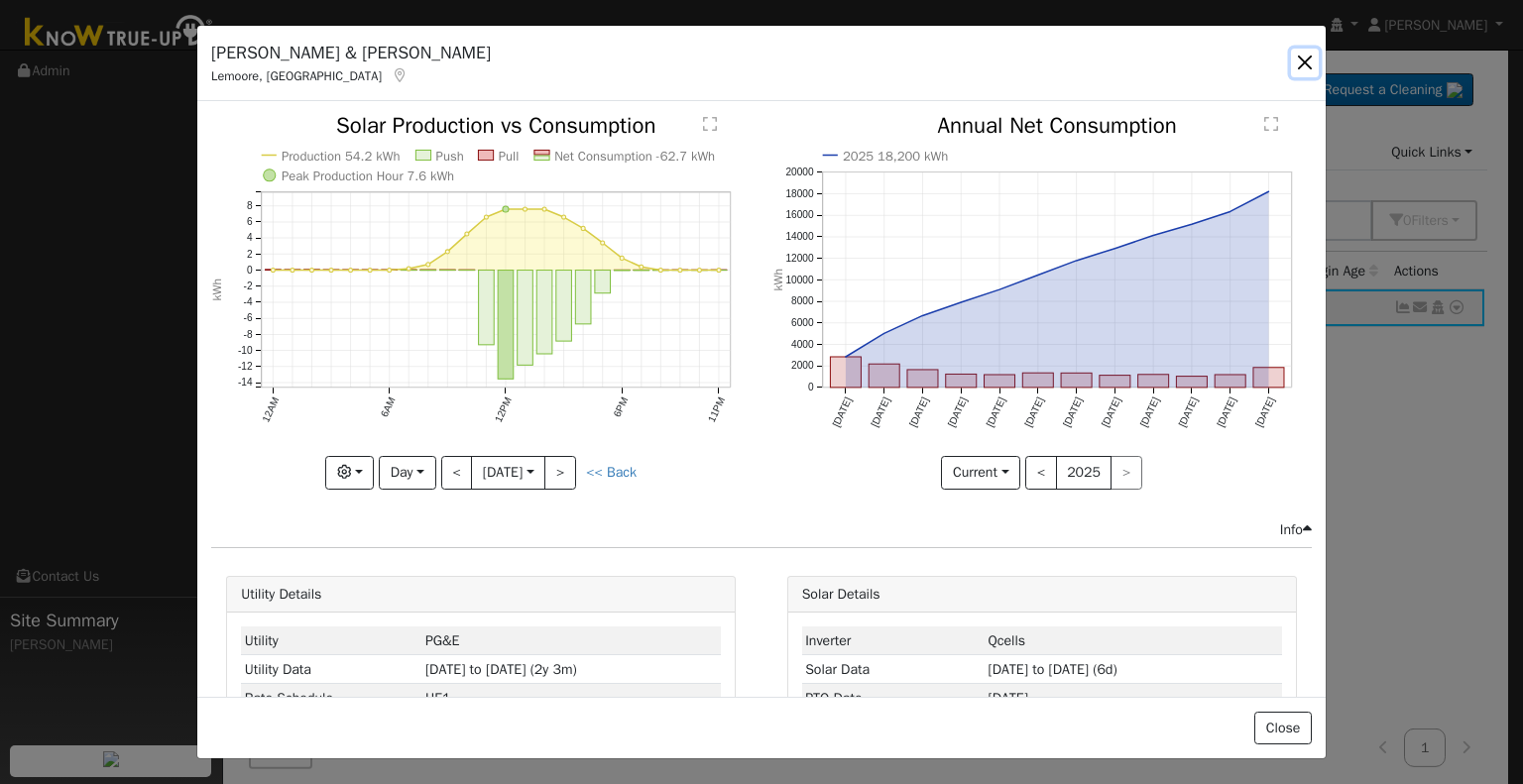 click at bounding box center (1305, 62) 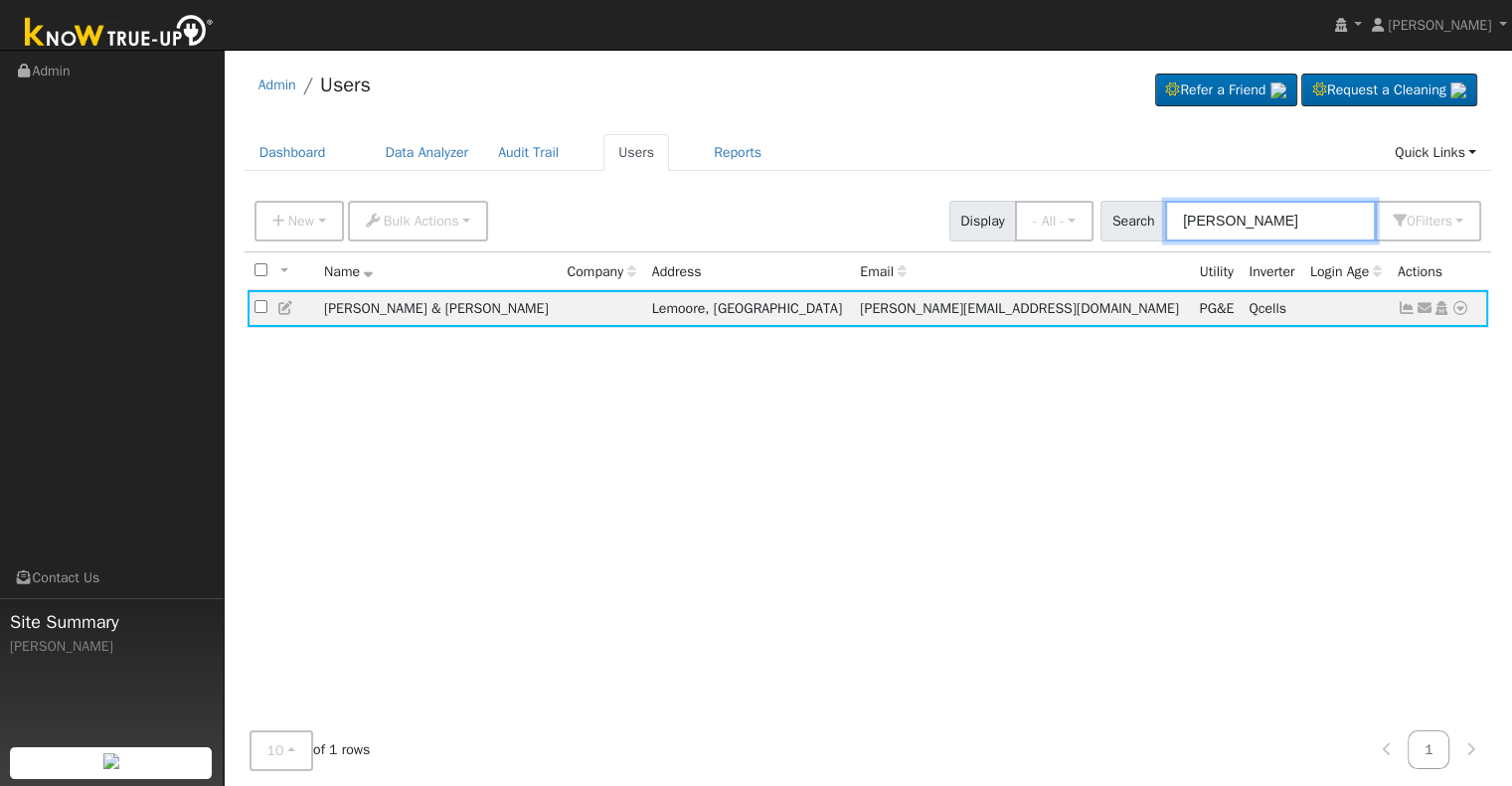 drag, startPoint x: 1256, startPoint y: 226, endPoint x: 1137, endPoint y: 229, distance: 119.03781 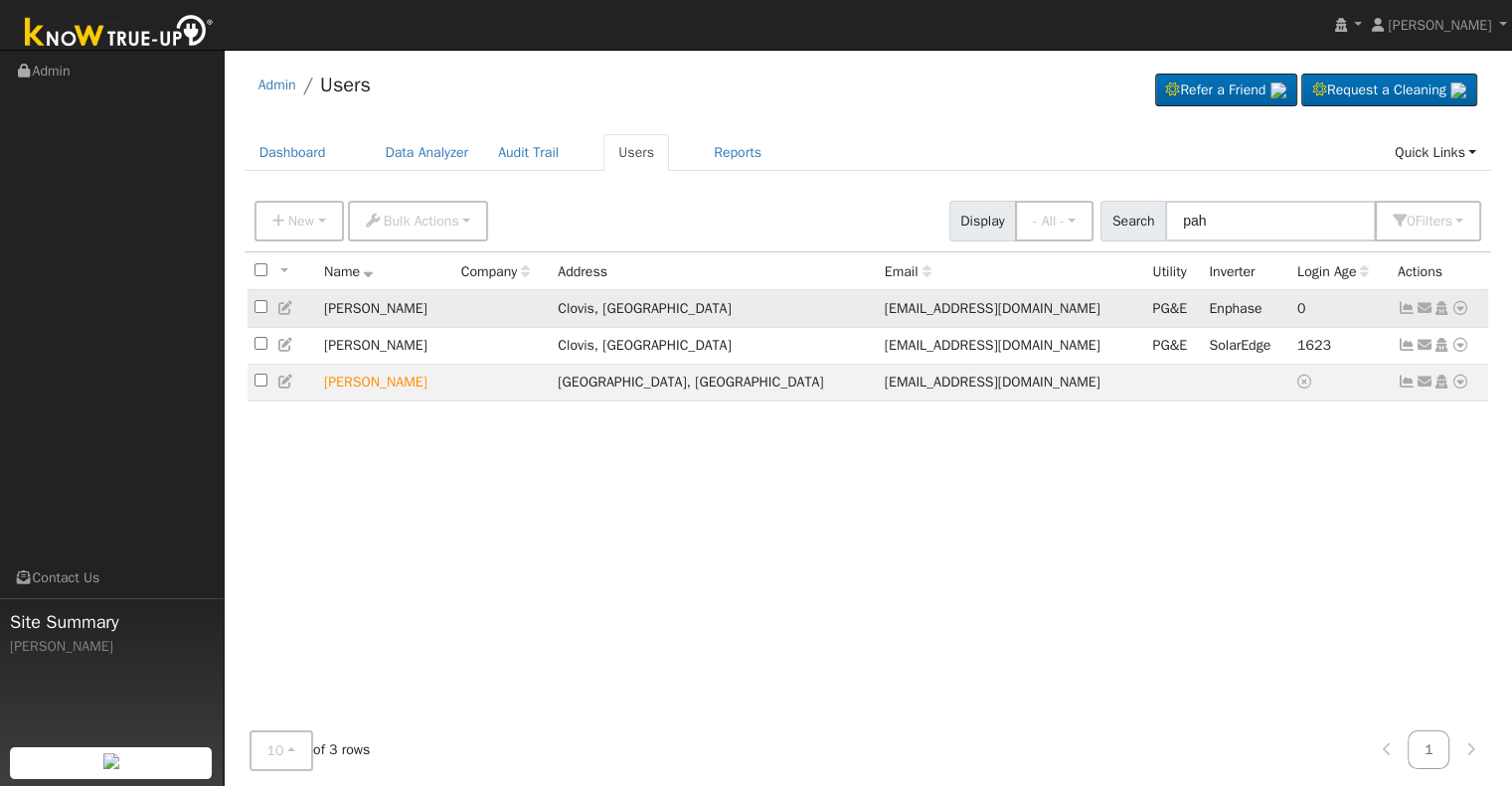 click at bounding box center (1407, 308) 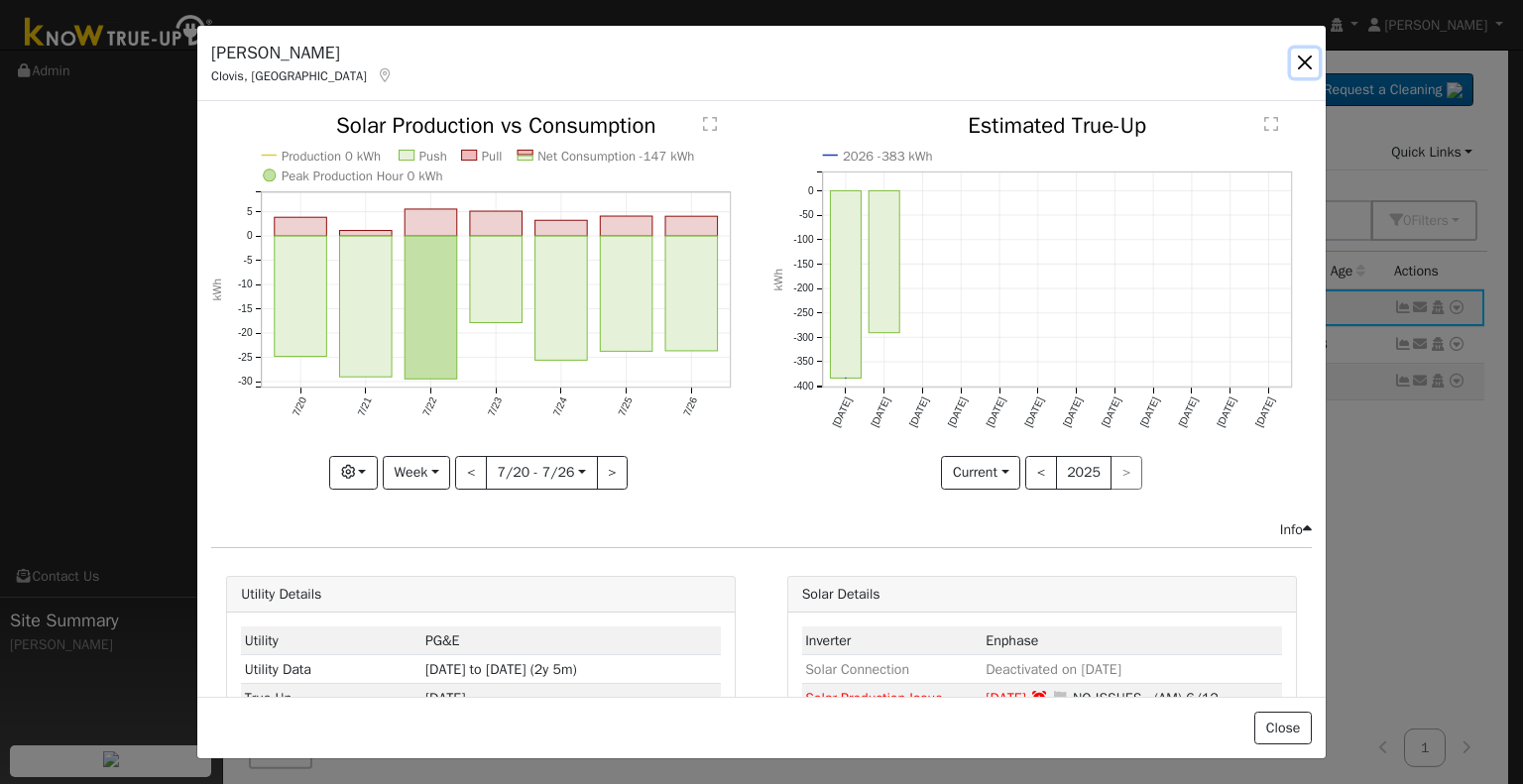 click at bounding box center (1305, 62) 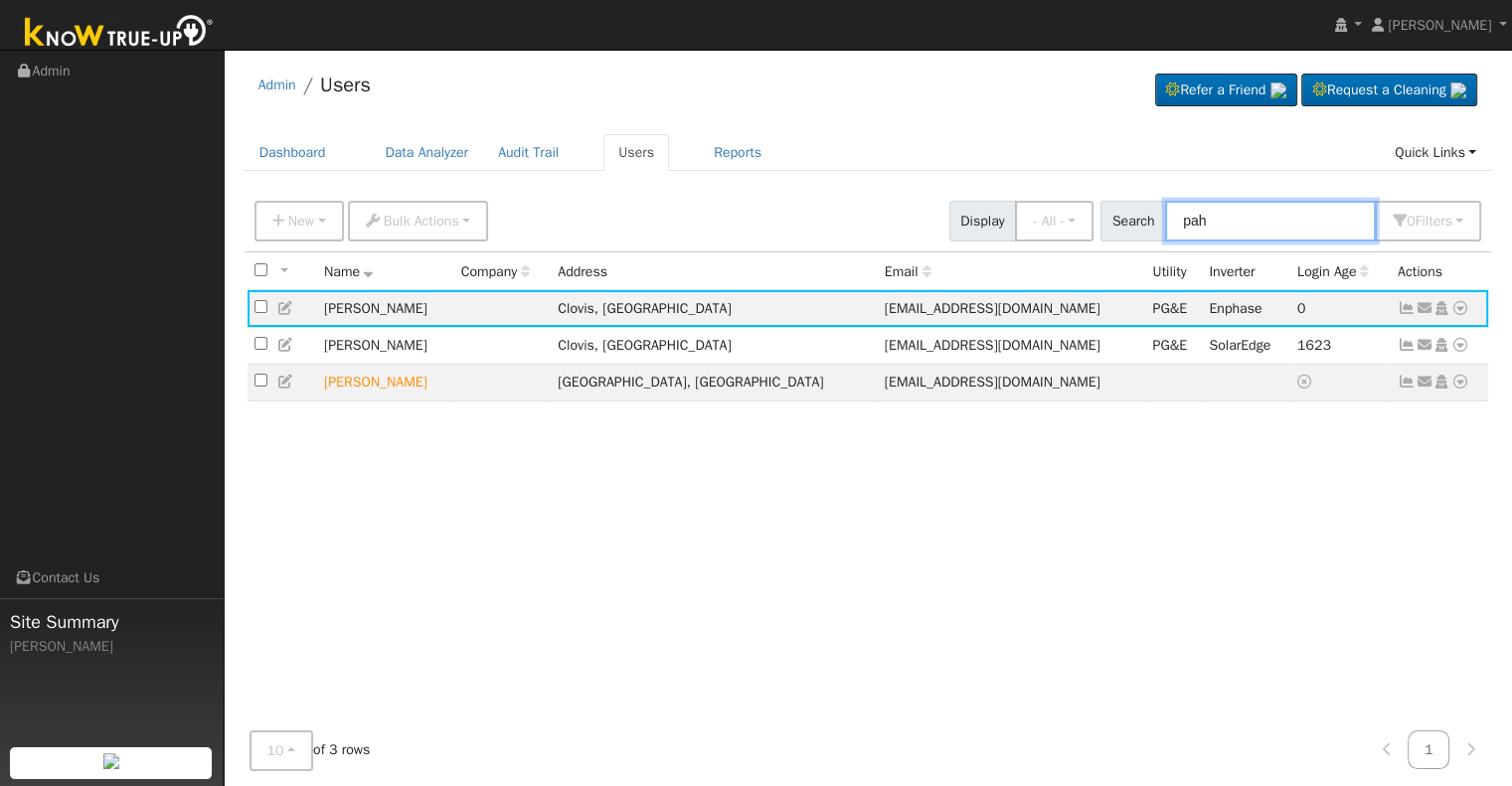 drag, startPoint x: 1284, startPoint y: 215, endPoint x: 1167, endPoint y: 234, distance: 118.532696 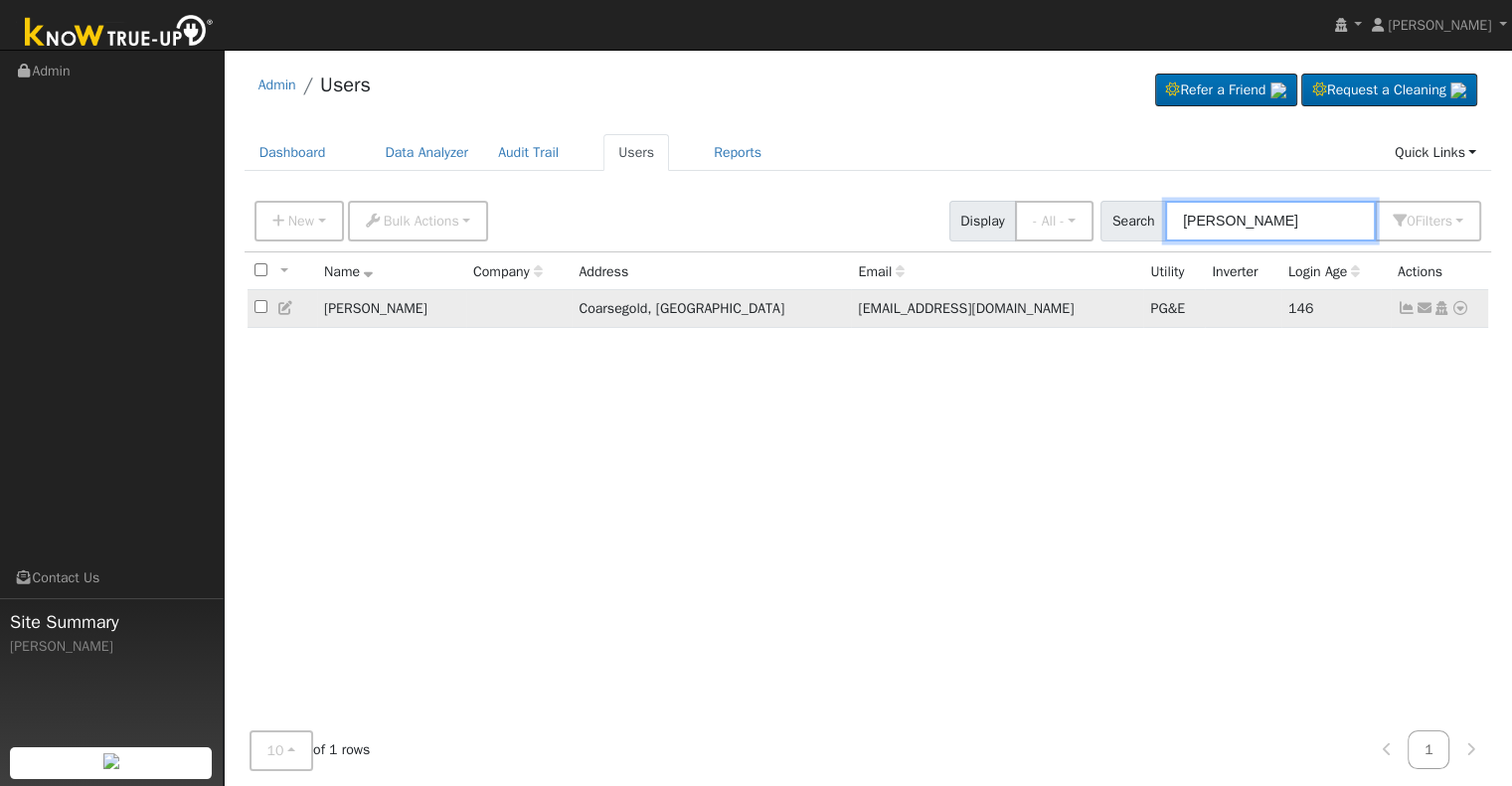 type on "[PERSON_NAME]" 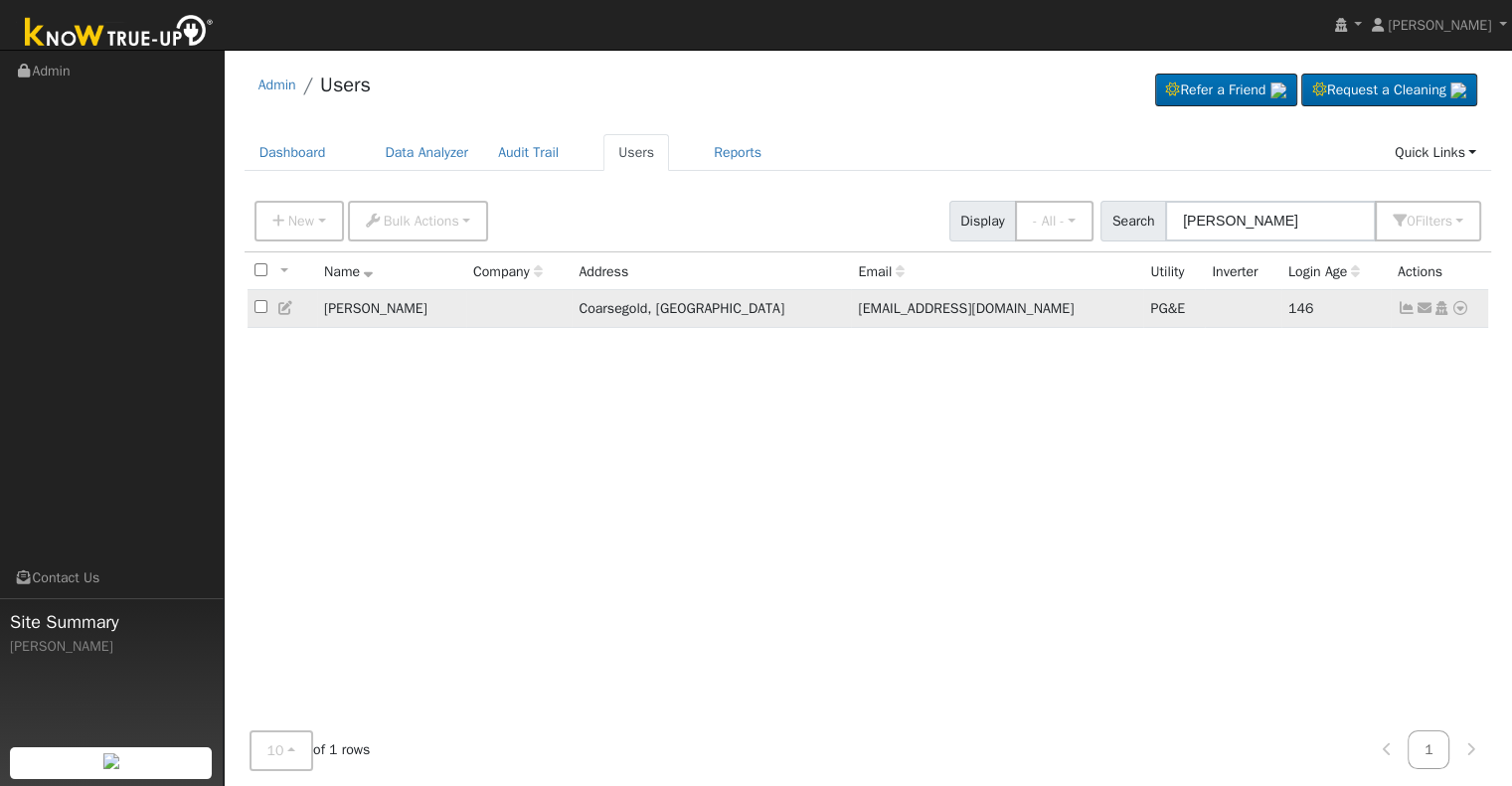 click at bounding box center [1407, 308] 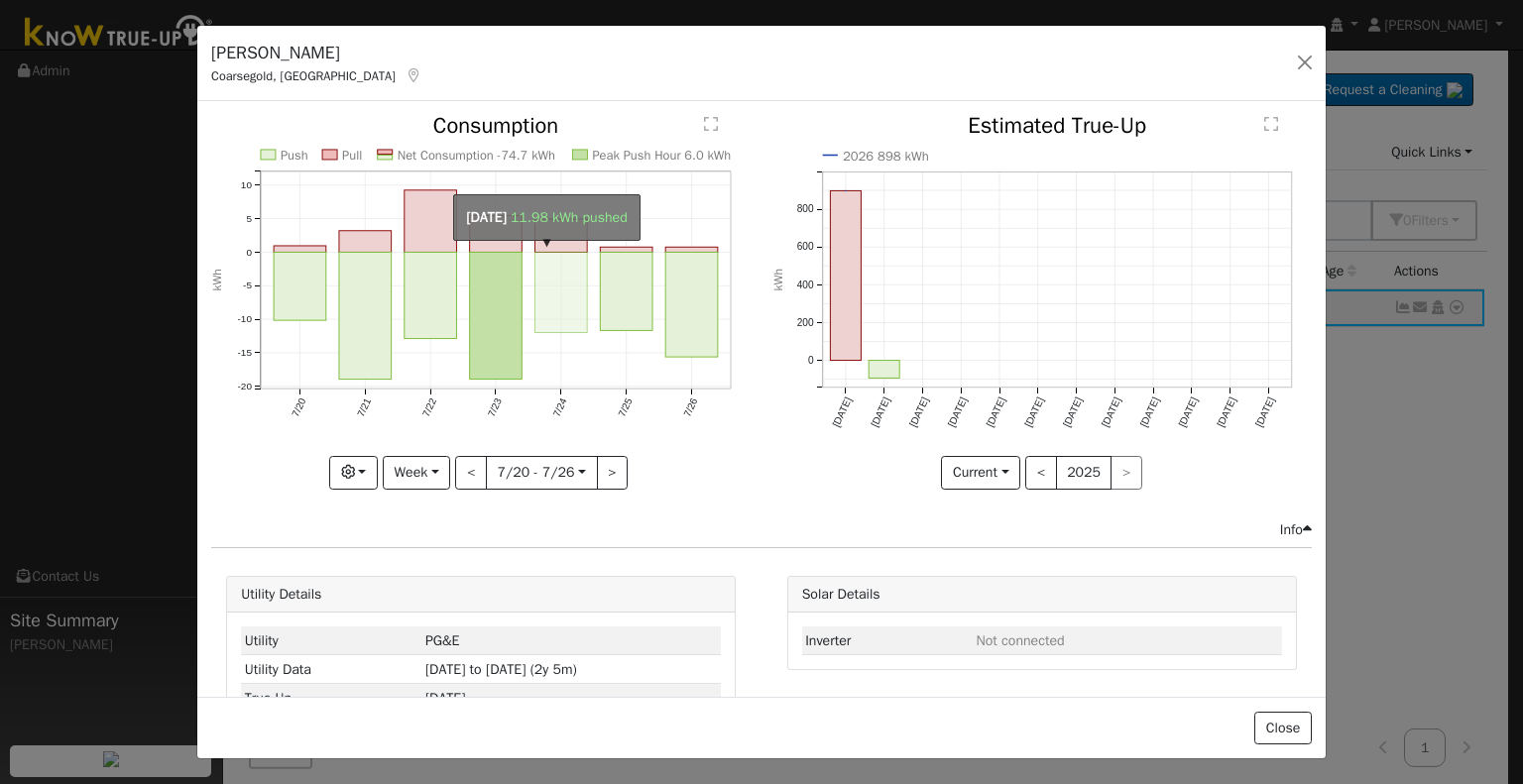 click on "onclick=""" 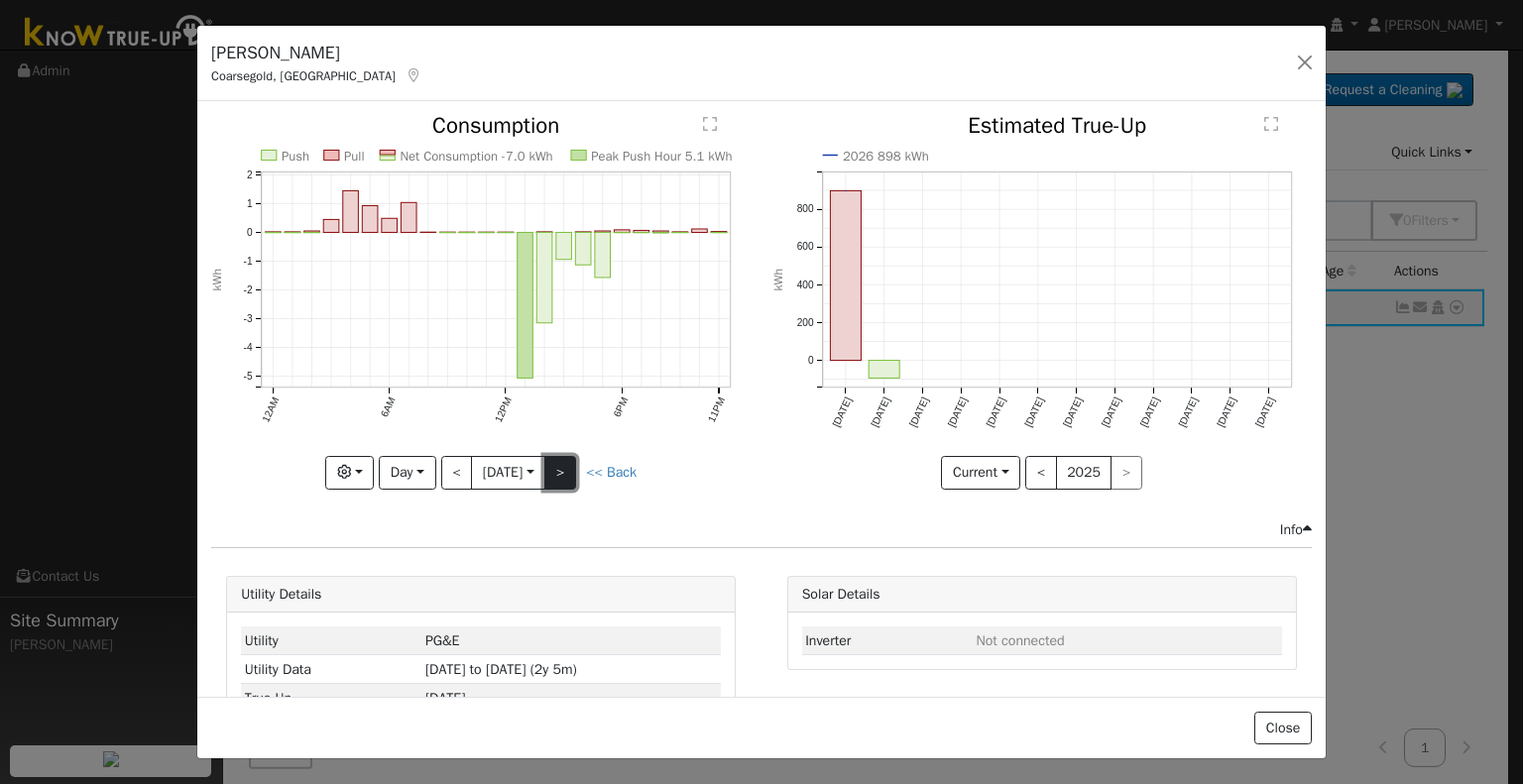 click on ">" at bounding box center (560, 473) 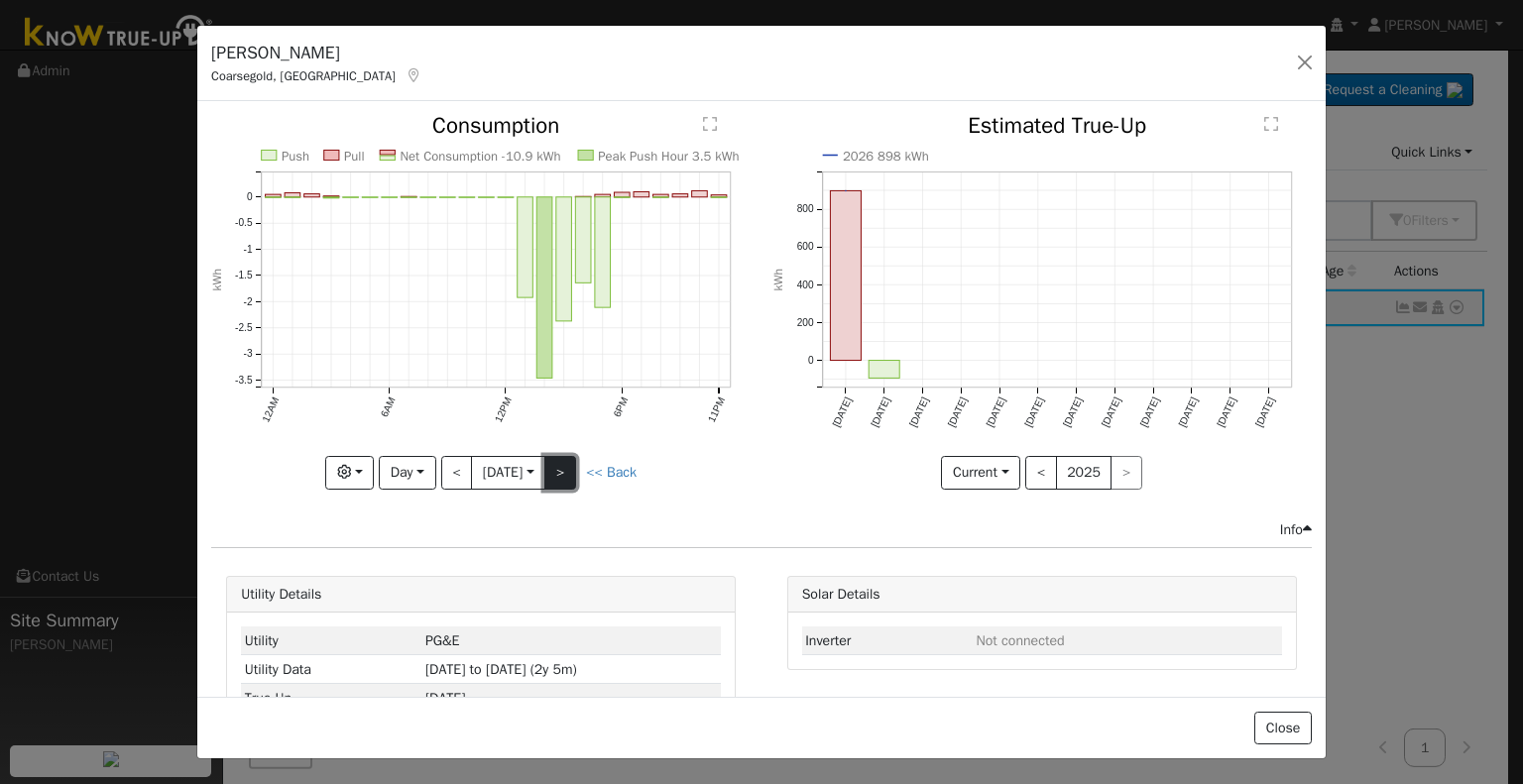 click on ">" at bounding box center [560, 473] 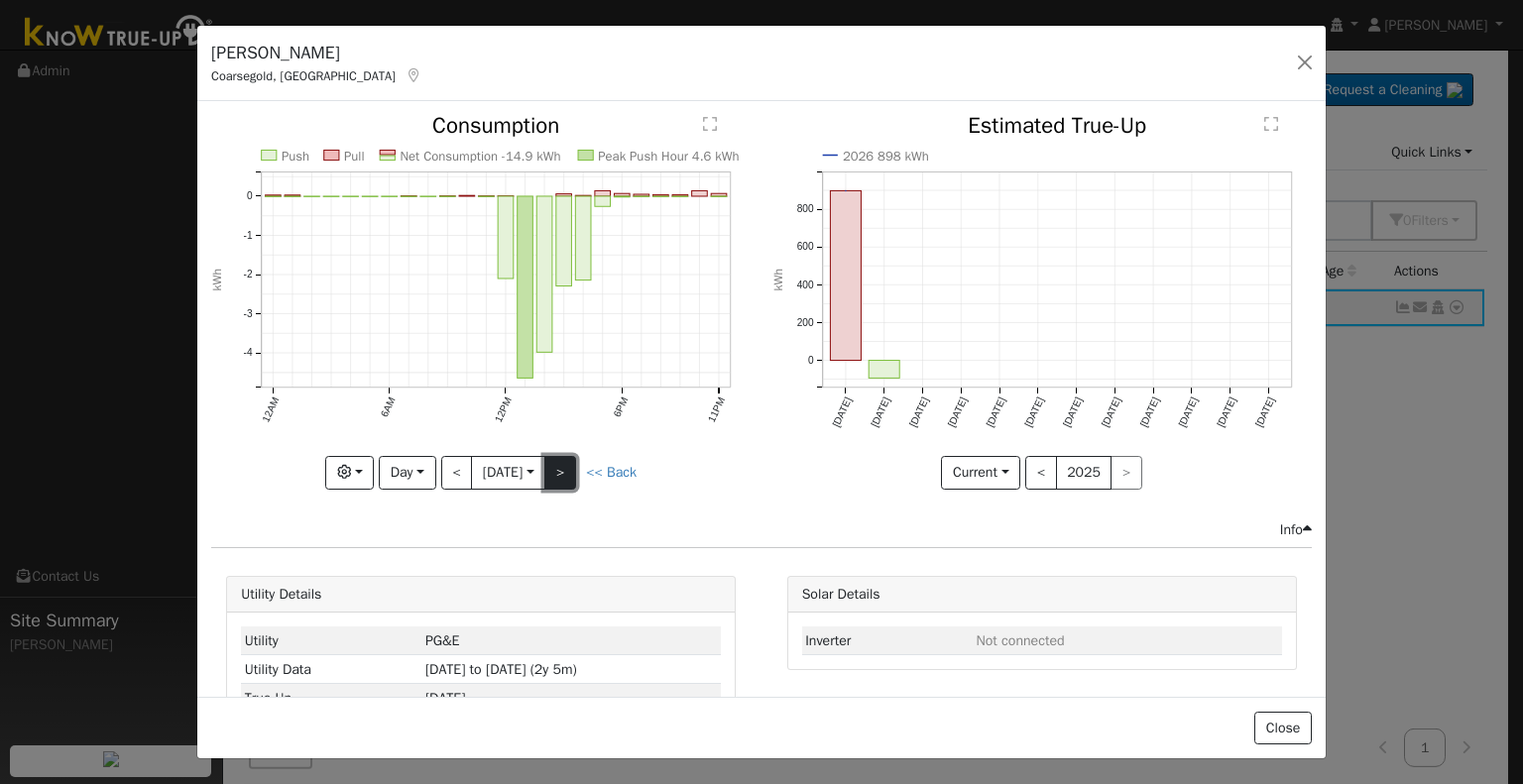 click on ">" at bounding box center [560, 473] 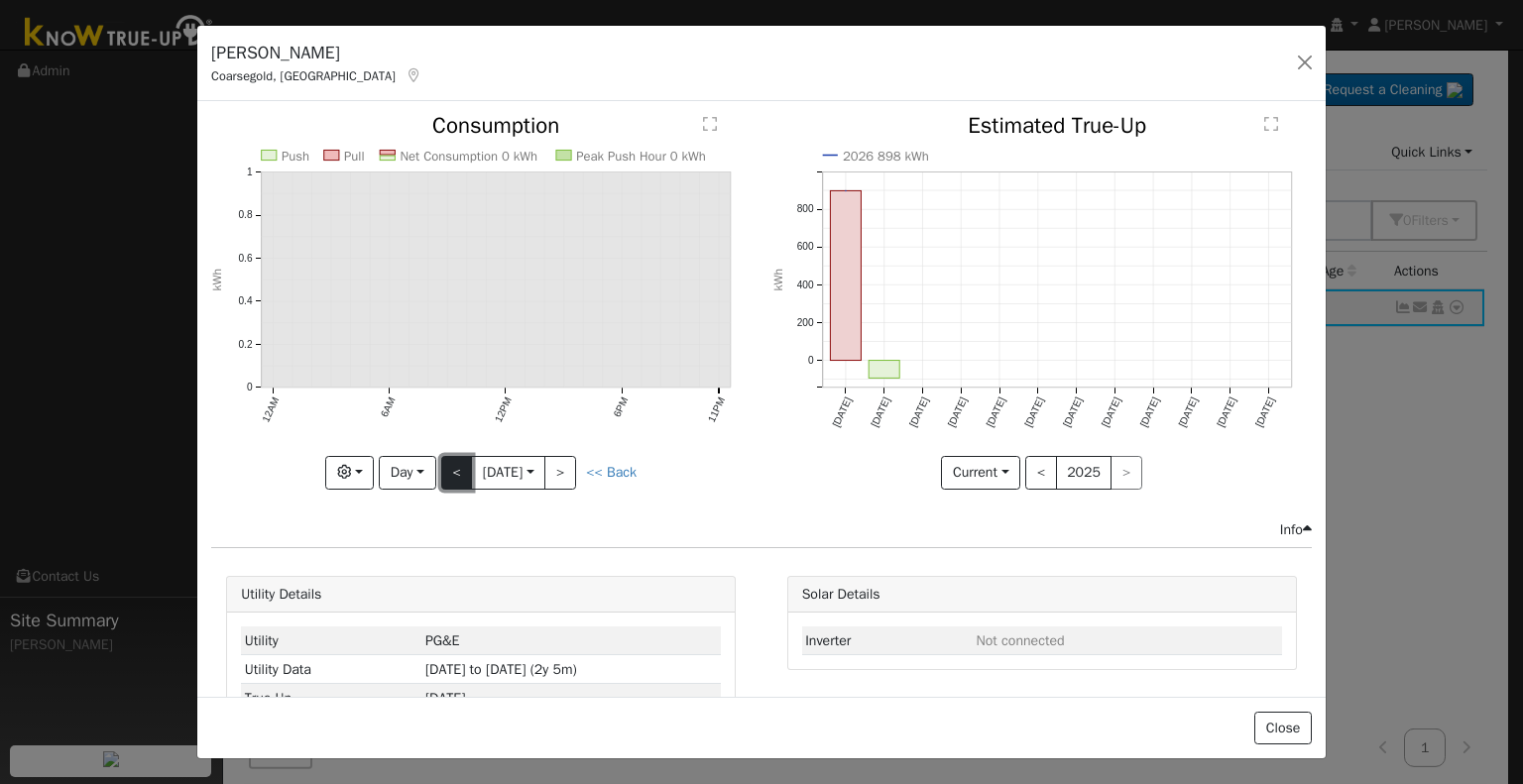 click on "<" at bounding box center [457, 473] 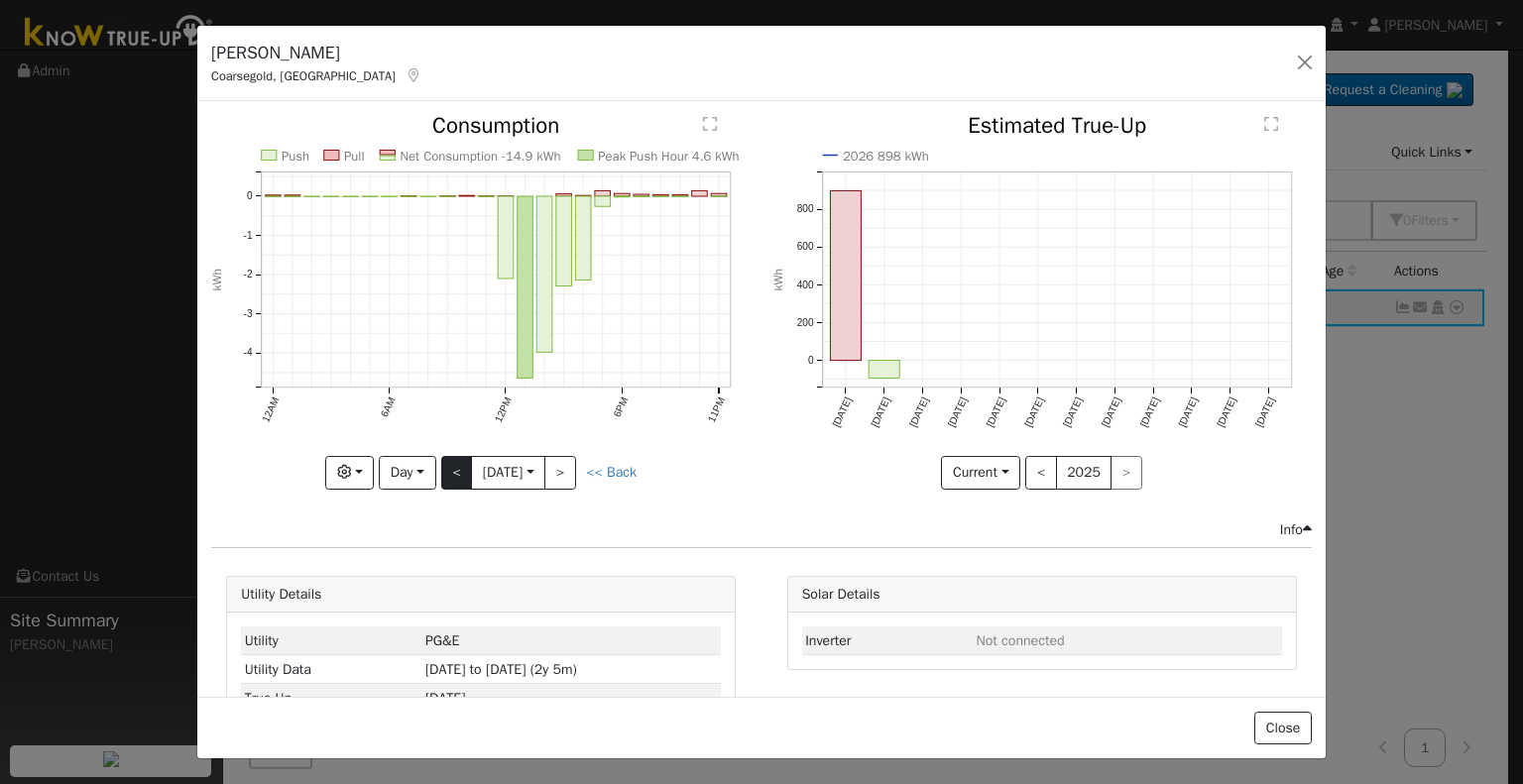 click at bounding box center [481, 301] 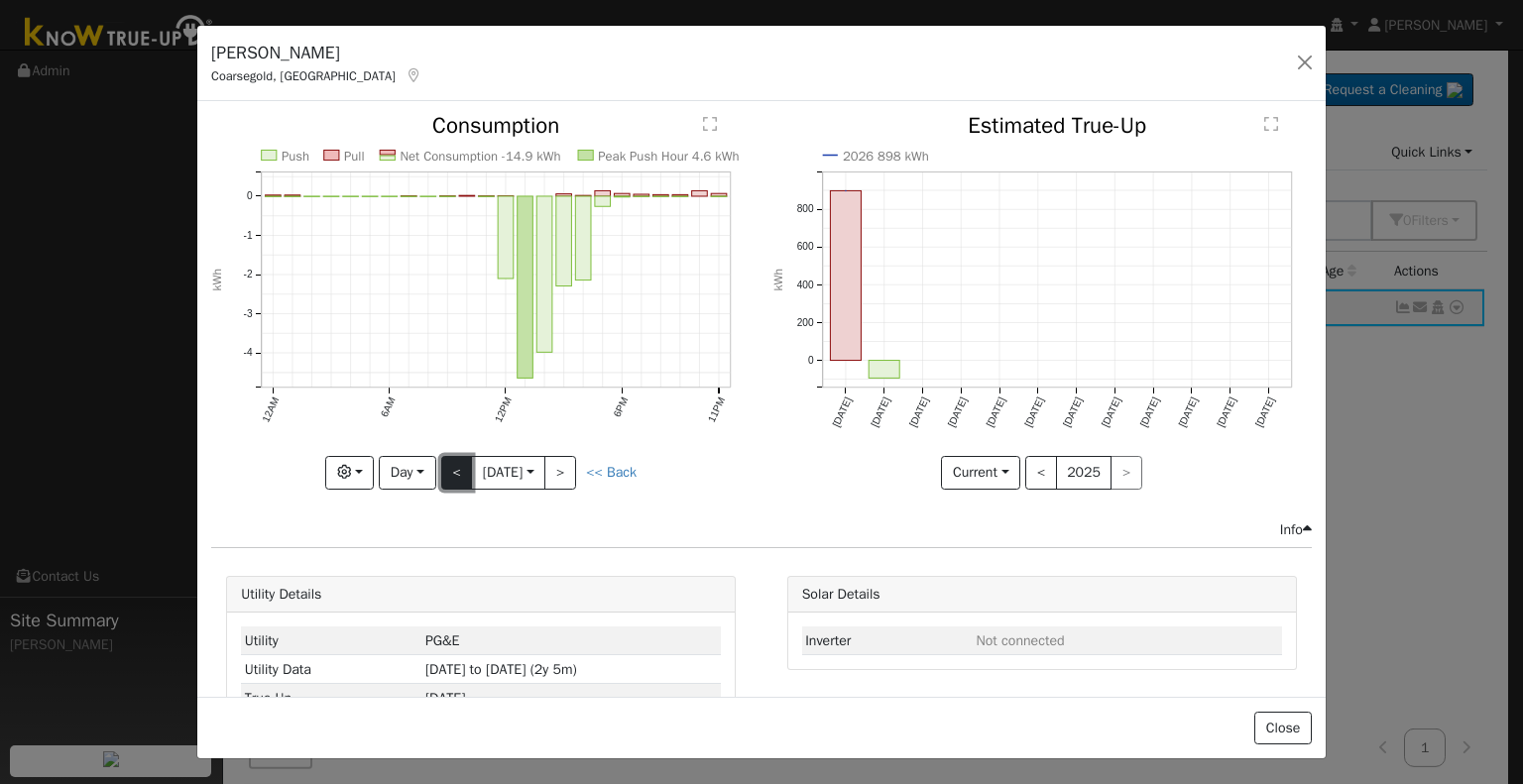 click on "<" at bounding box center [457, 473] 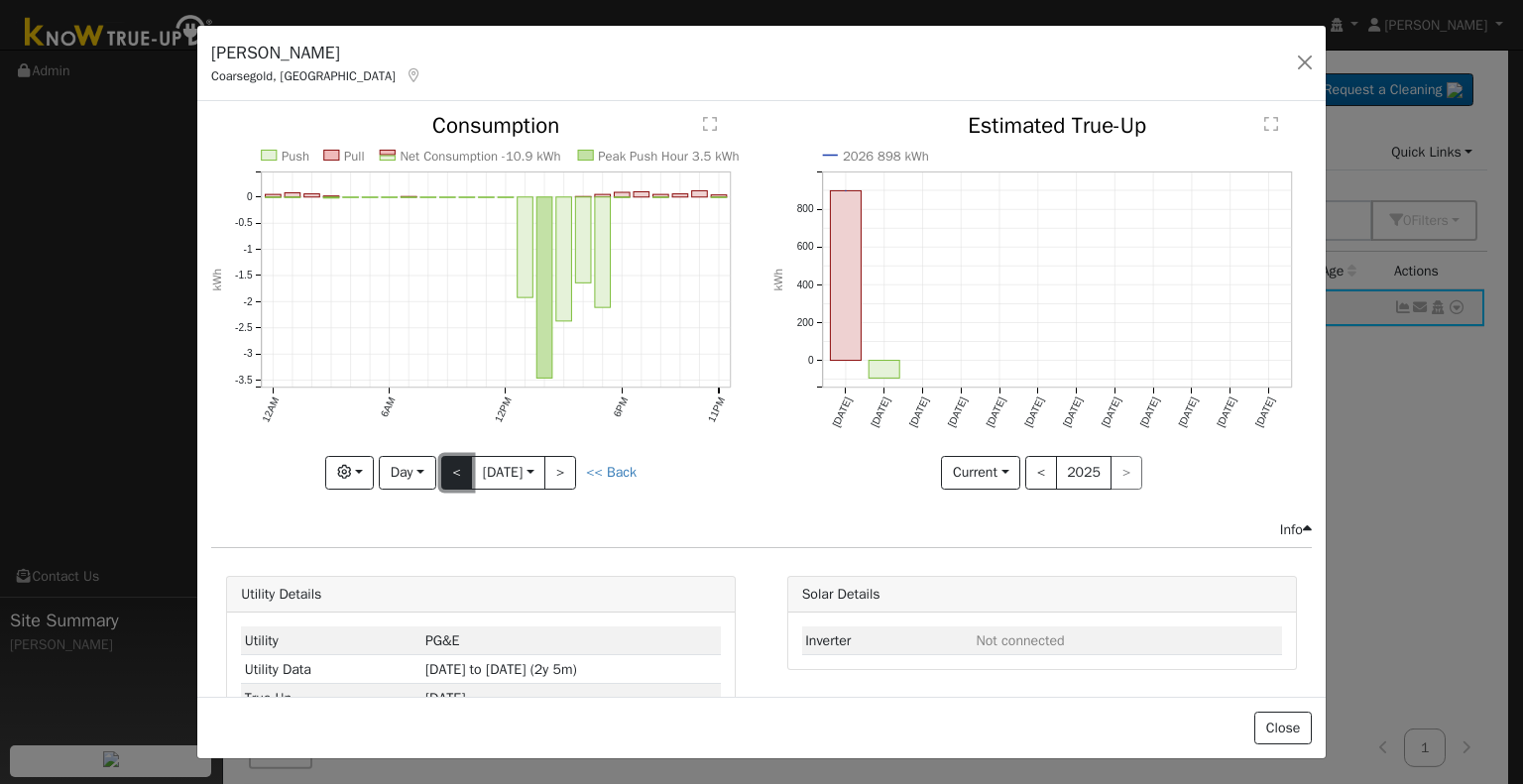 click on "<" at bounding box center (457, 473) 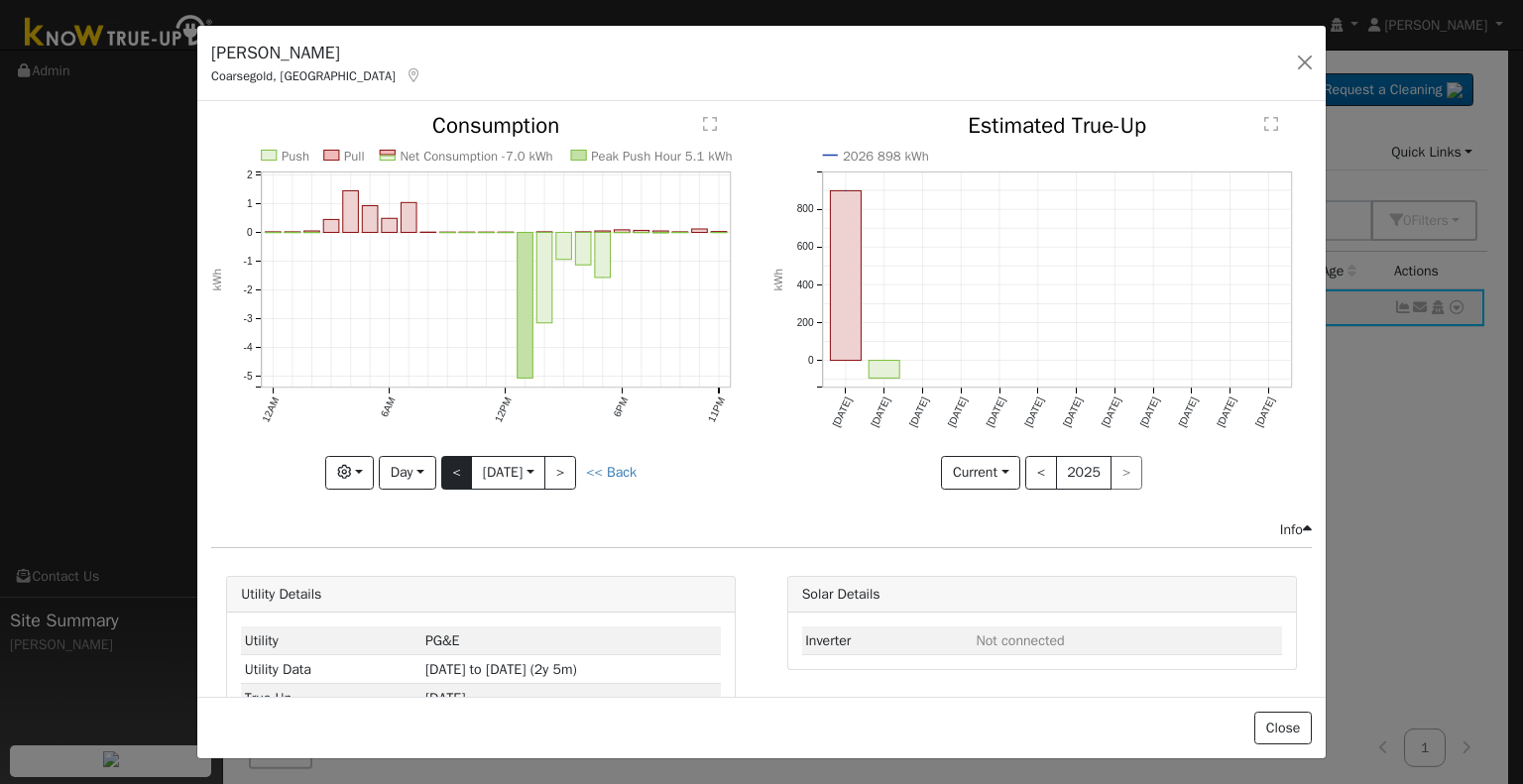 click on "Push Pull Net Consumption -7.0 kWh Peak Push Hour 5.1 kWh 12AM 6AM 12PM 6PM 11PM -5 -4 -3 -2 -1 0 1 2  Consumption kWh onclick="" onclick="" onclick="" onclick="" onclick="" onclick="" onclick="" onclick="" onclick="" onclick="" onclick="" onclick="" onclick="" onclick="" onclick="" onclick="" onclick="" onclick="" onclick="" onclick="" onclick="" onclick="" onclick="" onclick="" onclick="" onclick="" onclick="" onclick="" onclick="" onclick="" onclick="" onclick="" onclick="" onclick="" onclick="" onclick="" onclick="" onclick="" onclick="" onclick="" onclick="" onclick="" onclick="" onclick="" onclick="" onclick="" onclick="" onclick="" Graphs Estimated Production Previous Year Consumption Previous Year Total Consumption Previous Year Cumulative Consumption Previous Year Options Weather °F kWh $ Net Push/Pull Previous Year Period Day Day Week Month Year Custom < 7/24 [DATE] > << Back" 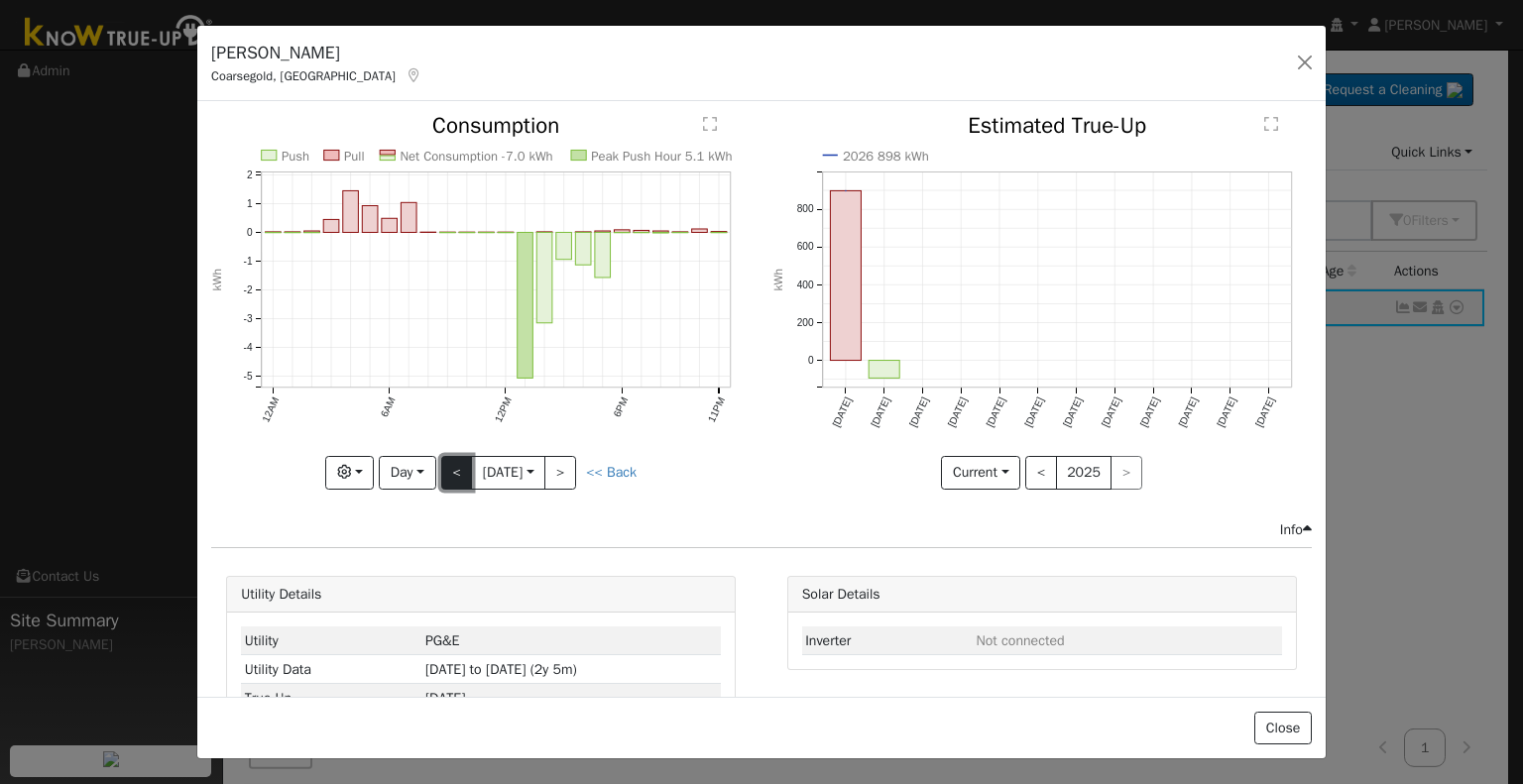 click on "<" at bounding box center [457, 473] 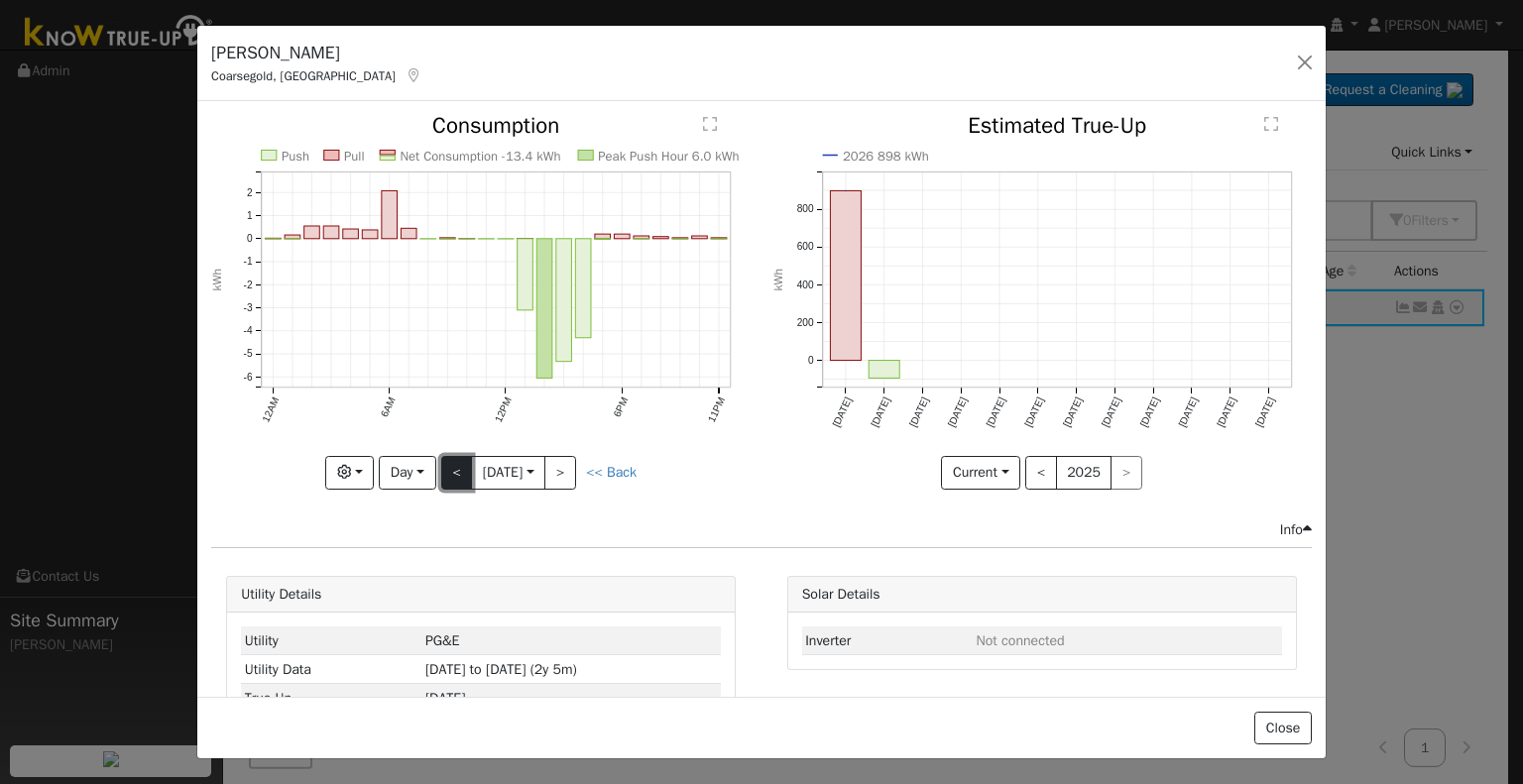 click on "<" at bounding box center [457, 473] 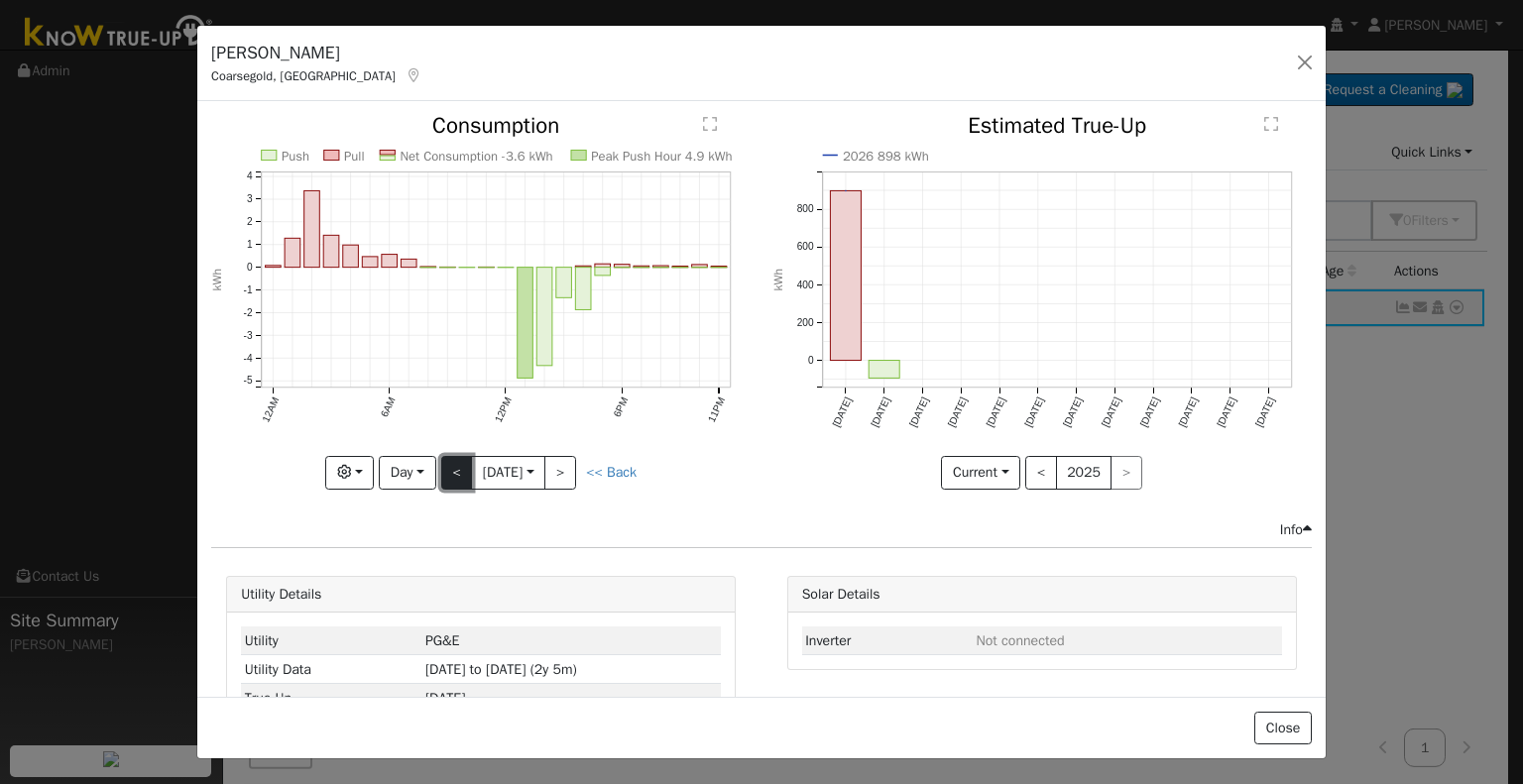 click on "<" at bounding box center [457, 473] 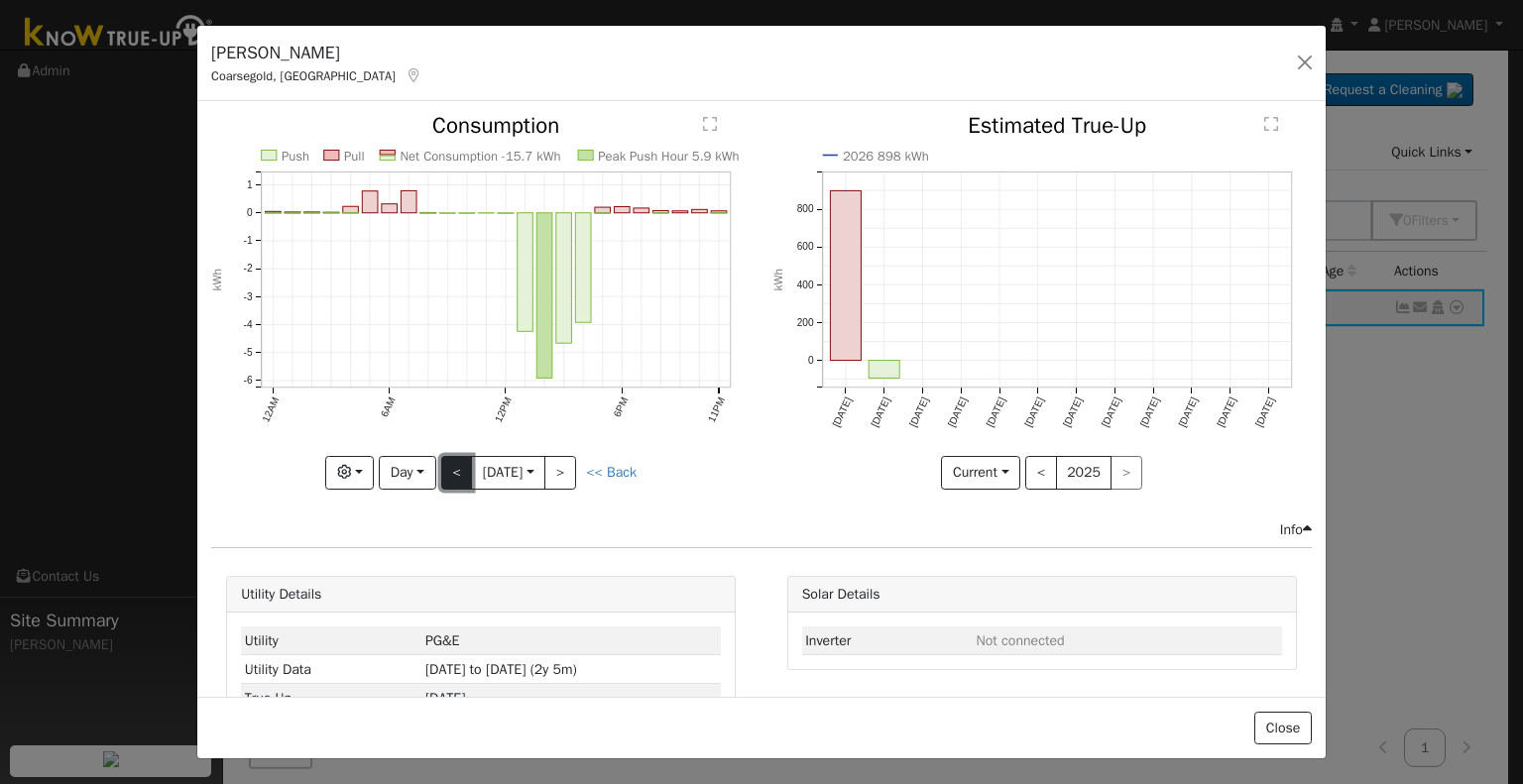 click on "<" at bounding box center (457, 473) 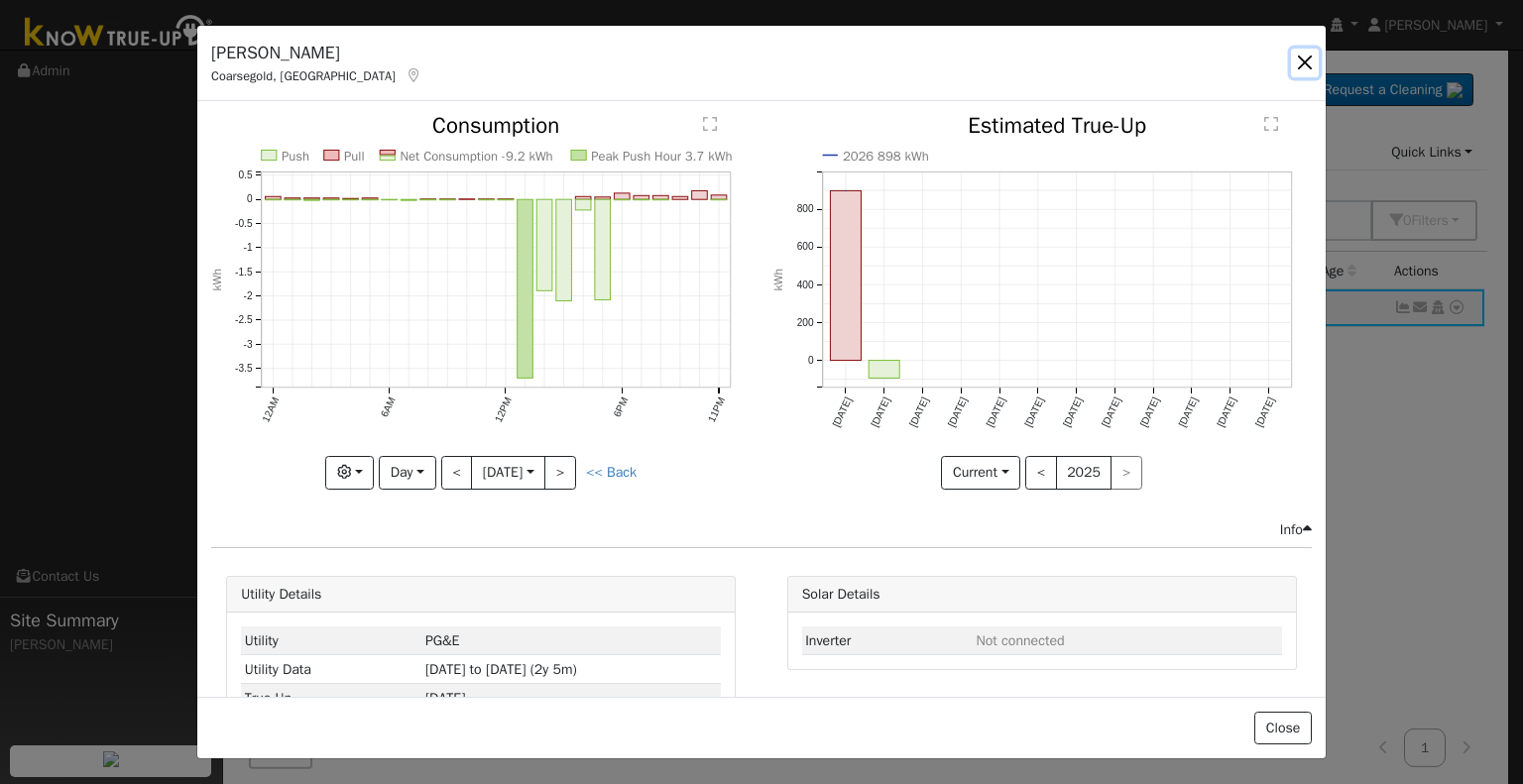 click at bounding box center [1305, 62] 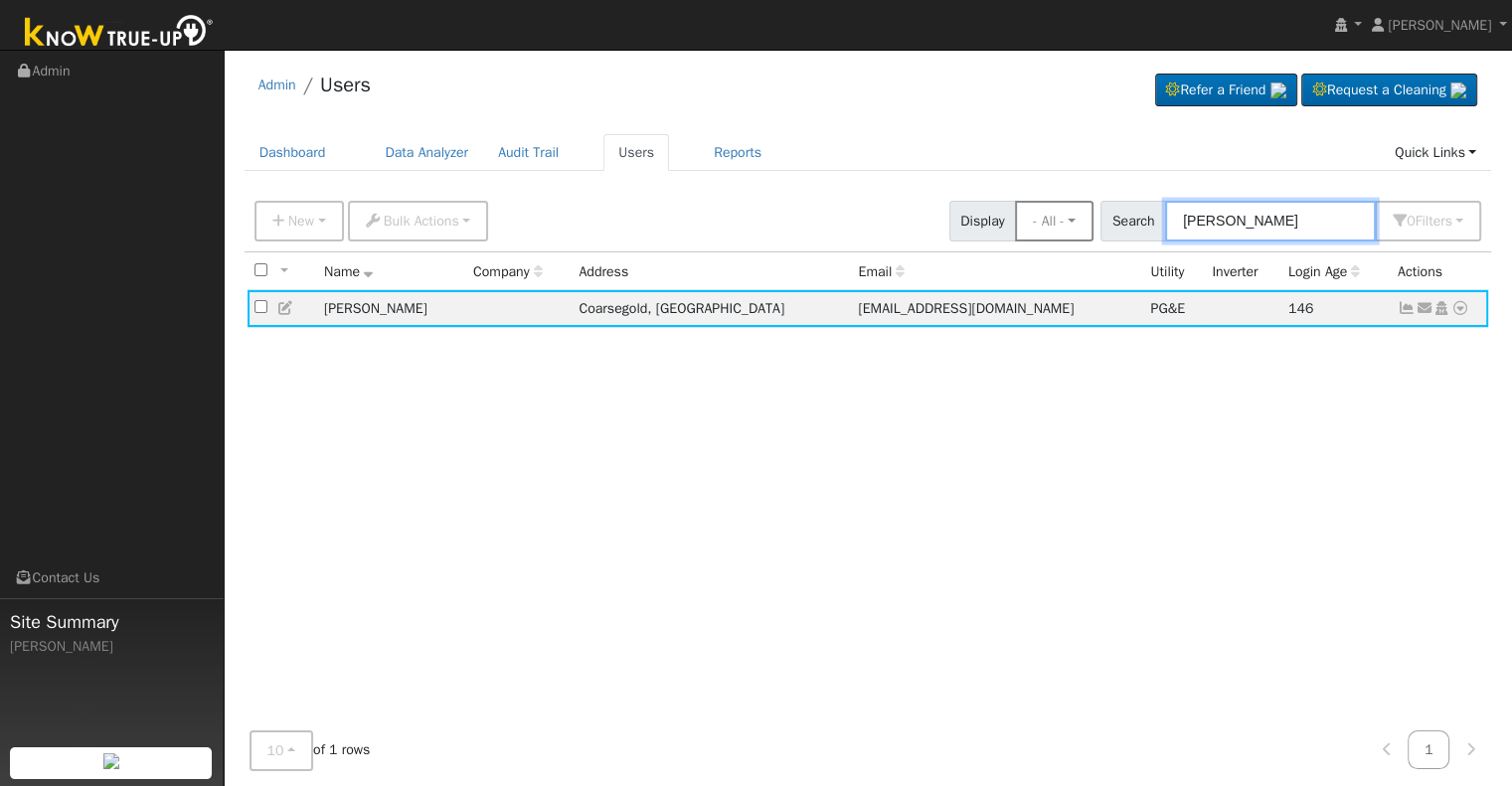drag, startPoint x: 1284, startPoint y: 217, endPoint x: 1087, endPoint y: 226, distance: 197.20548 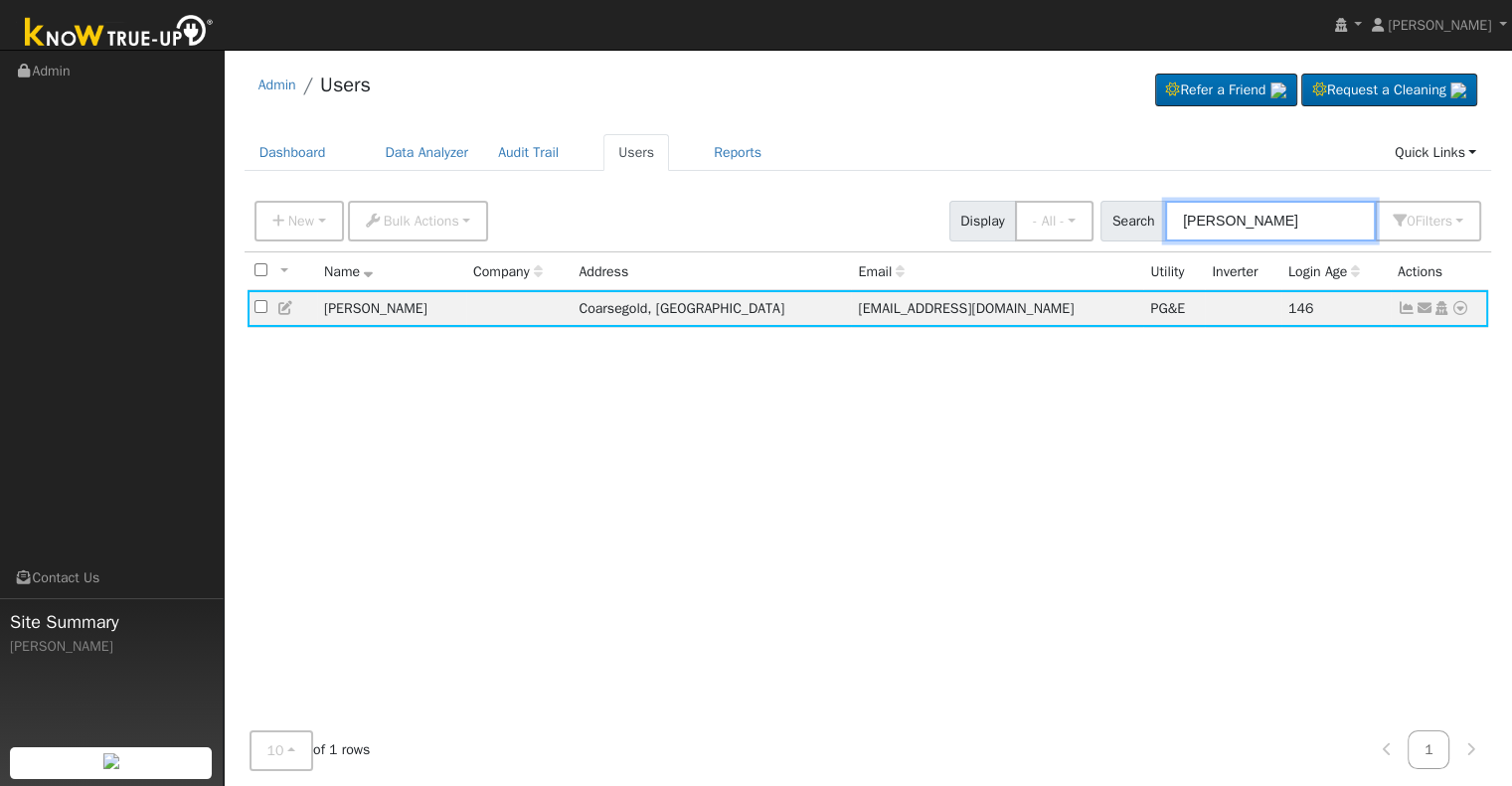 paste on "[PERSON_NAME]" 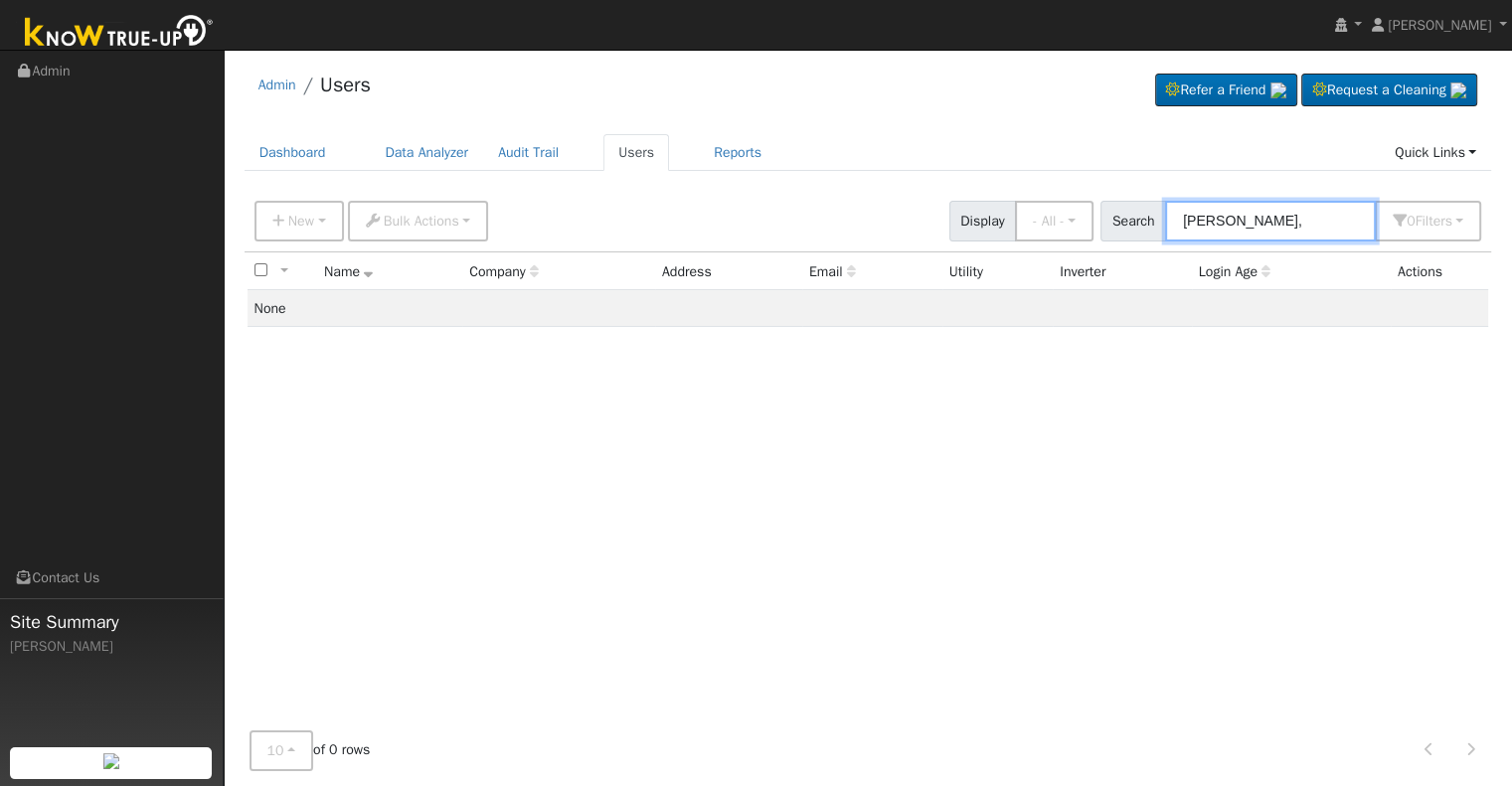 type on "Madani" 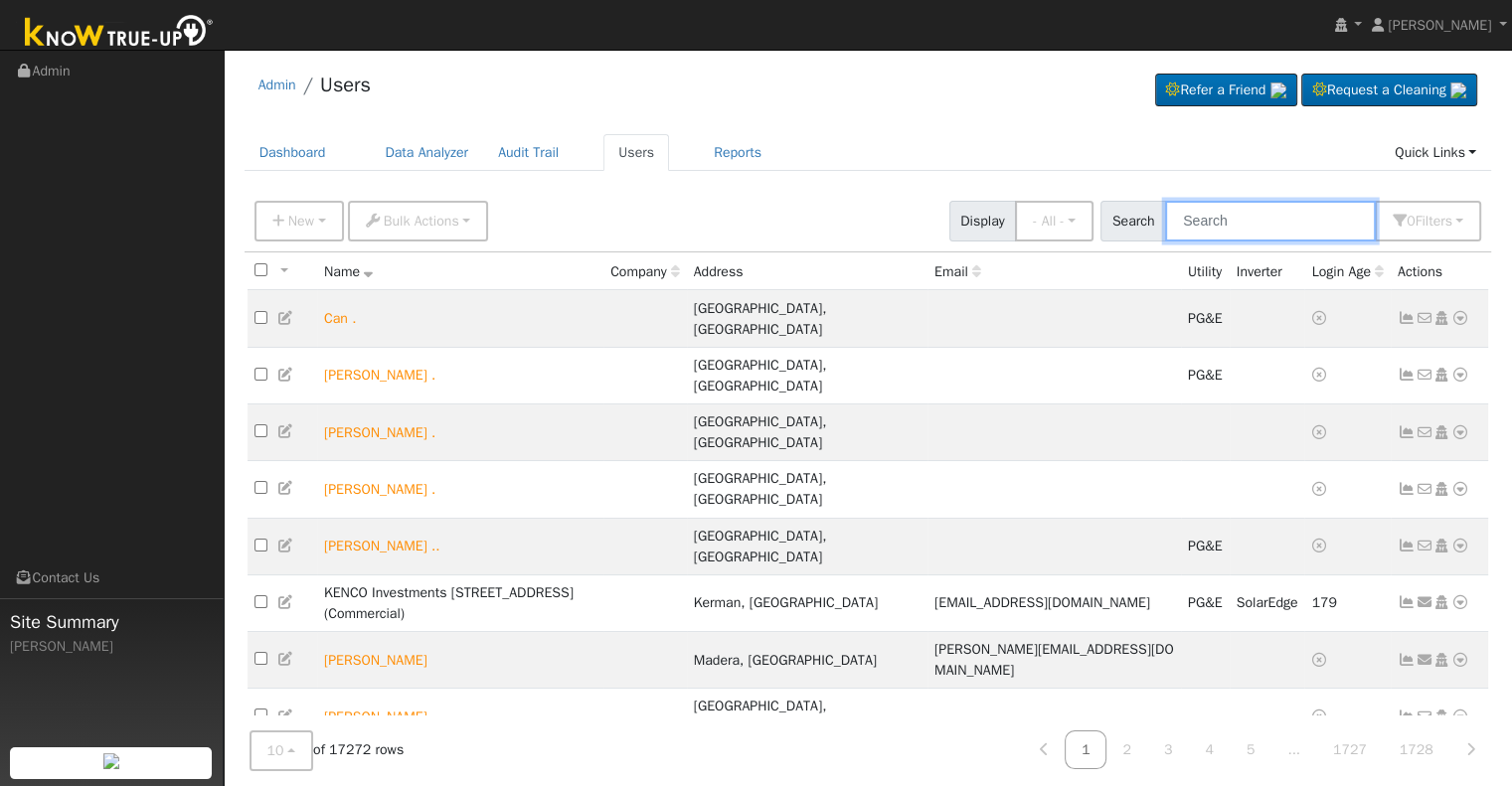 type 